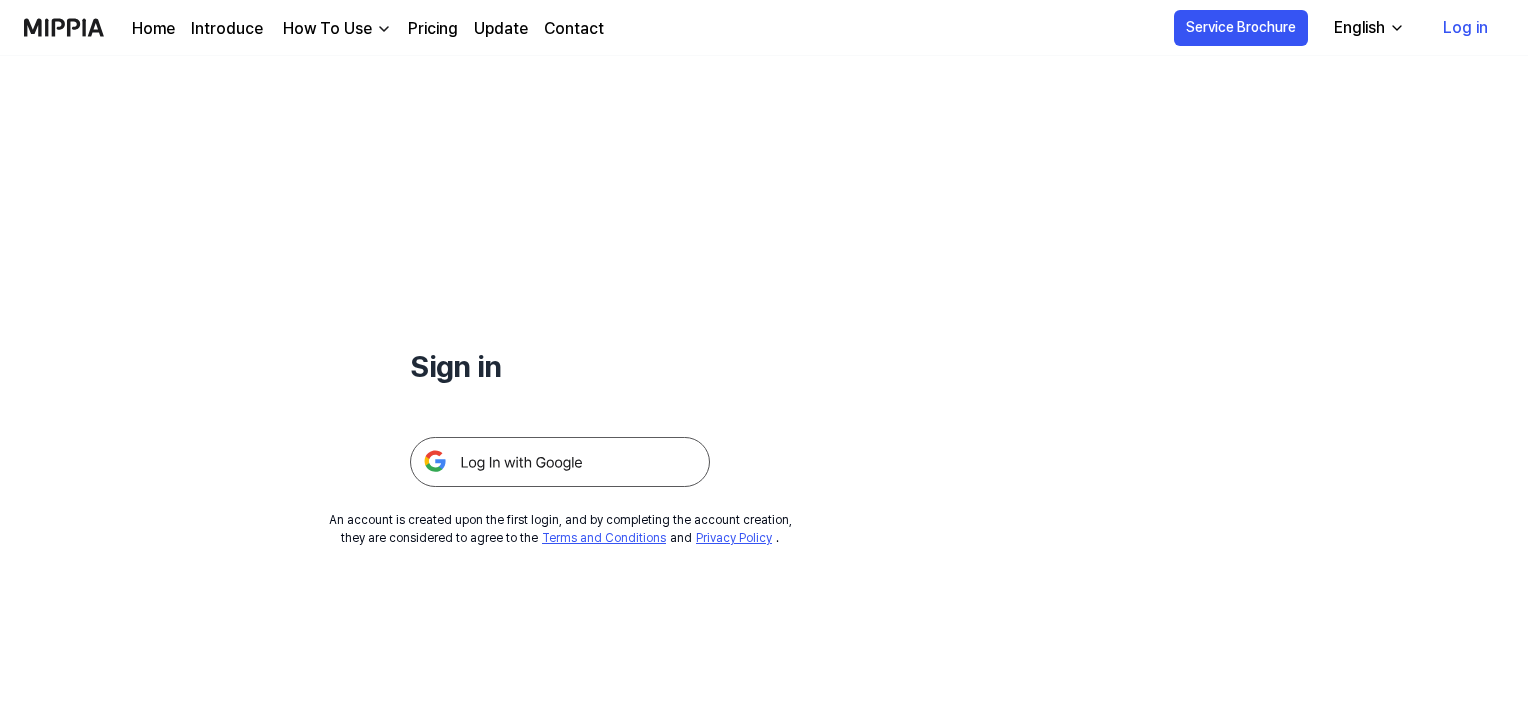scroll, scrollTop: 0, scrollLeft: 0, axis: both 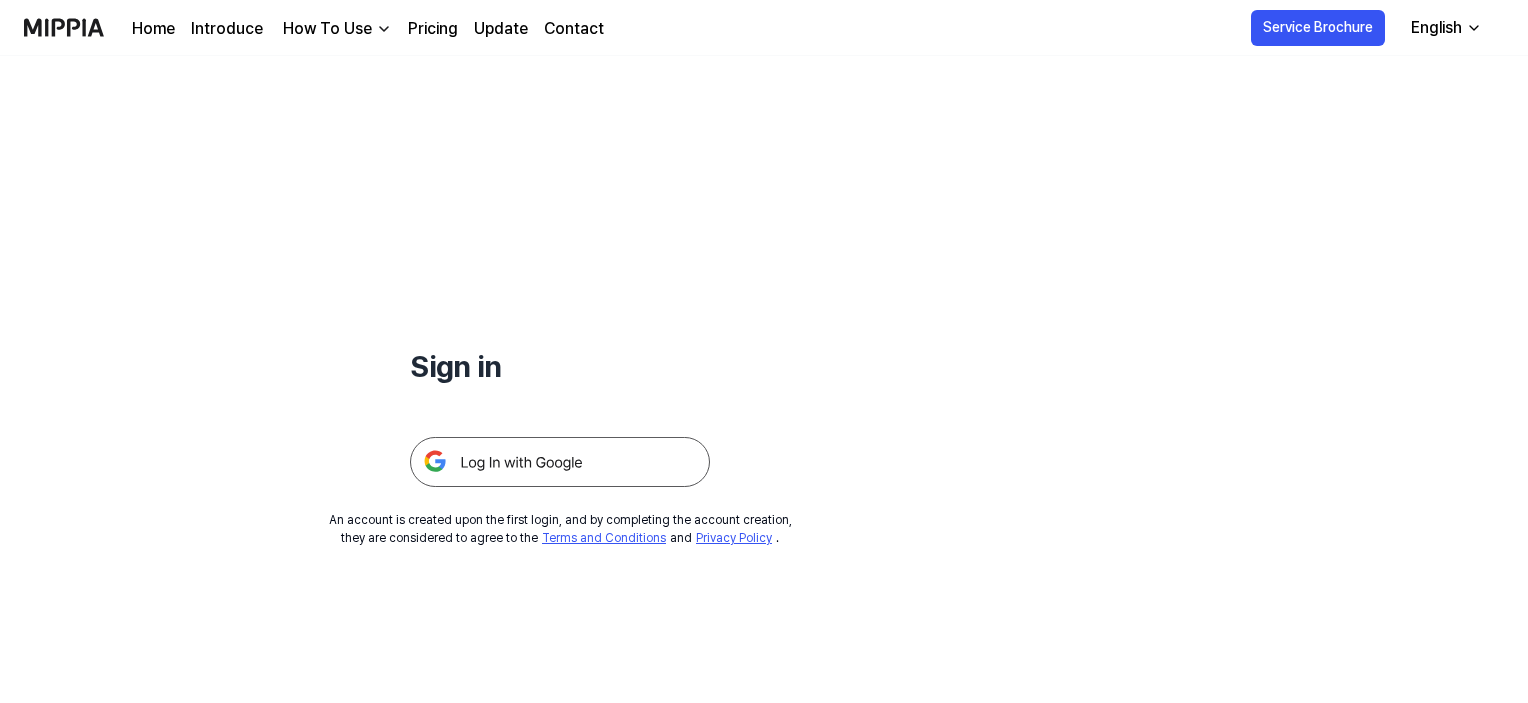 click 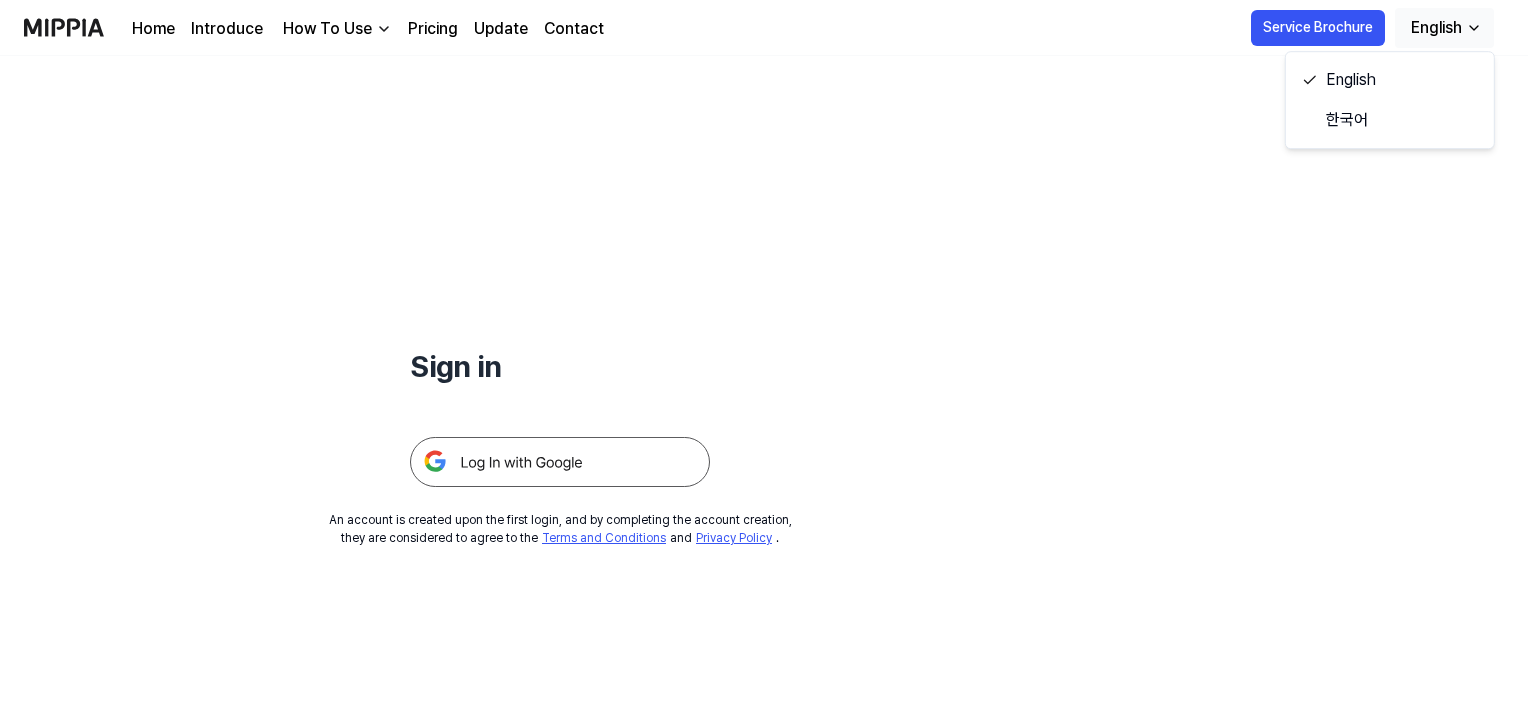 click on "Sign in An account is created upon the first login, and by completing the account creation,
they are considered to agree to the Terms and Conditions and Privacy Policy ." at bounding box center [560, 301] 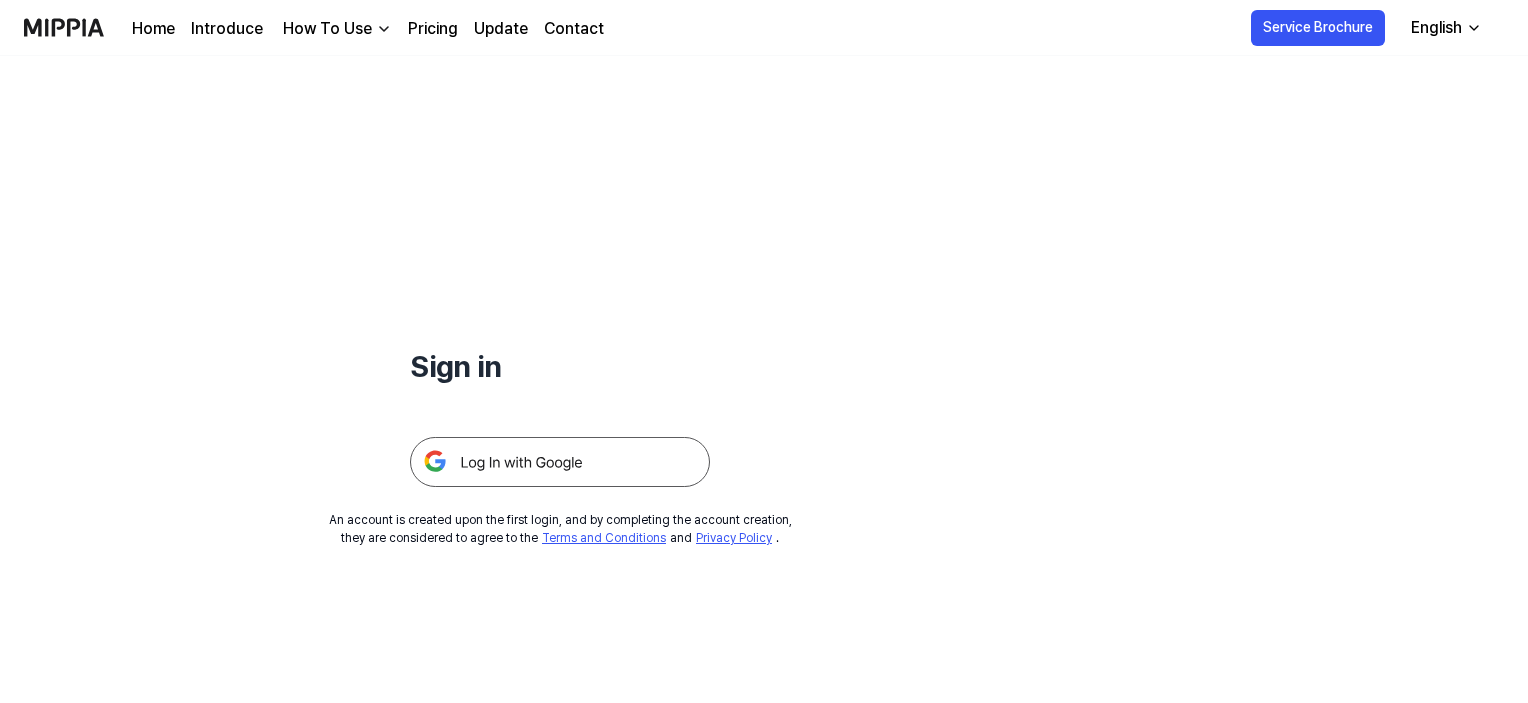 click at bounding box center (560, 462) 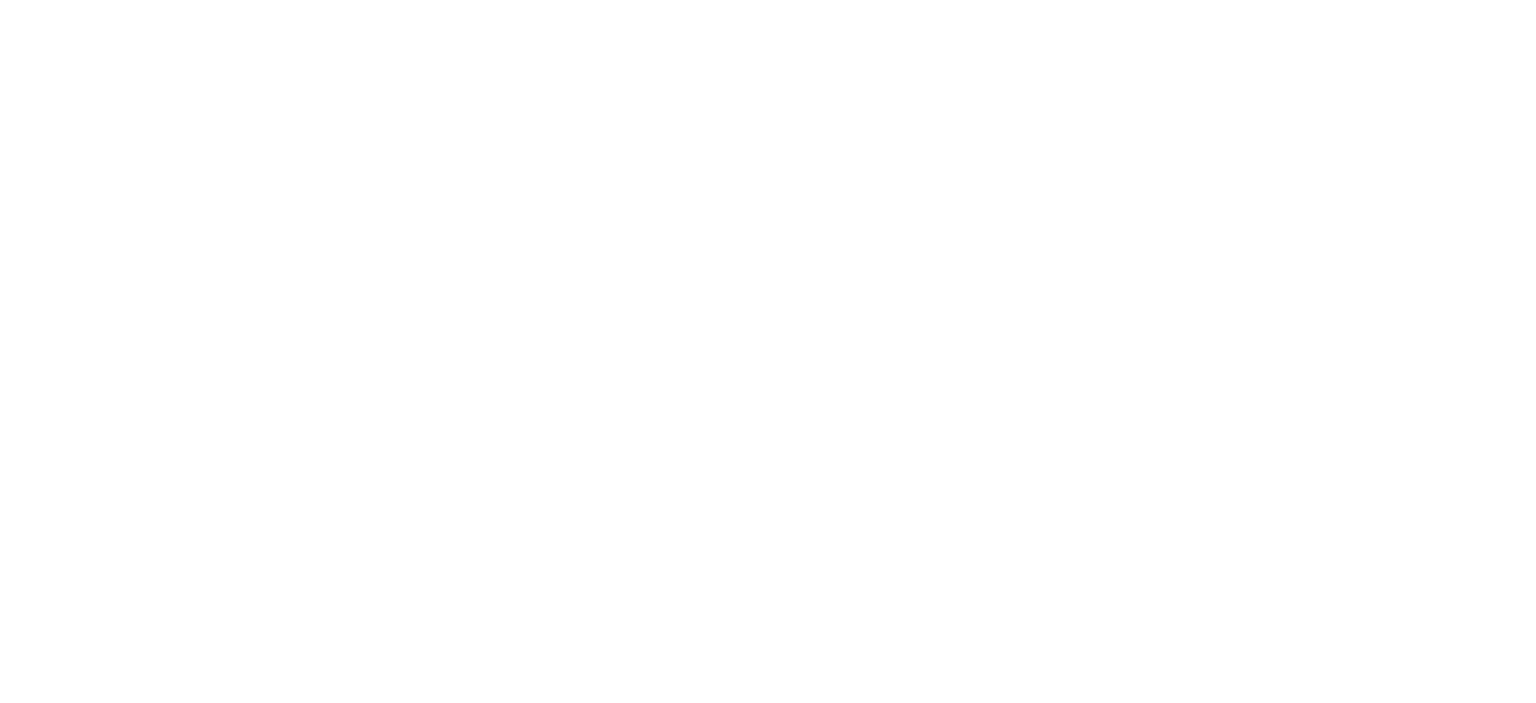 scroll, scrollTop: 0, scrollLeft: 0, axis: both 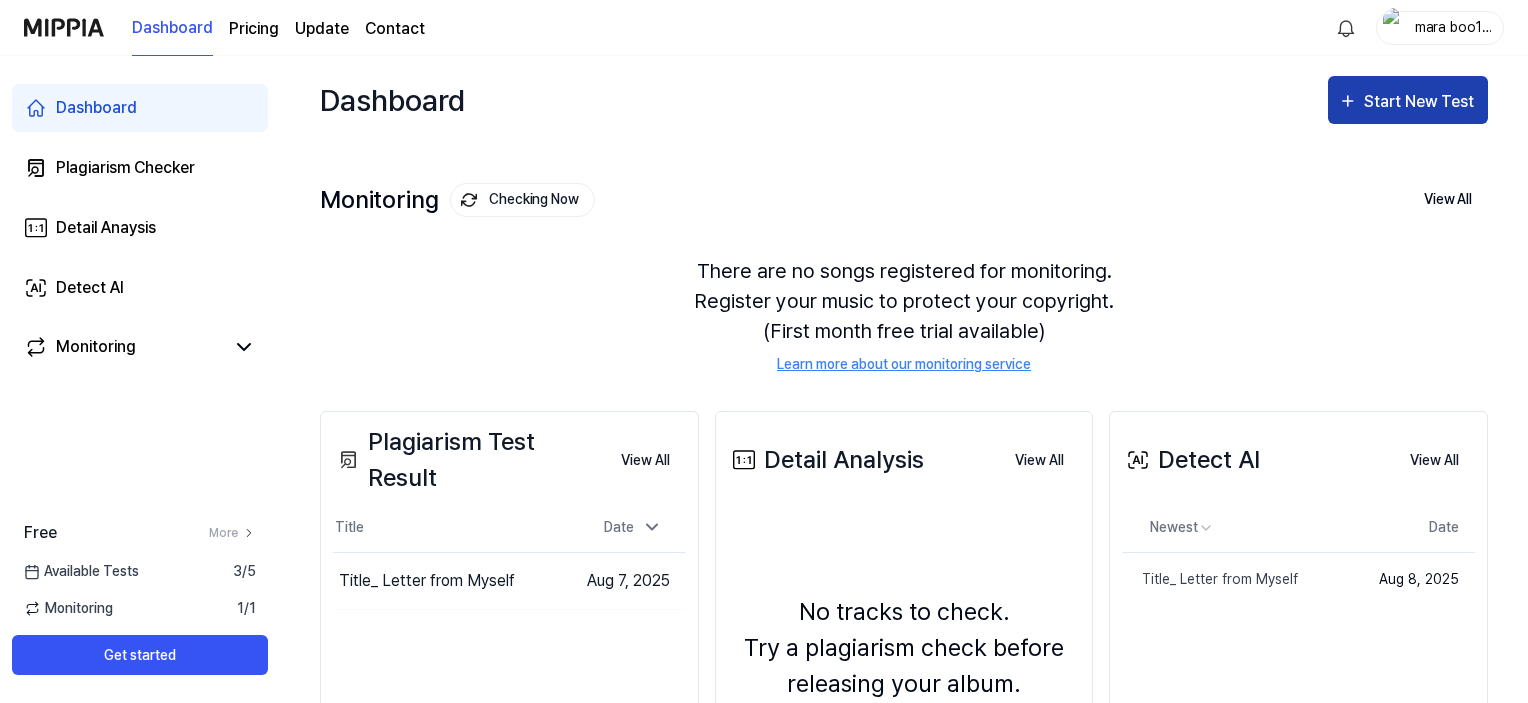 drag, startPoint x: 1374, startPoint y: 105, endPoint x: 1364, endPoint y: 106, distance: 10.049875 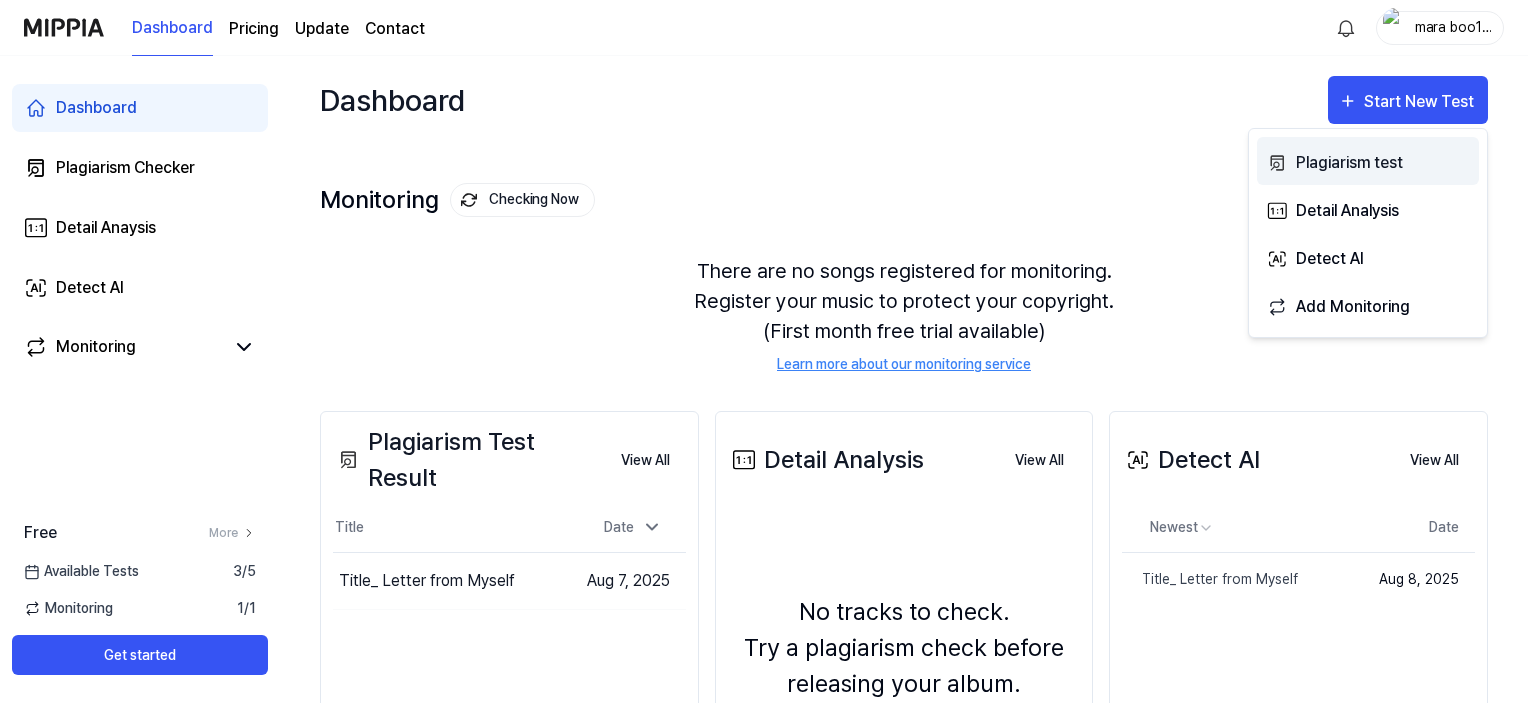 click on "Plagiarism test" at bounding box center (1383, 163) 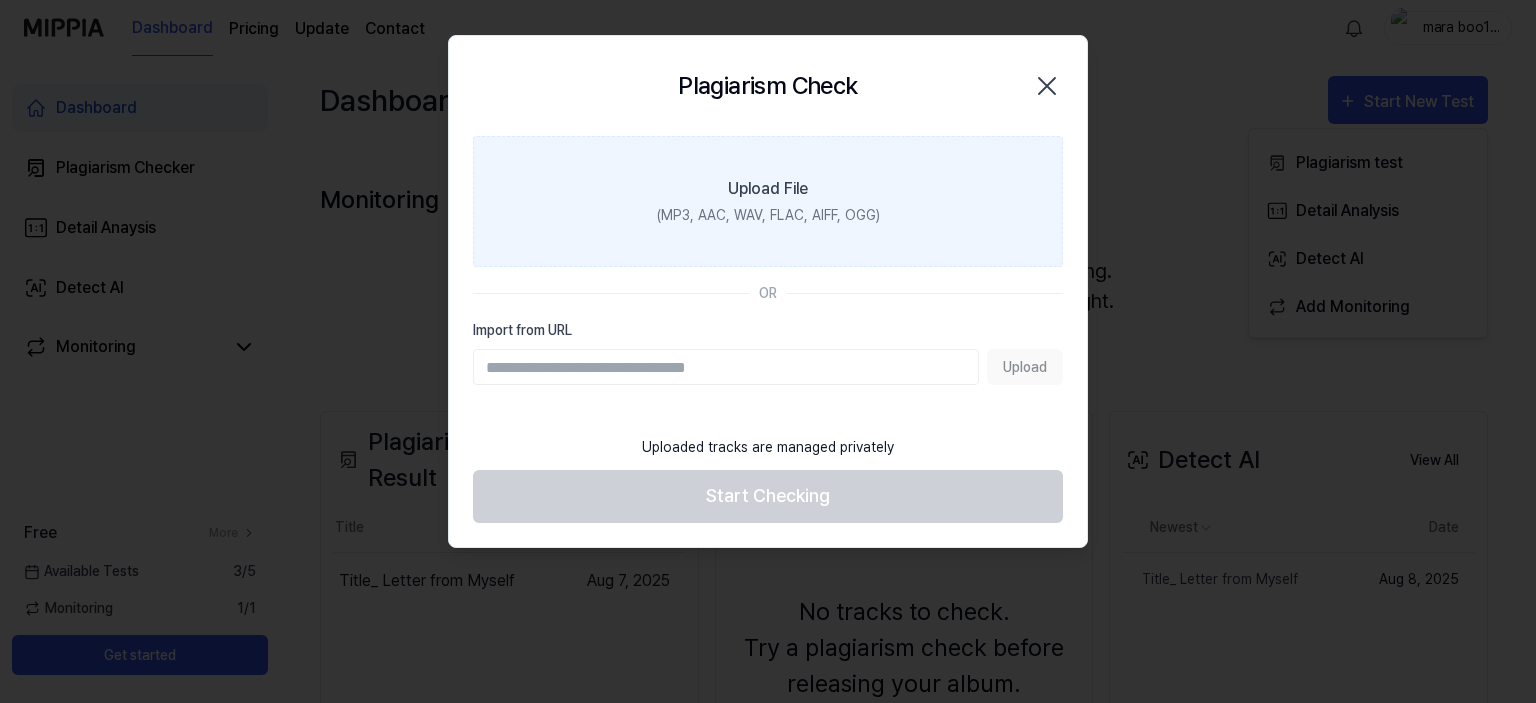click on "(MP3, AAC, WAV, FLAC, AIFF, OGG)" at bounding box center [768, 215] 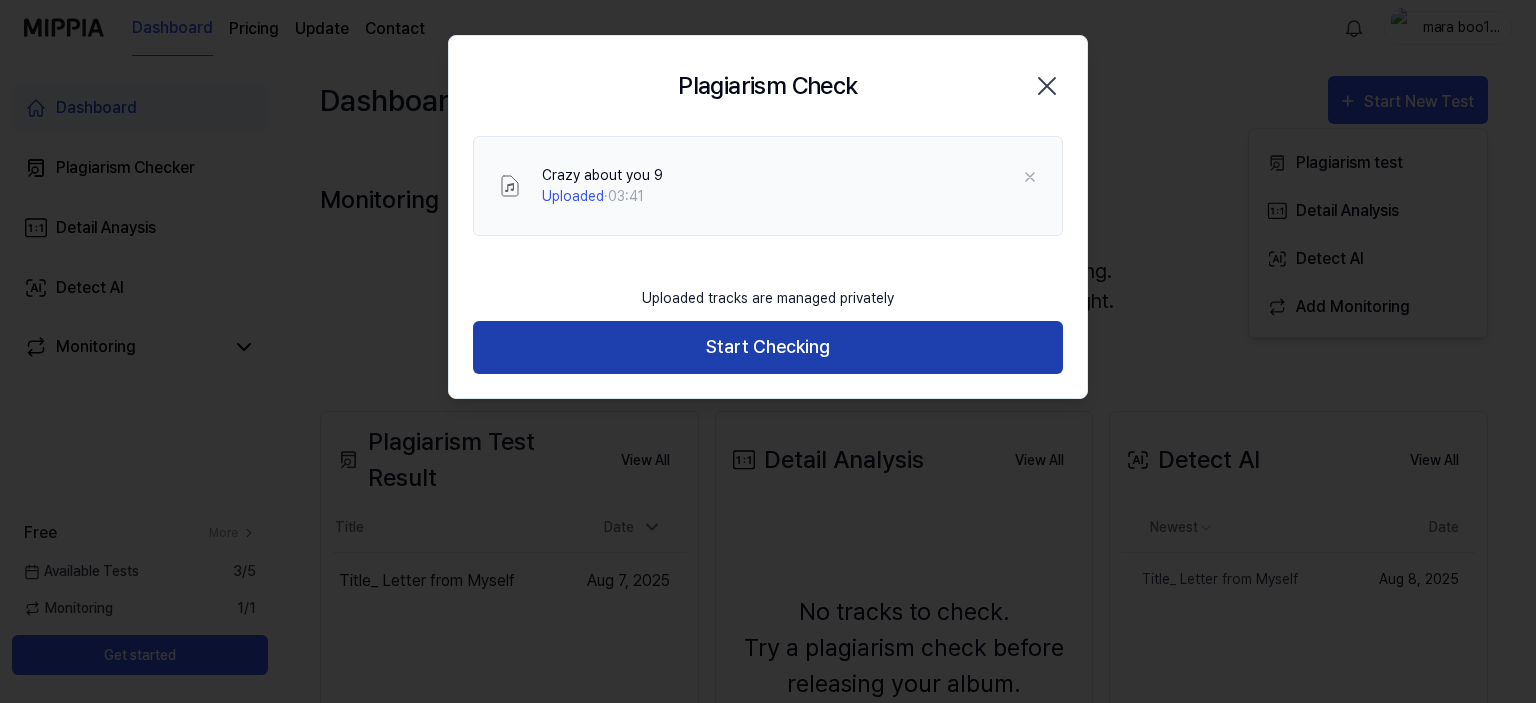 click on "Start Checking" at bounding box center [768, 347] 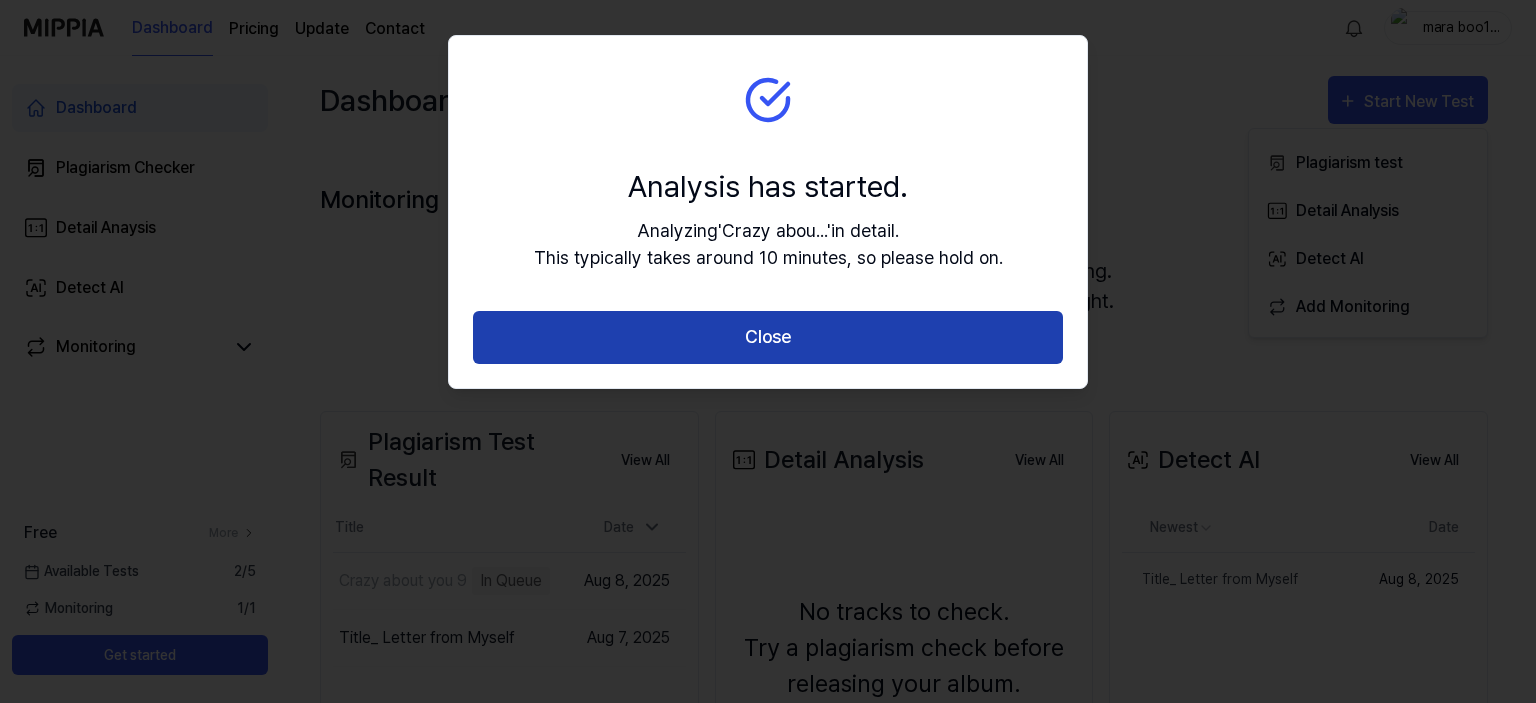 click on "Close" at bounding box center [768, 337] 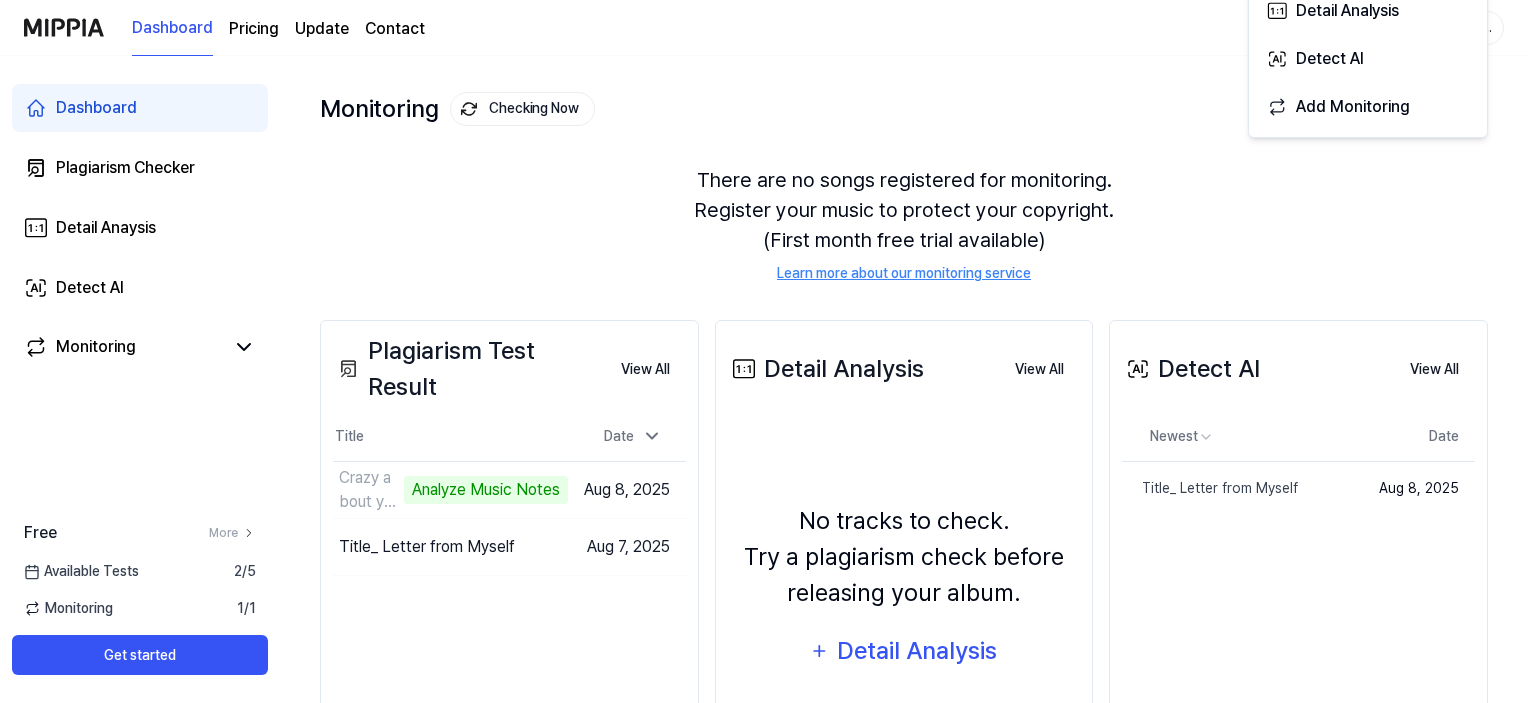 scroll, scrollTop: 200, scrollLeft: 0, axis: vertical 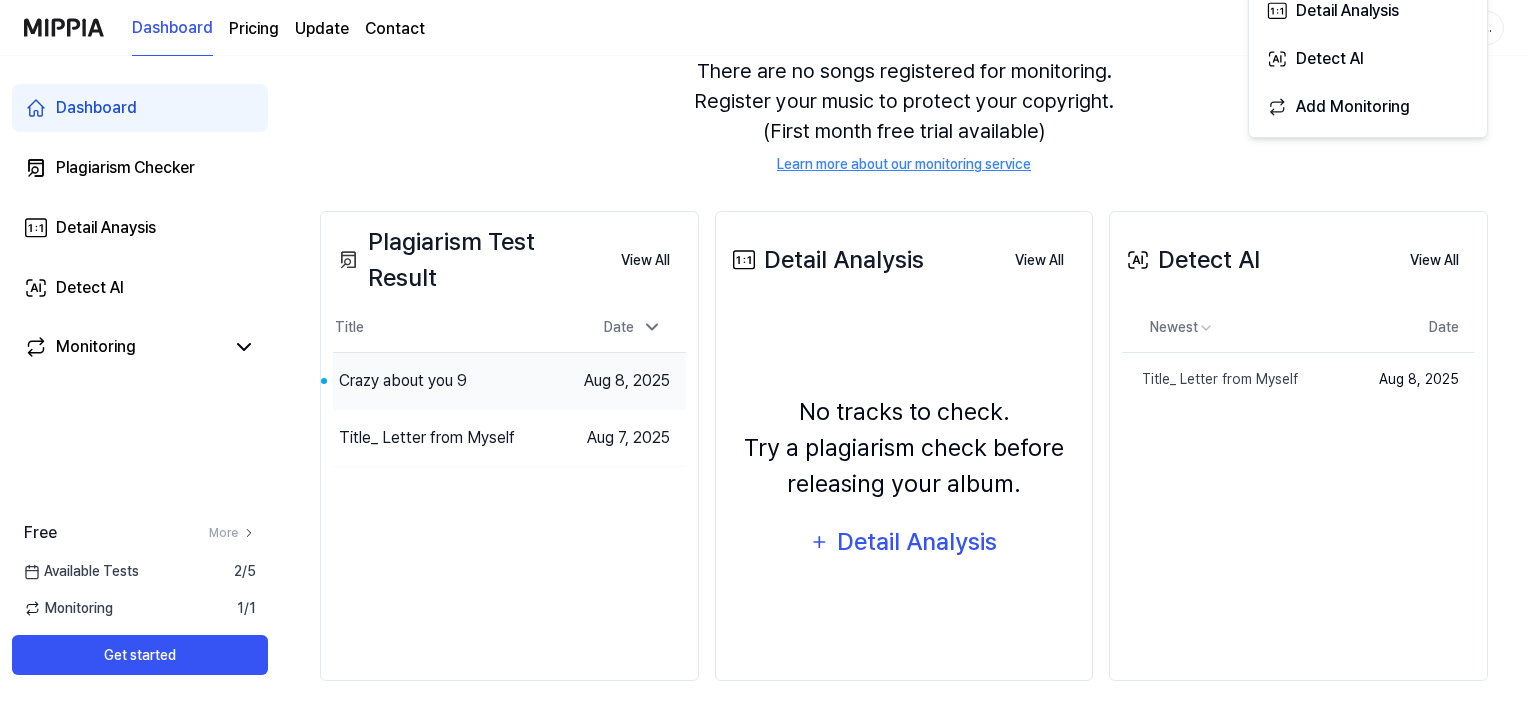 click on "Crazy about you 9" at bounding box center (403, 381) 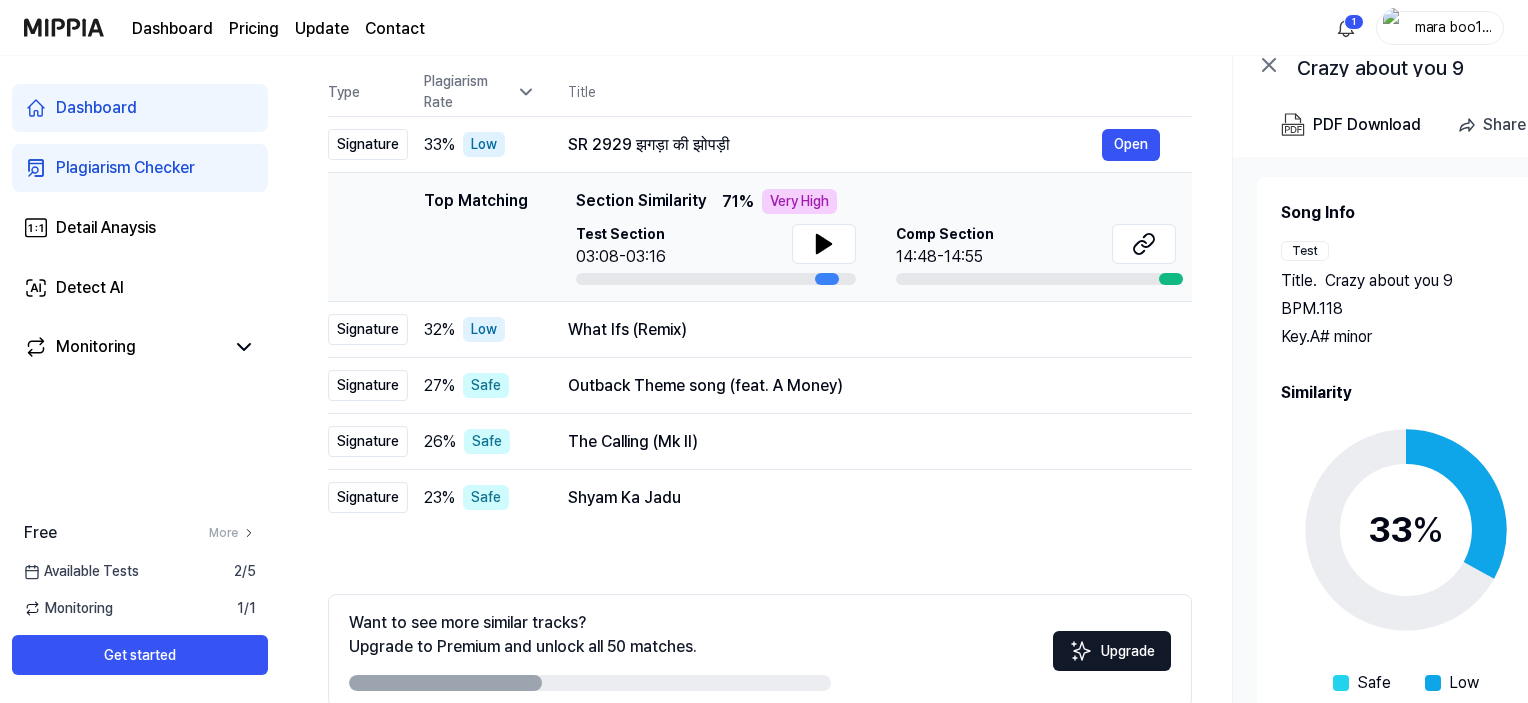scroll, scrollTop: 304, scrollLeft: 0, axis: vertical 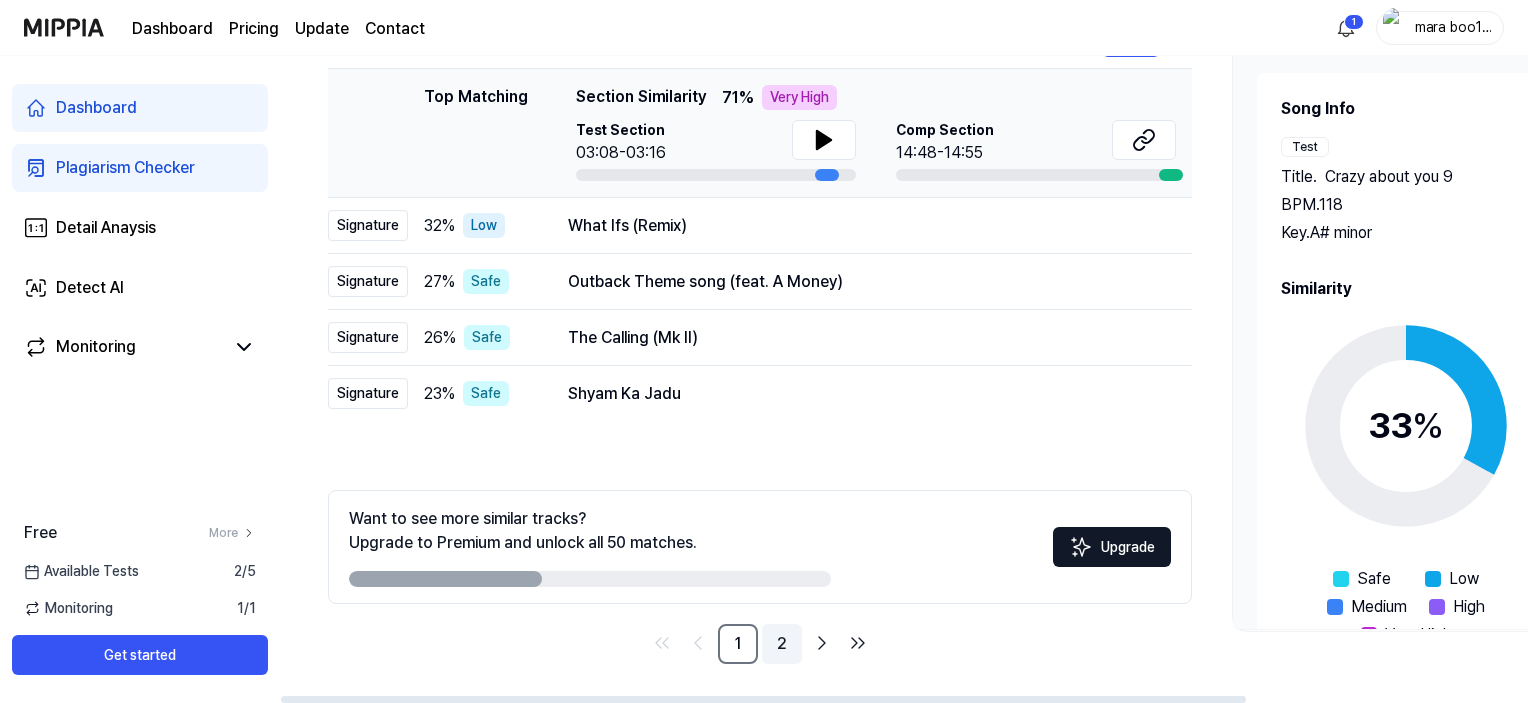 click on "2" at bounding box center (782, 644) 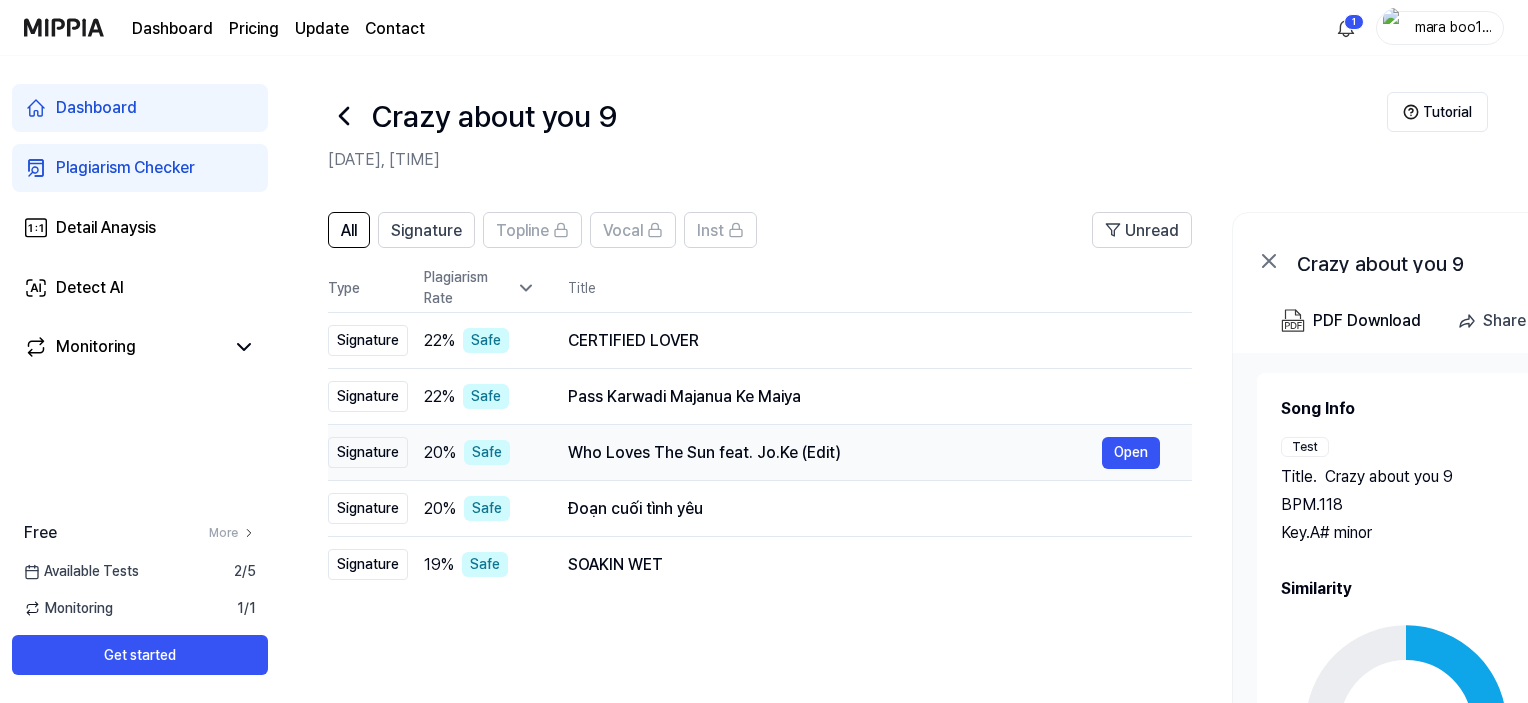 scroll, scrollTop: 304, scrollLeft: 0, axis: vertical 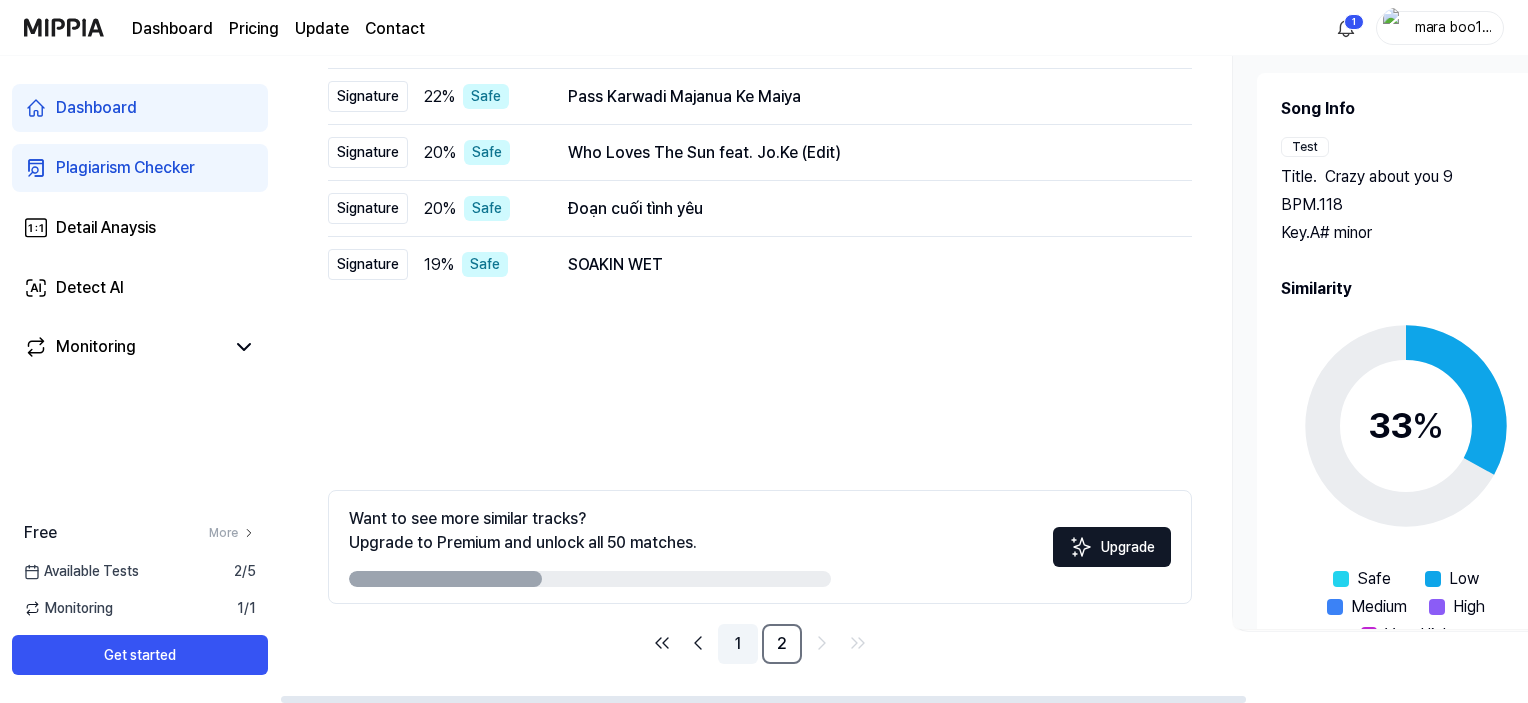 click on "1" at bounding box center [738, 644] 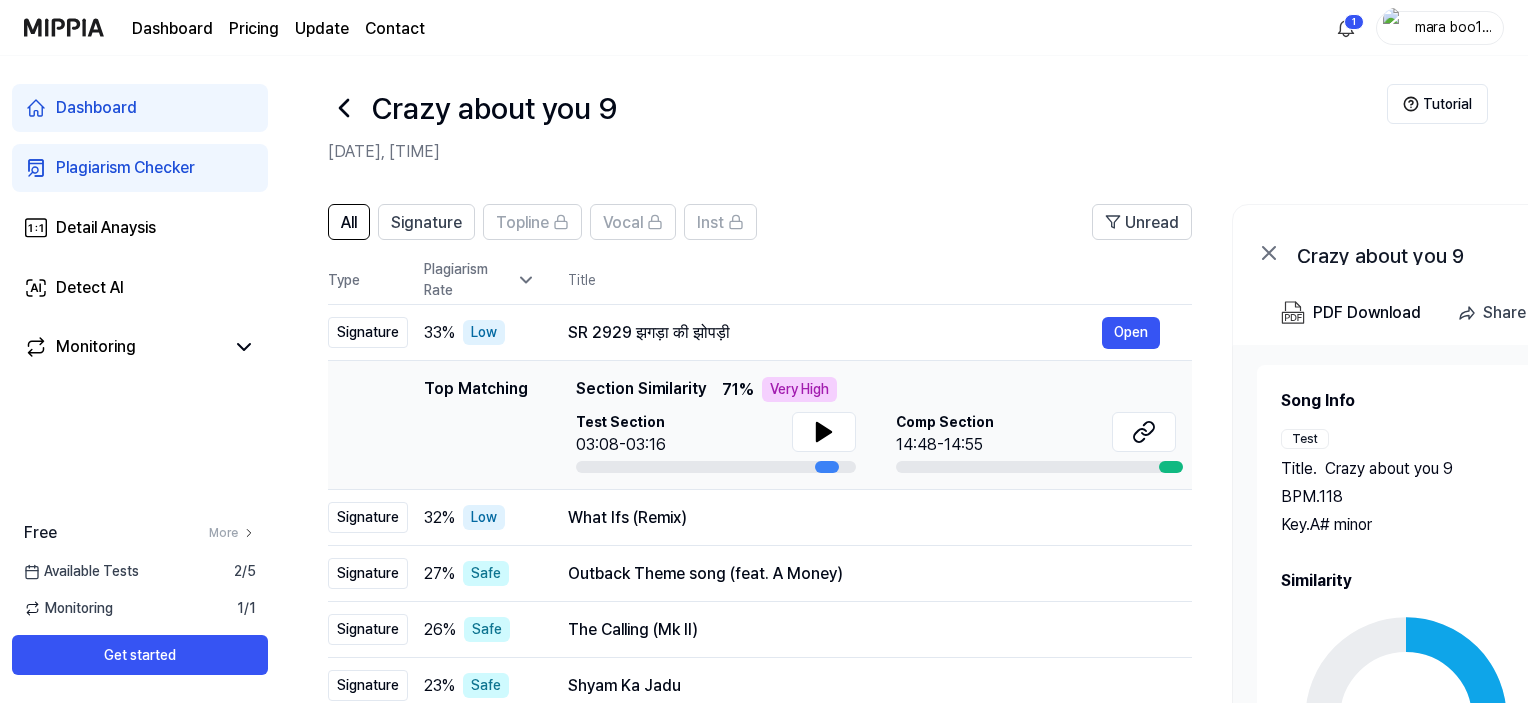 scroll, scrollTop: 0, scrollLeft: 0, axis: both 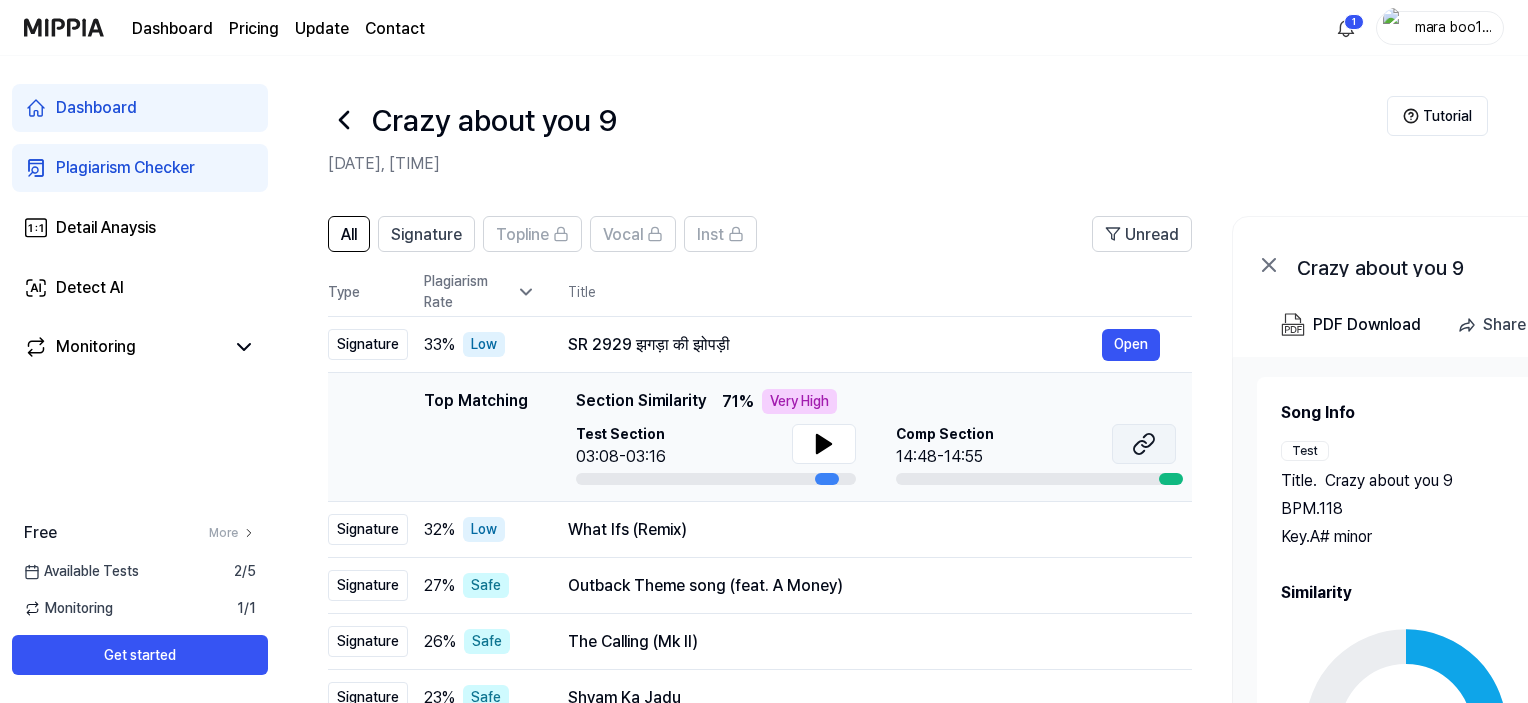 click 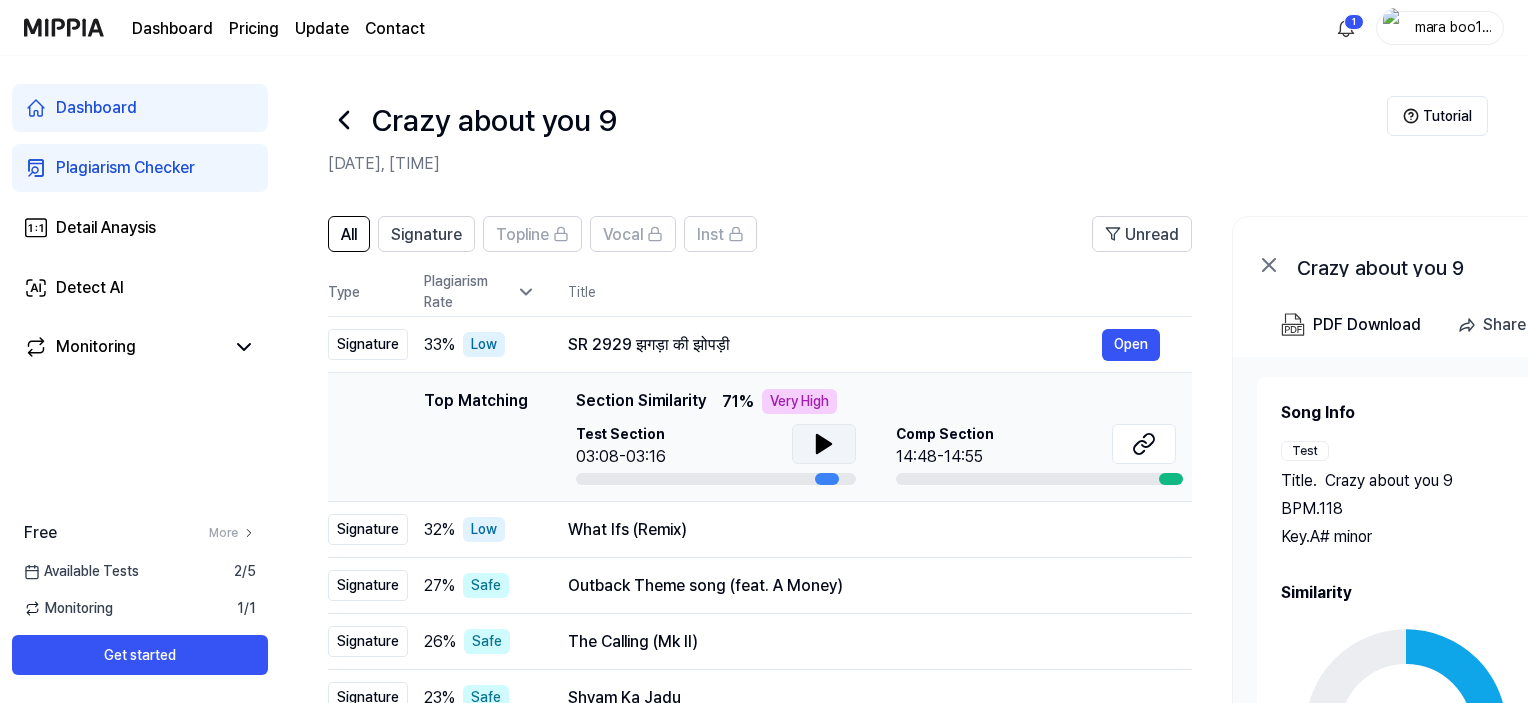 click 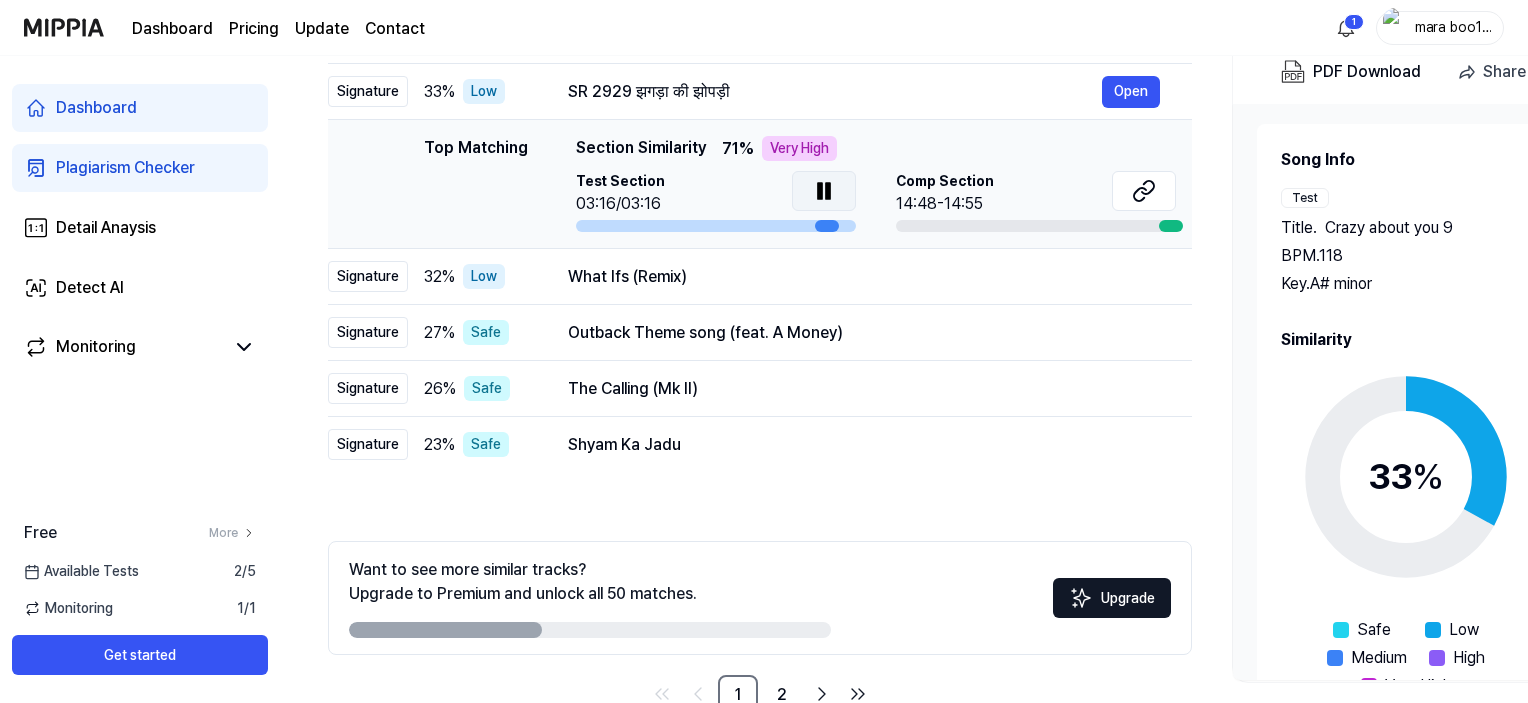 scroll, scrollTop: 300, scrollLeft: 0, axis: vertical 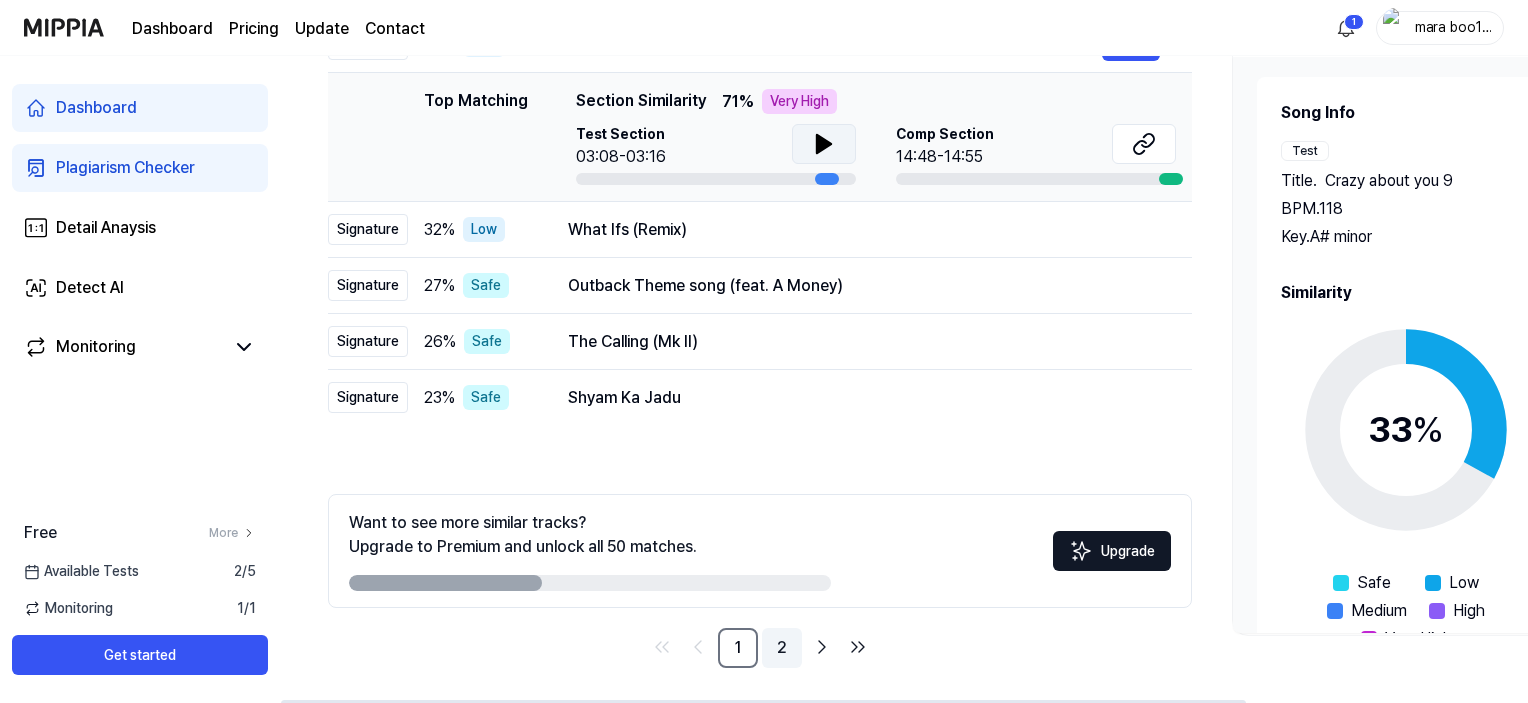 click on "2" at bounding box center [782, 648] 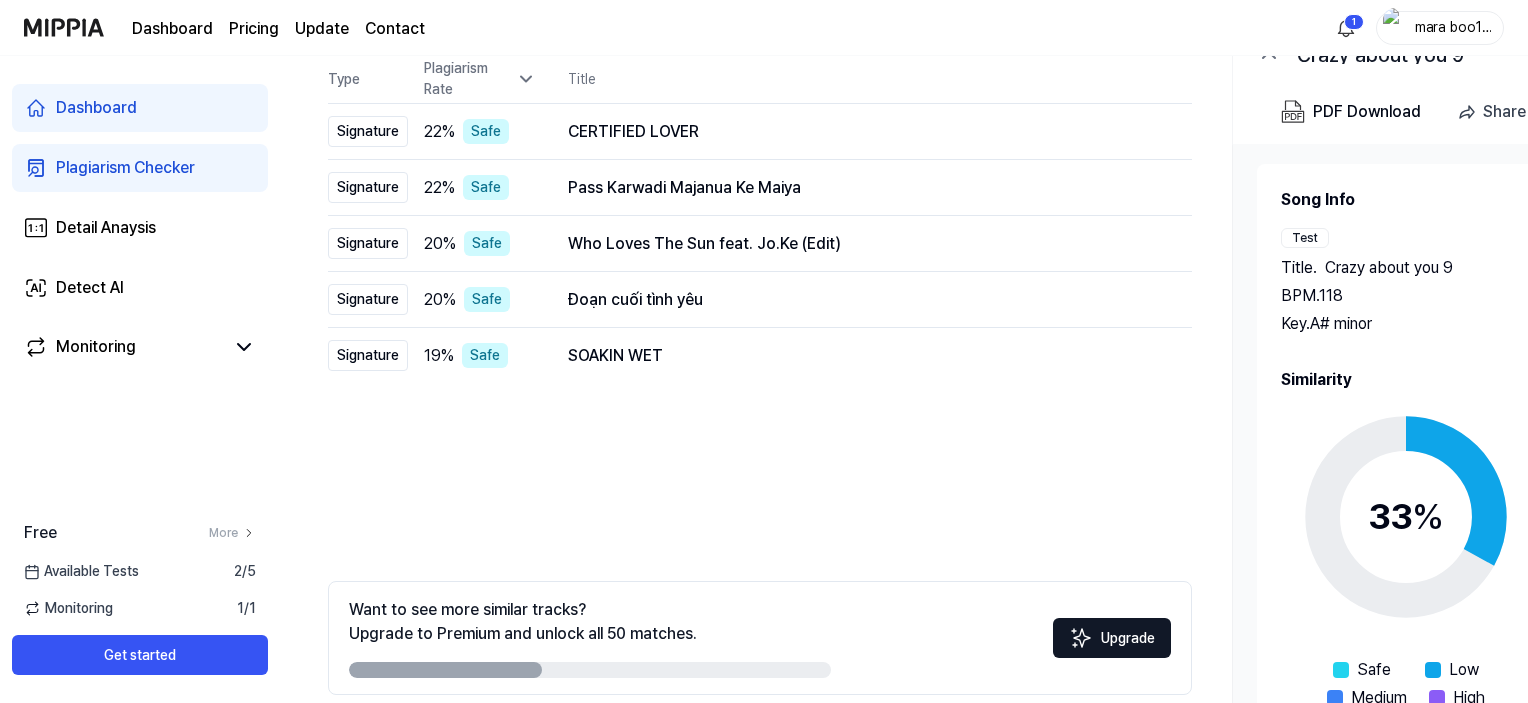 scroll, scrollTop: 304, scrollLeft: 0, axis: vertical 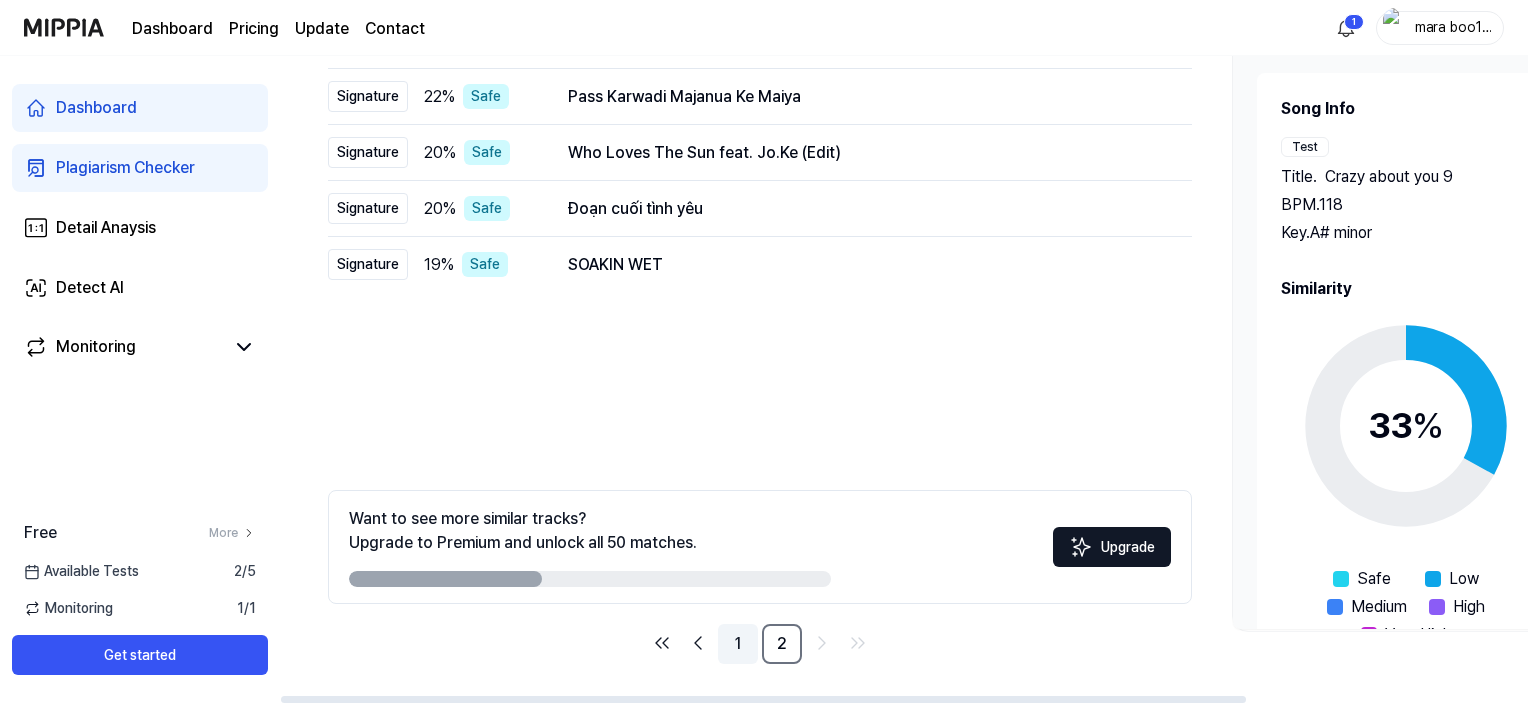 click on "1" at bounding box center (738, 644) 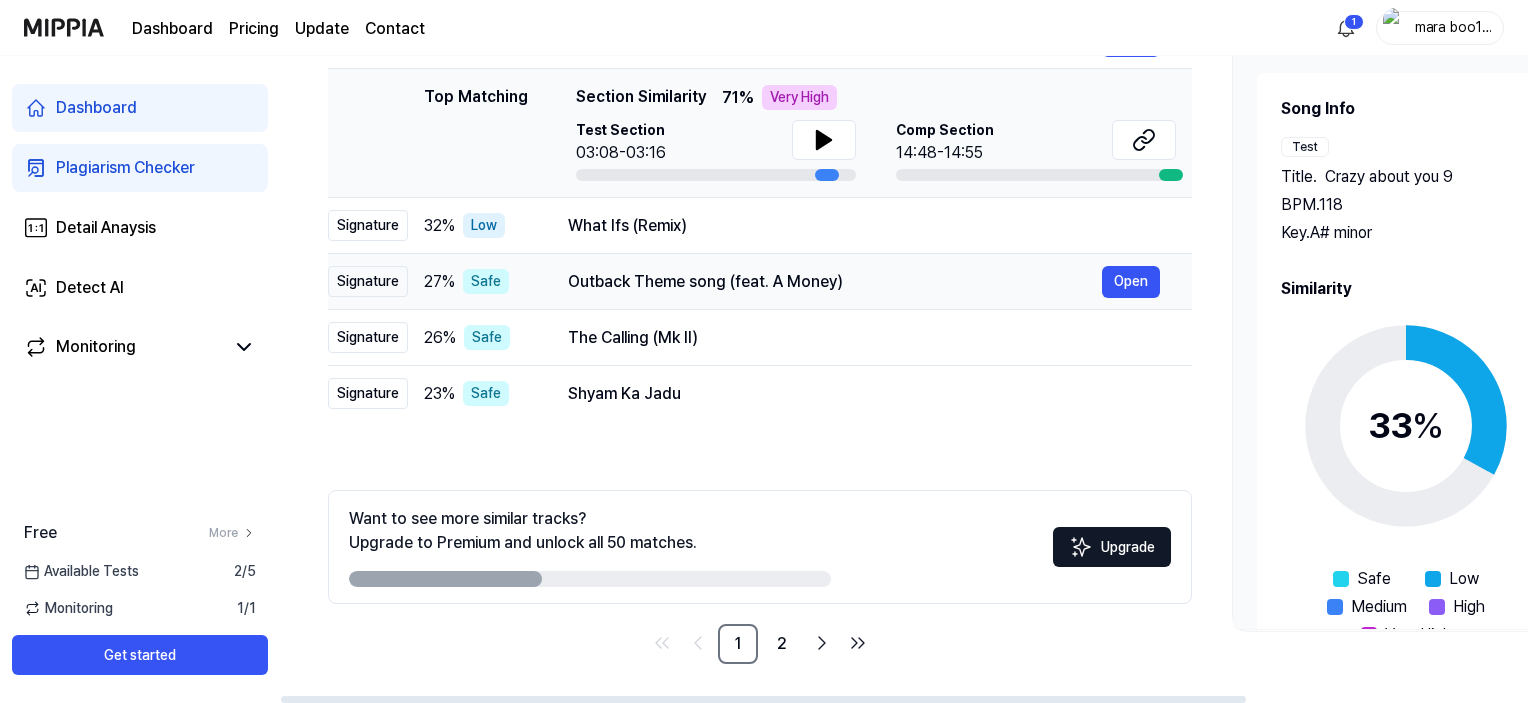 scroll, scrollTop: 104, scrollLeft: 0, axis: vertical 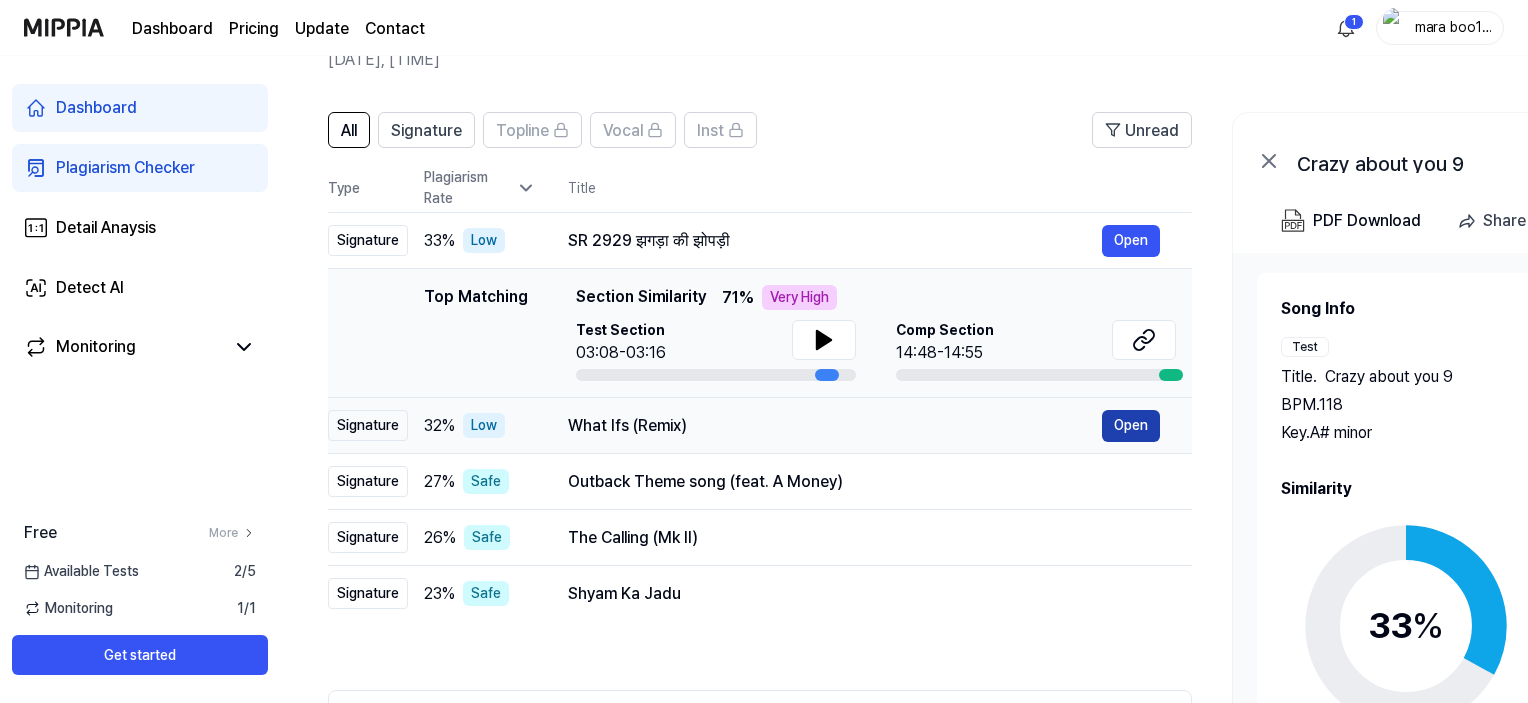 click on "Open" at bounding box center (1131, 426) 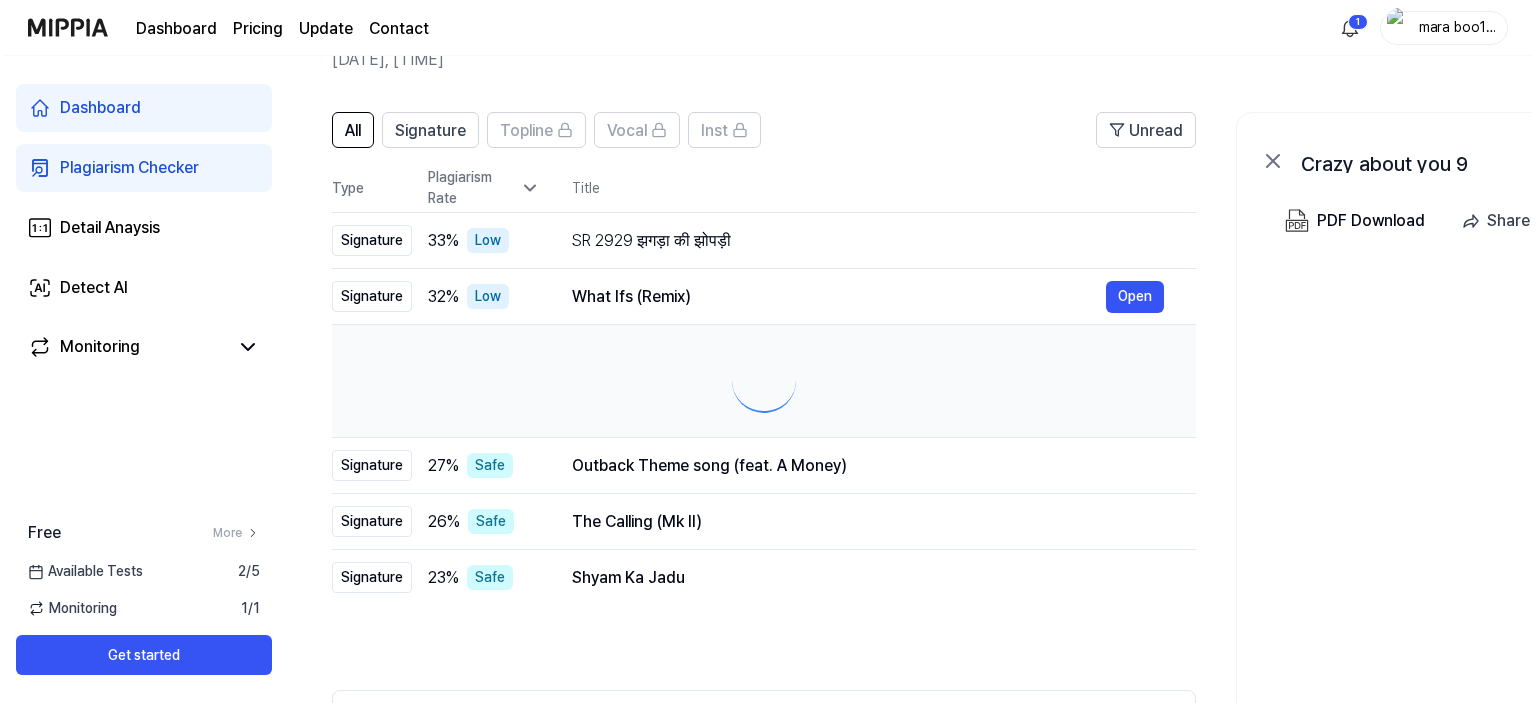 scroll, scrollTop: 0, scrollLeft: 0, axis: both 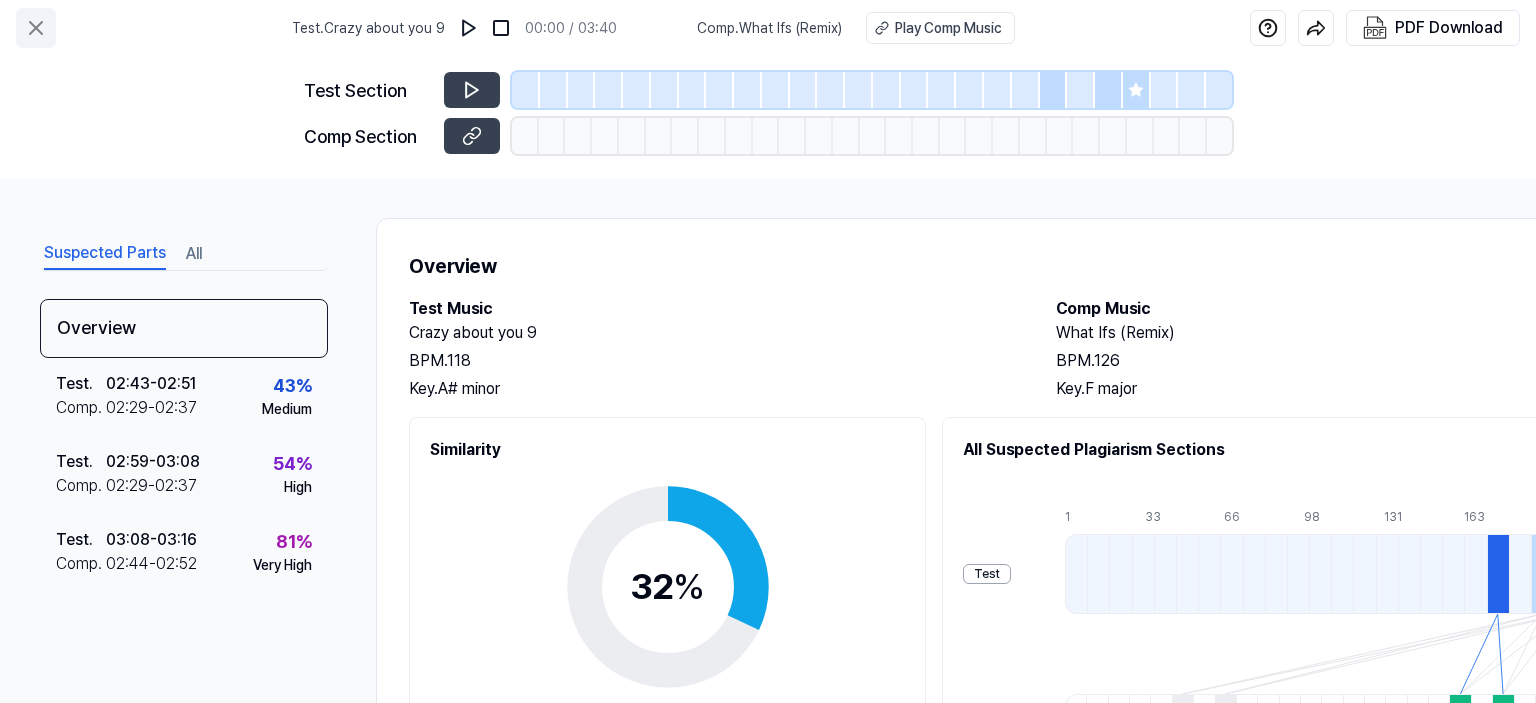 click 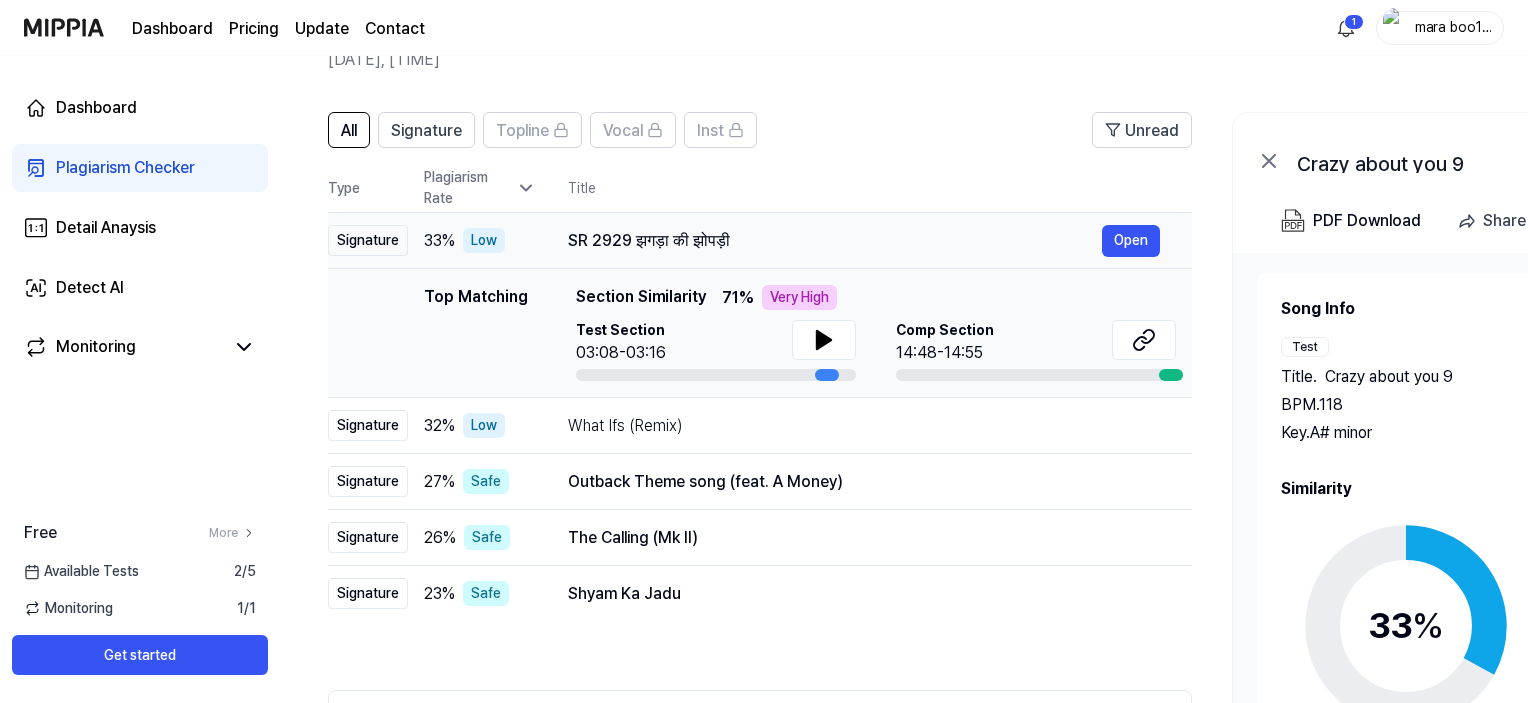 scroll, scrollTop: 304, scrollLeft: 0, axis: vertical 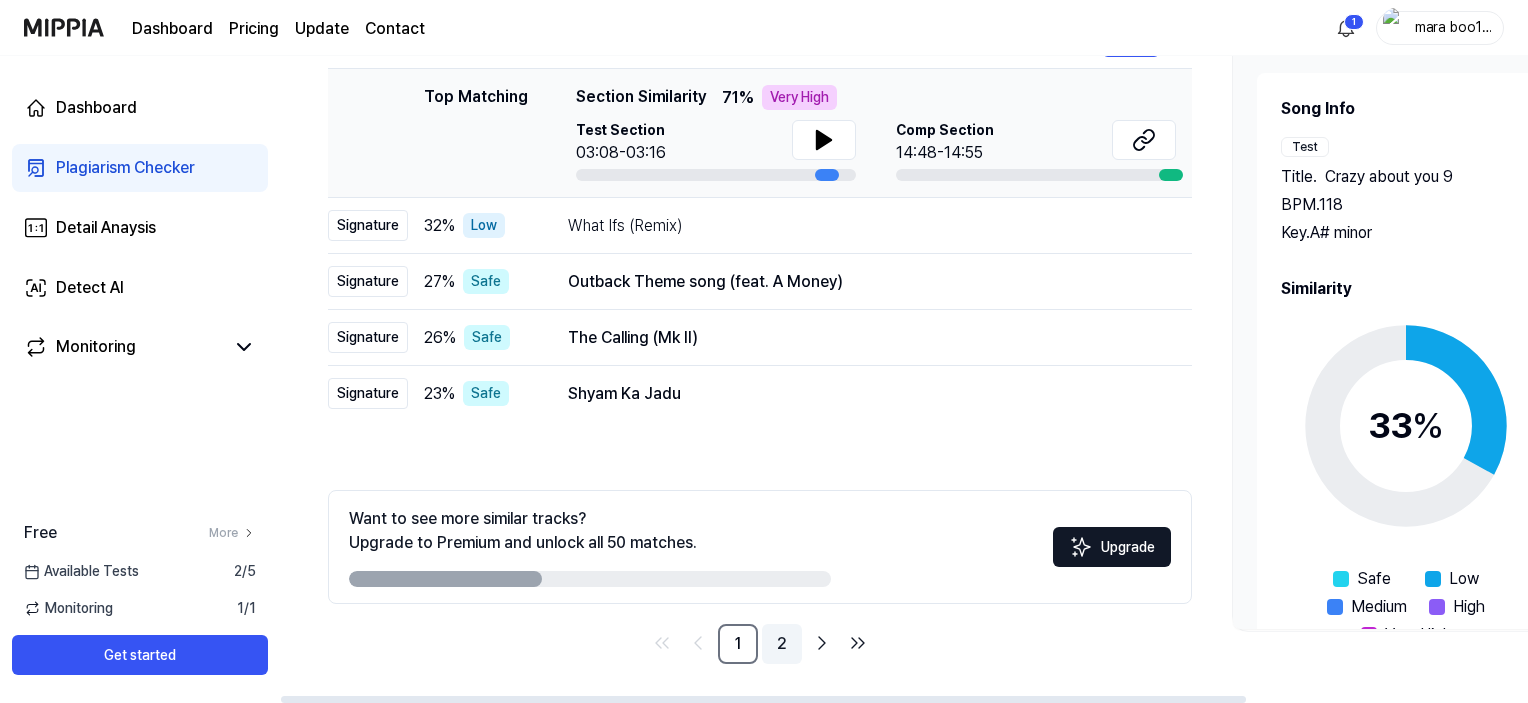 click on "2" at bounding box center [782, 644] 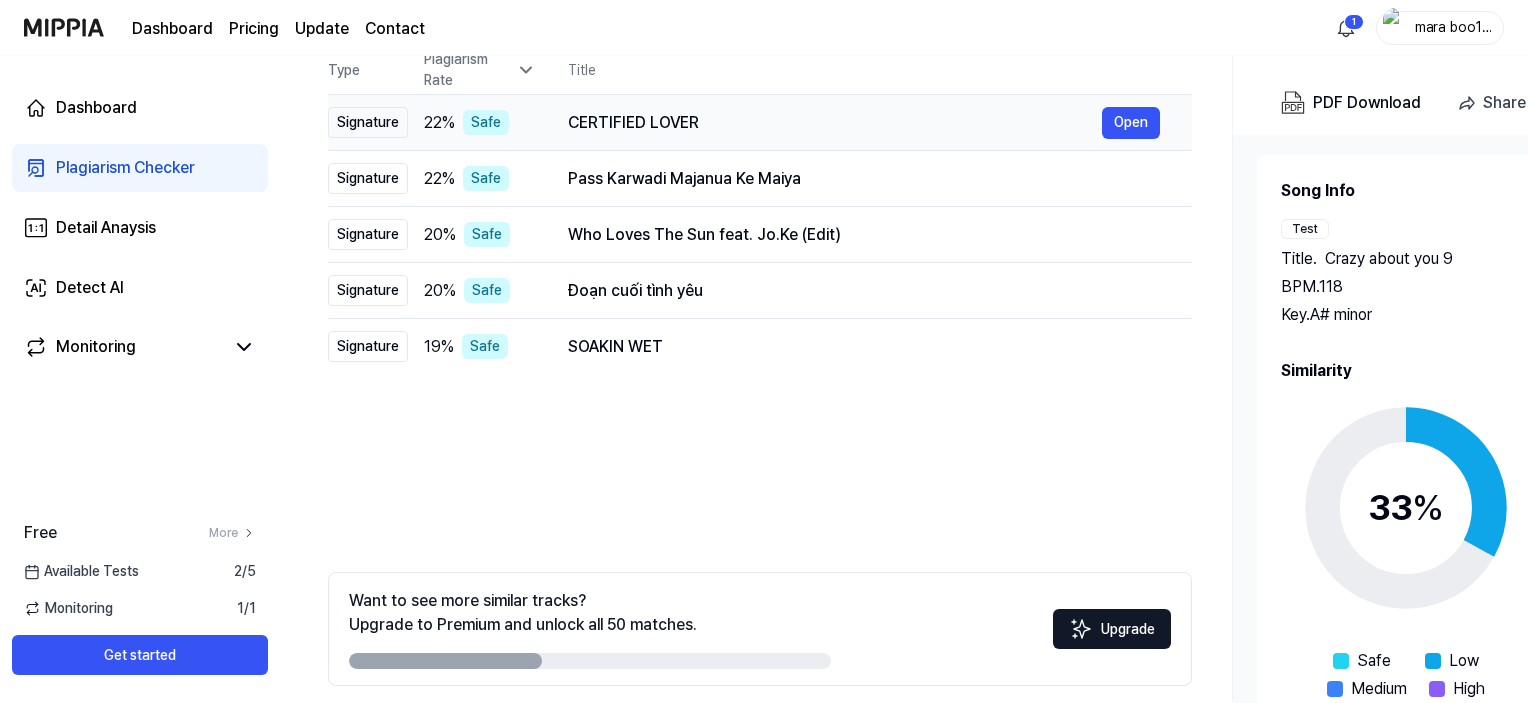 scroll, scrollTop: 304, scrollLeft: 0, axis: vertical 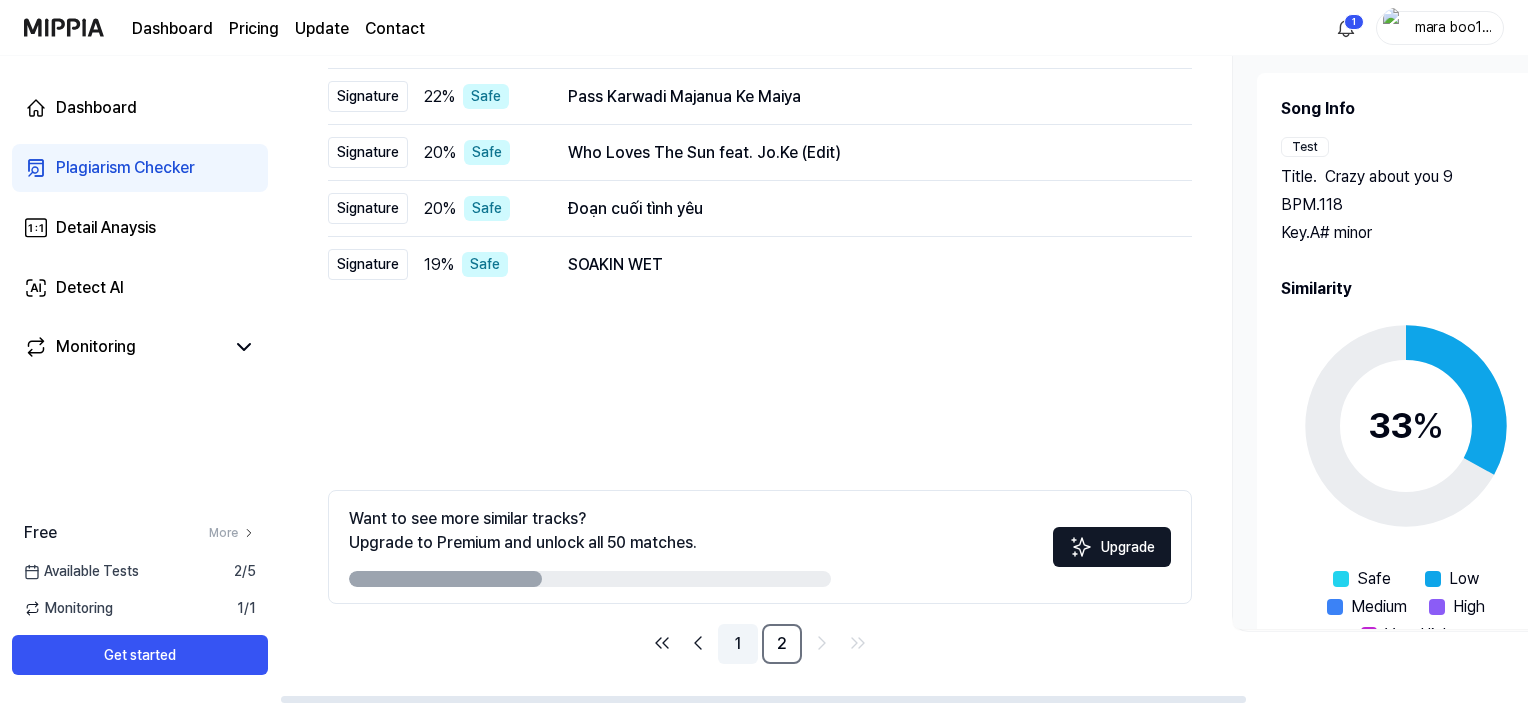 click on "1" at bounding box center (738, 644) 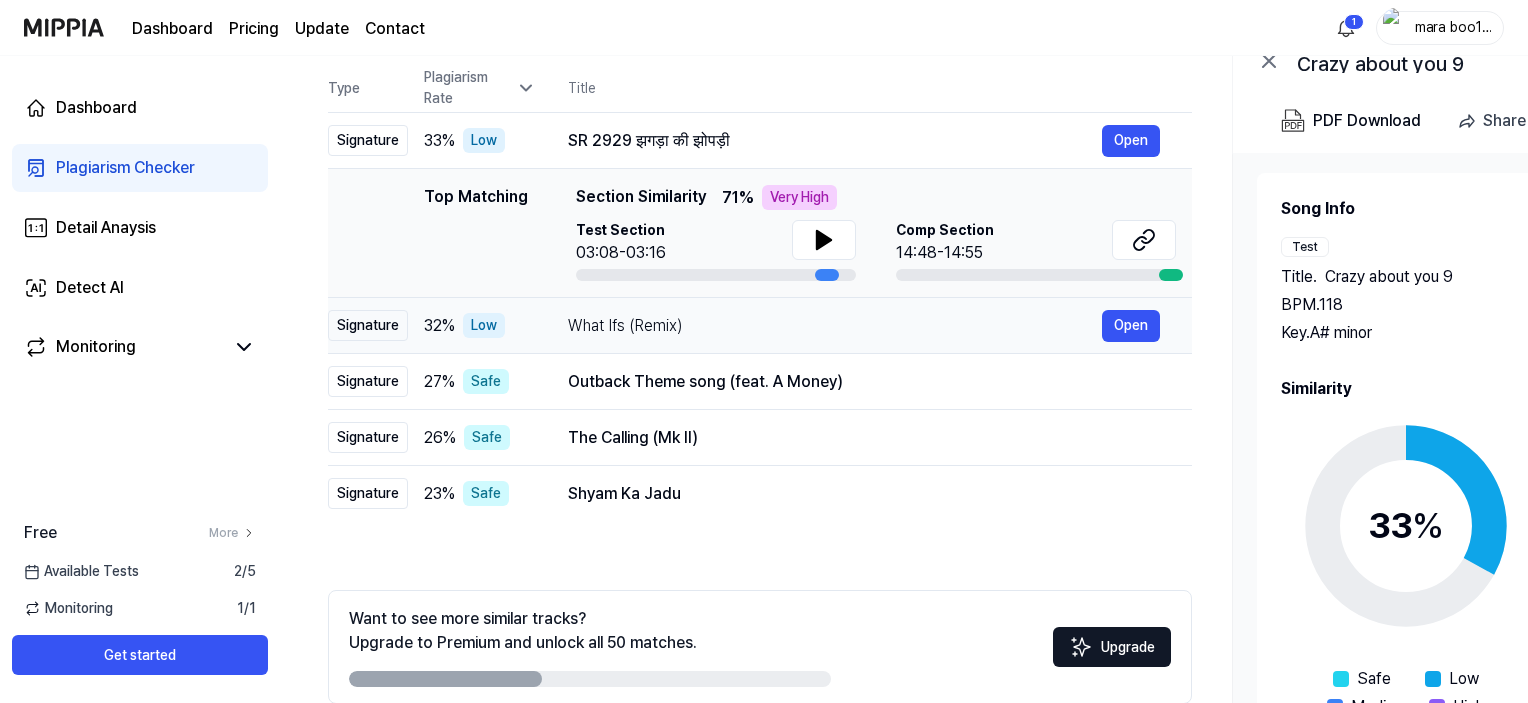 scroll, scrollTop: 104, scrollLeft: 0, axis: vertical 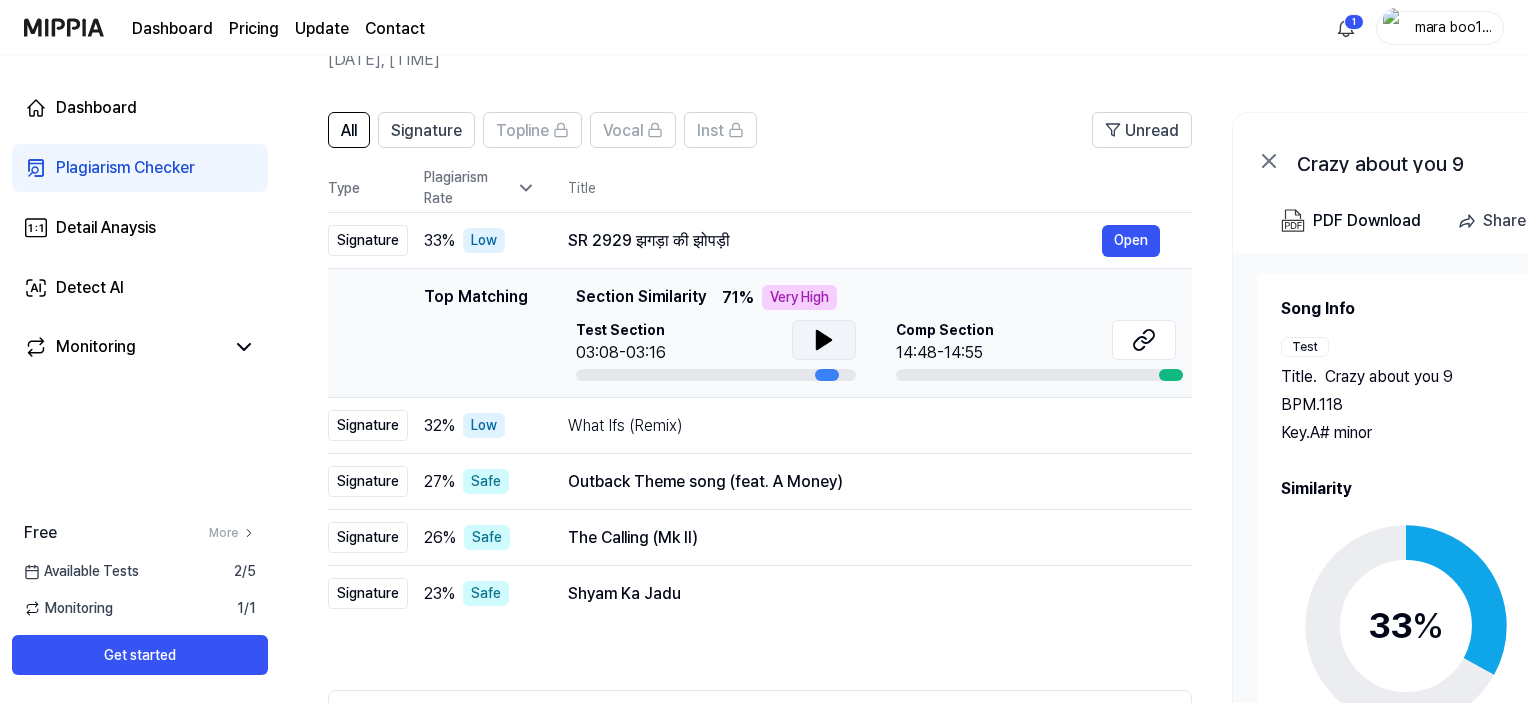 click 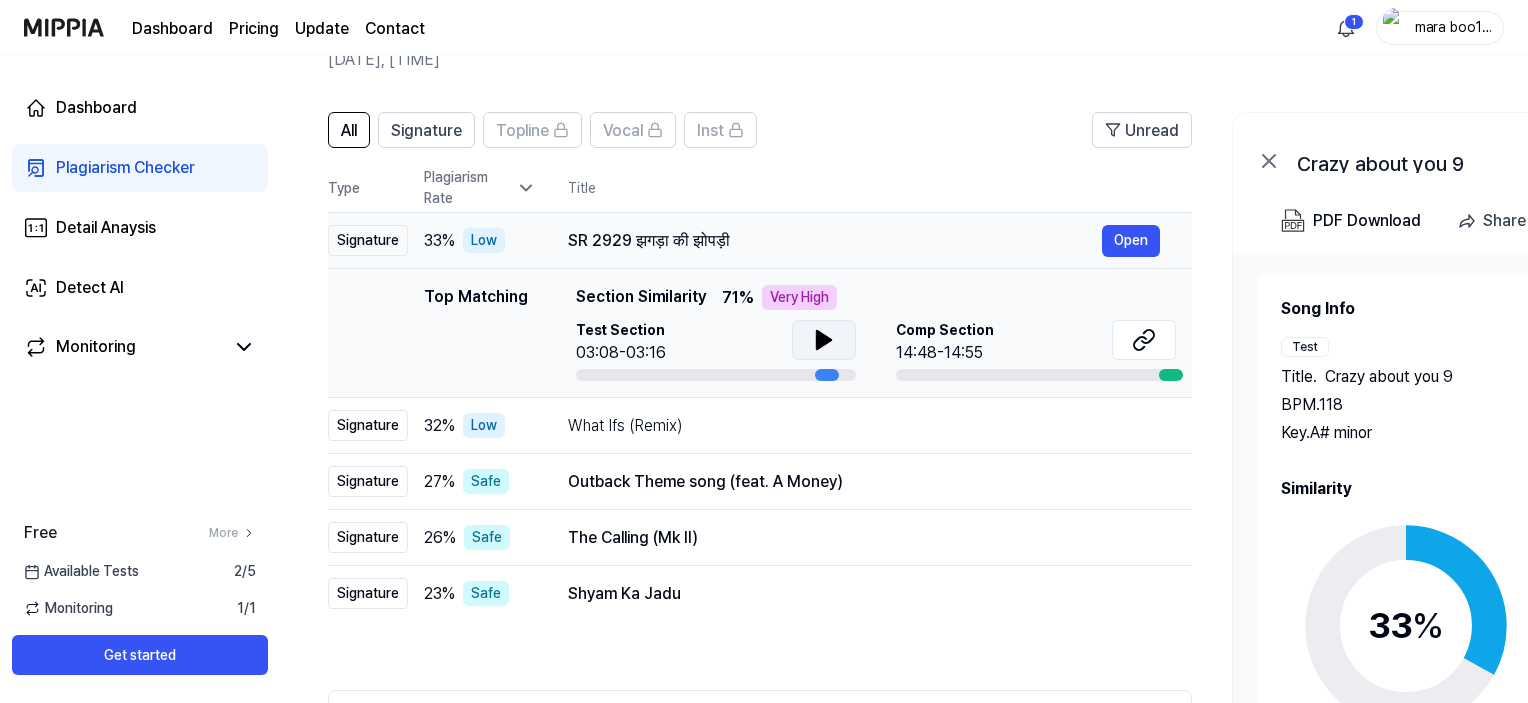 drag, startPoint x: 640, startPoint y: 243, endPoint x: 620, endPoint y: 242, distance: 20.024984 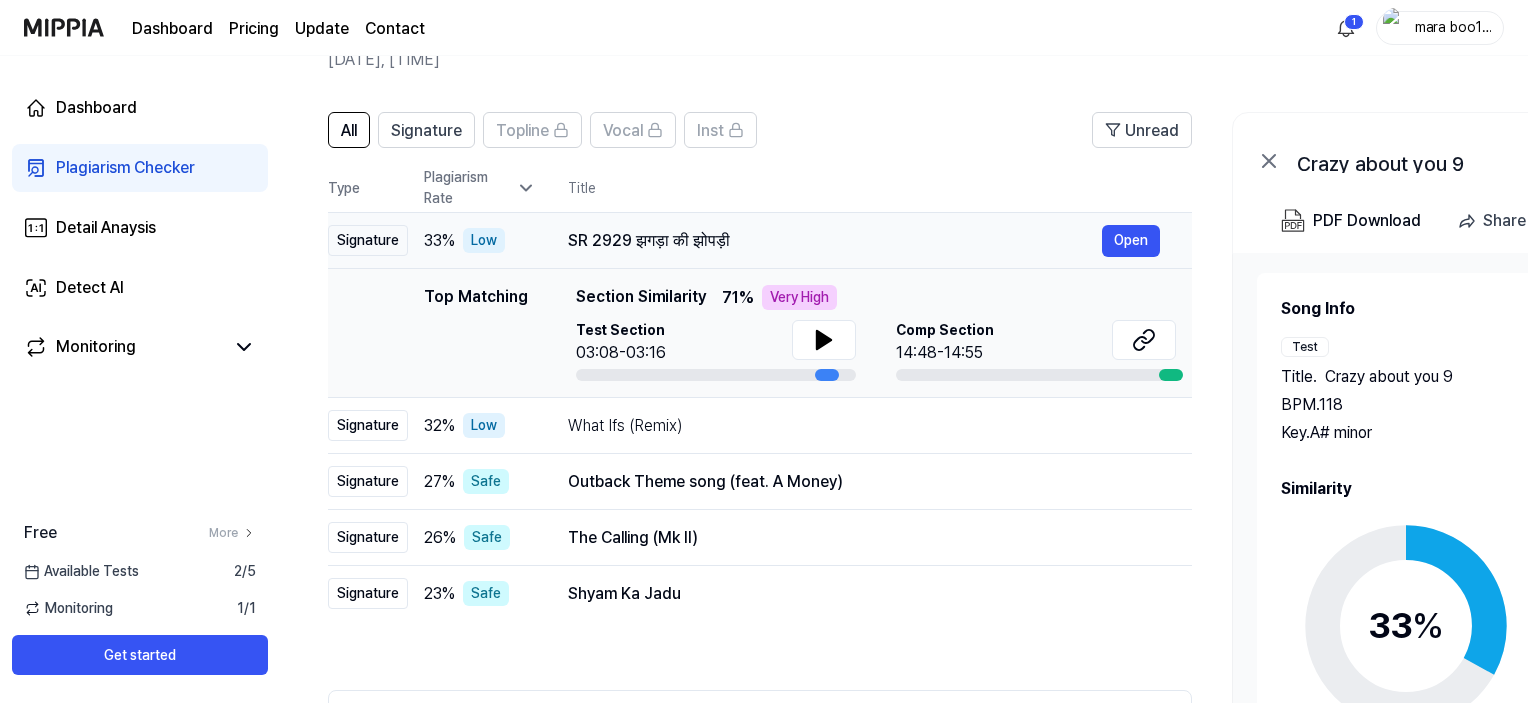 scroll, scrollTop: 0, scrollLeft: 4, axis: horizontal 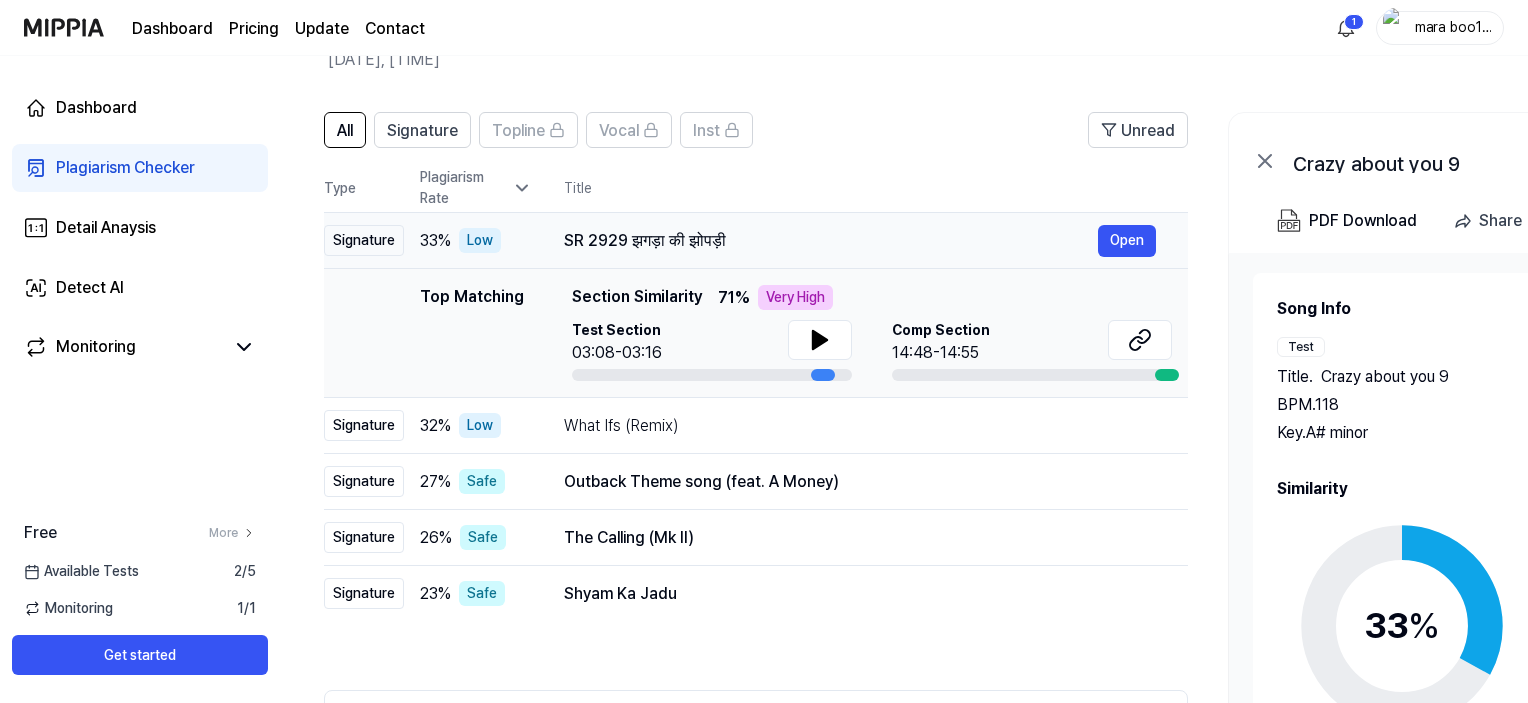 click on "SR 2929 झगड़ा की झोपड़ी" at bounding box center [831, 241] 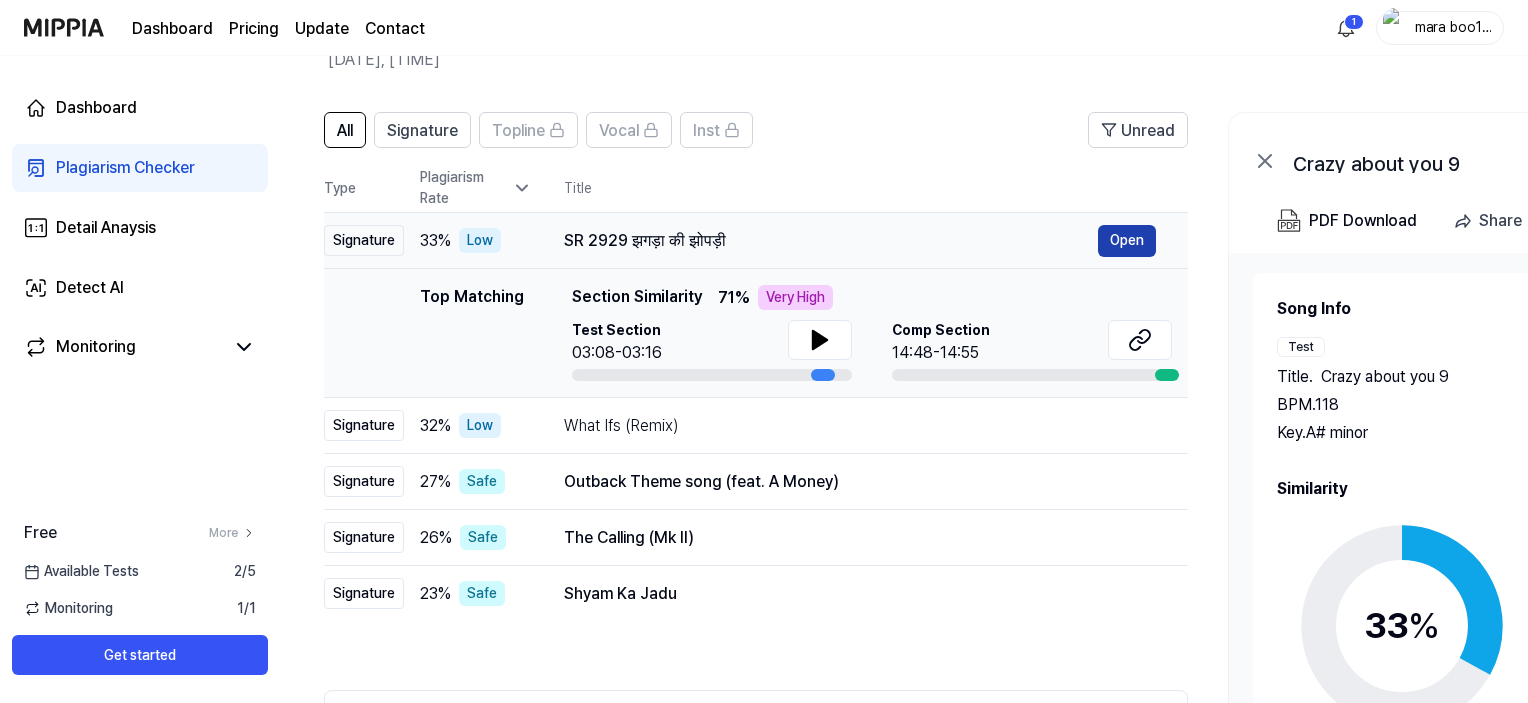 click on "Open" at bounding box center [1127, 241] 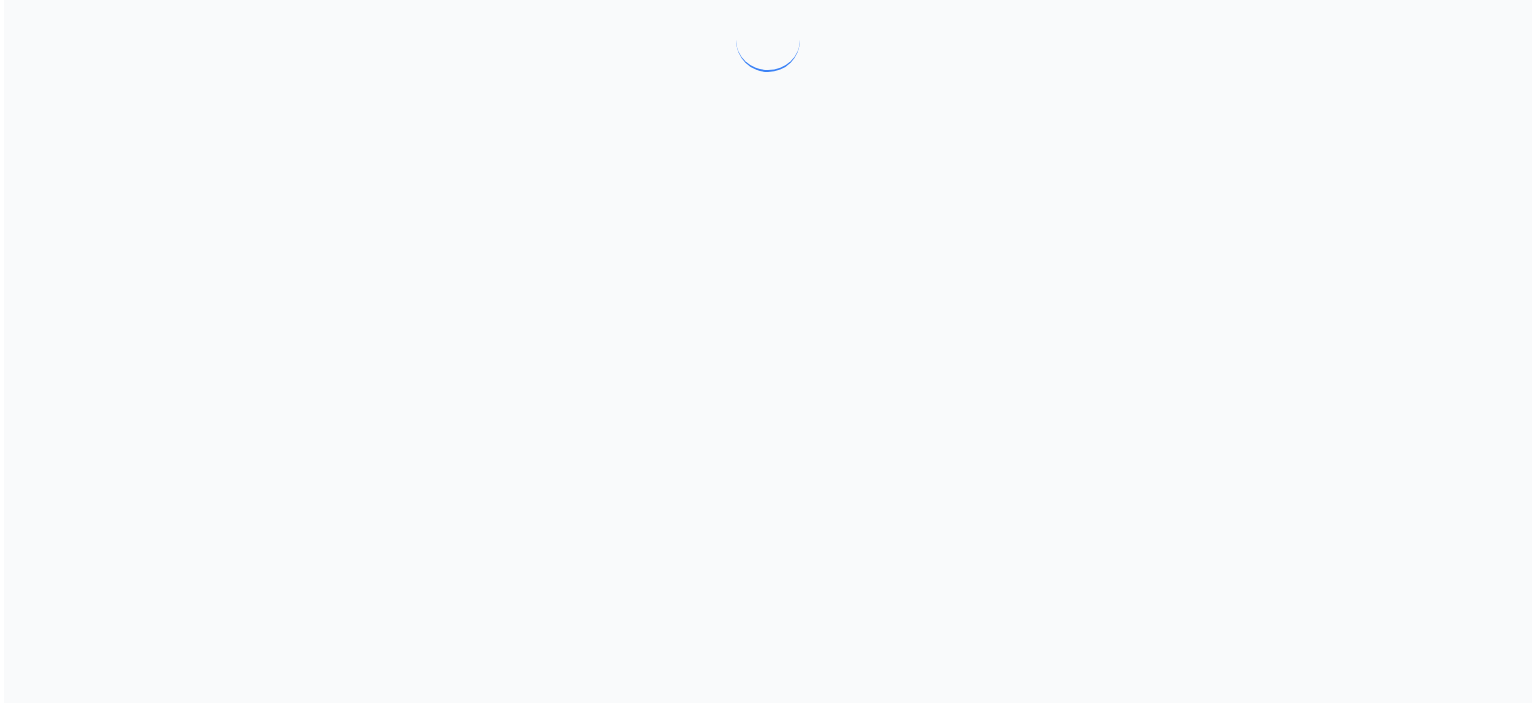 scroll, scrollTop: 0, scrollLeft: 0, axis: both 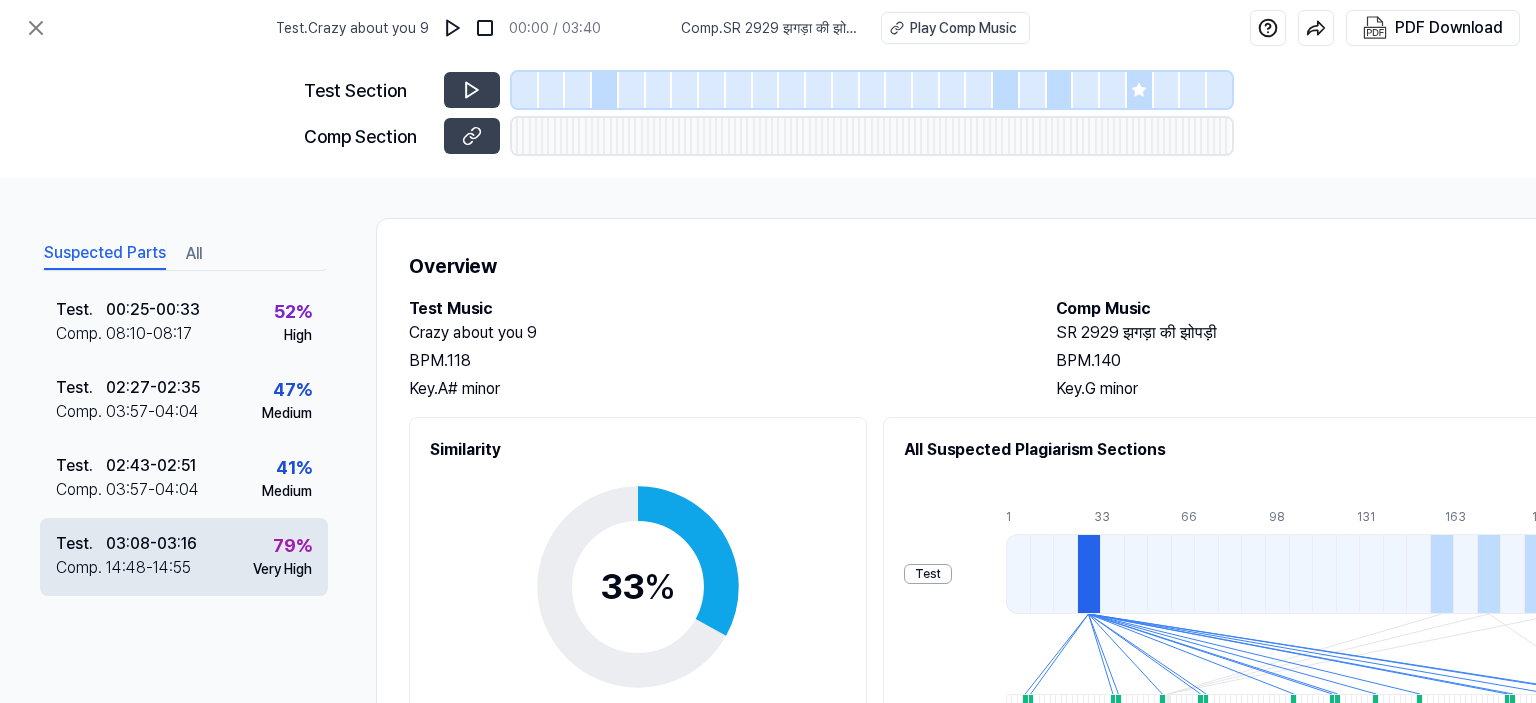 click on "14:48 - 14:55" at bounding box center [148, 568] 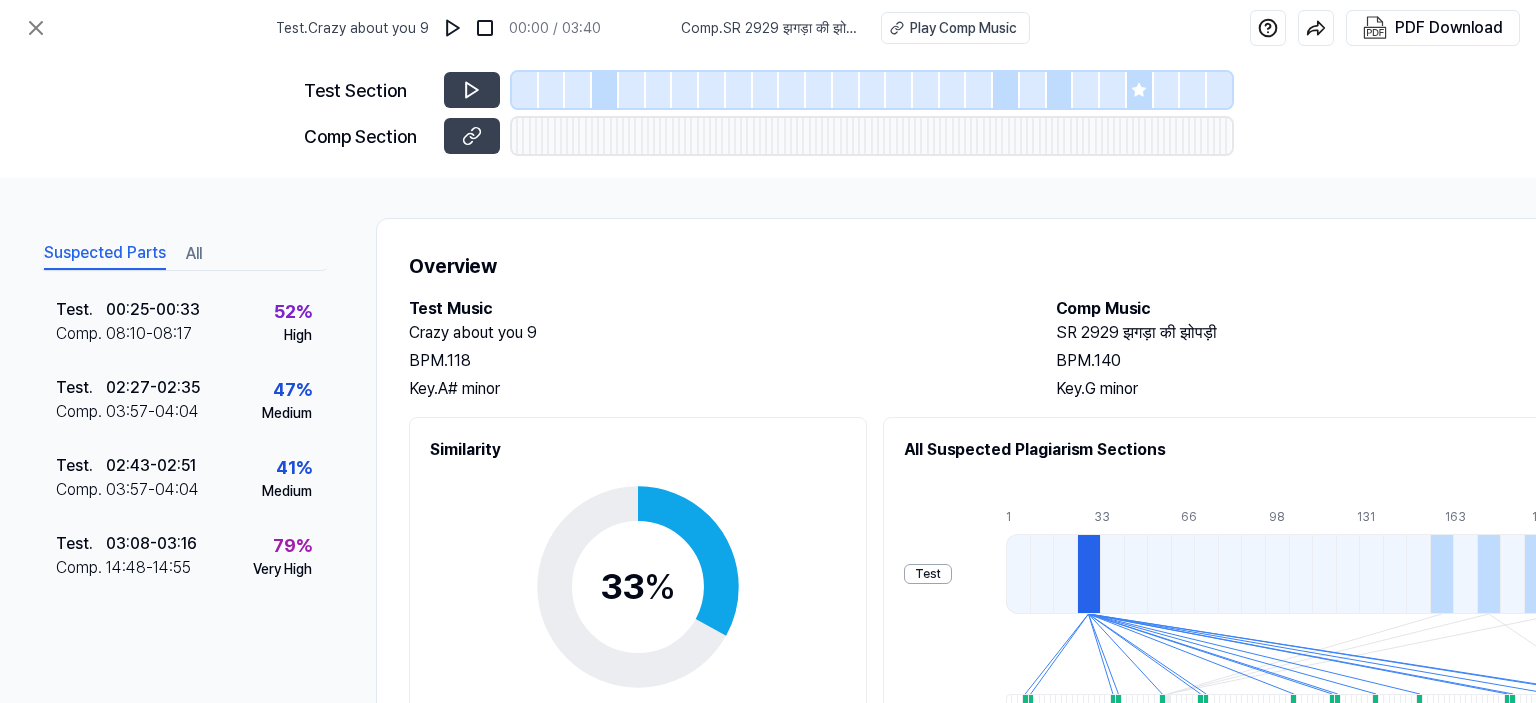 scroll, scrollTop: 79, scrollLeft: 0, axis: vertical 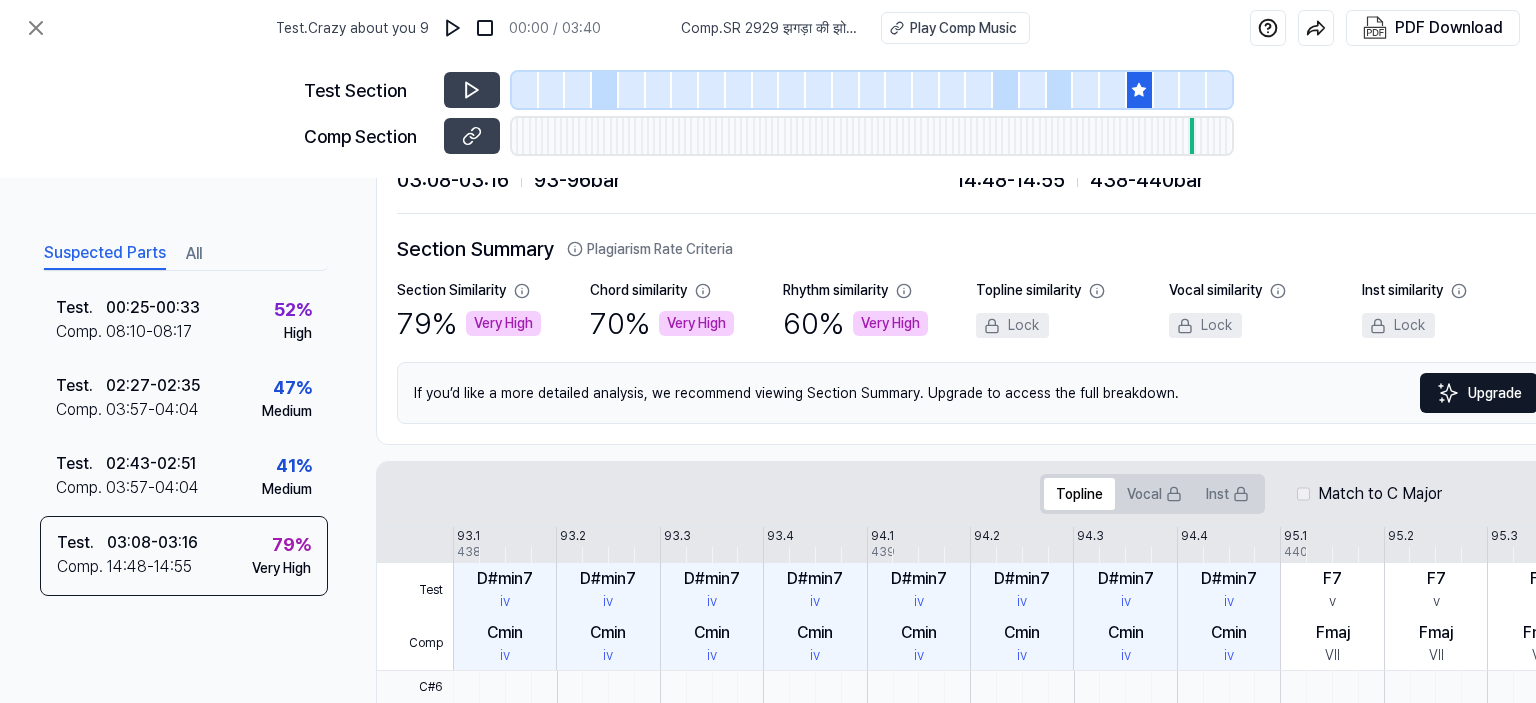 click at bounding box center (1193, 136) 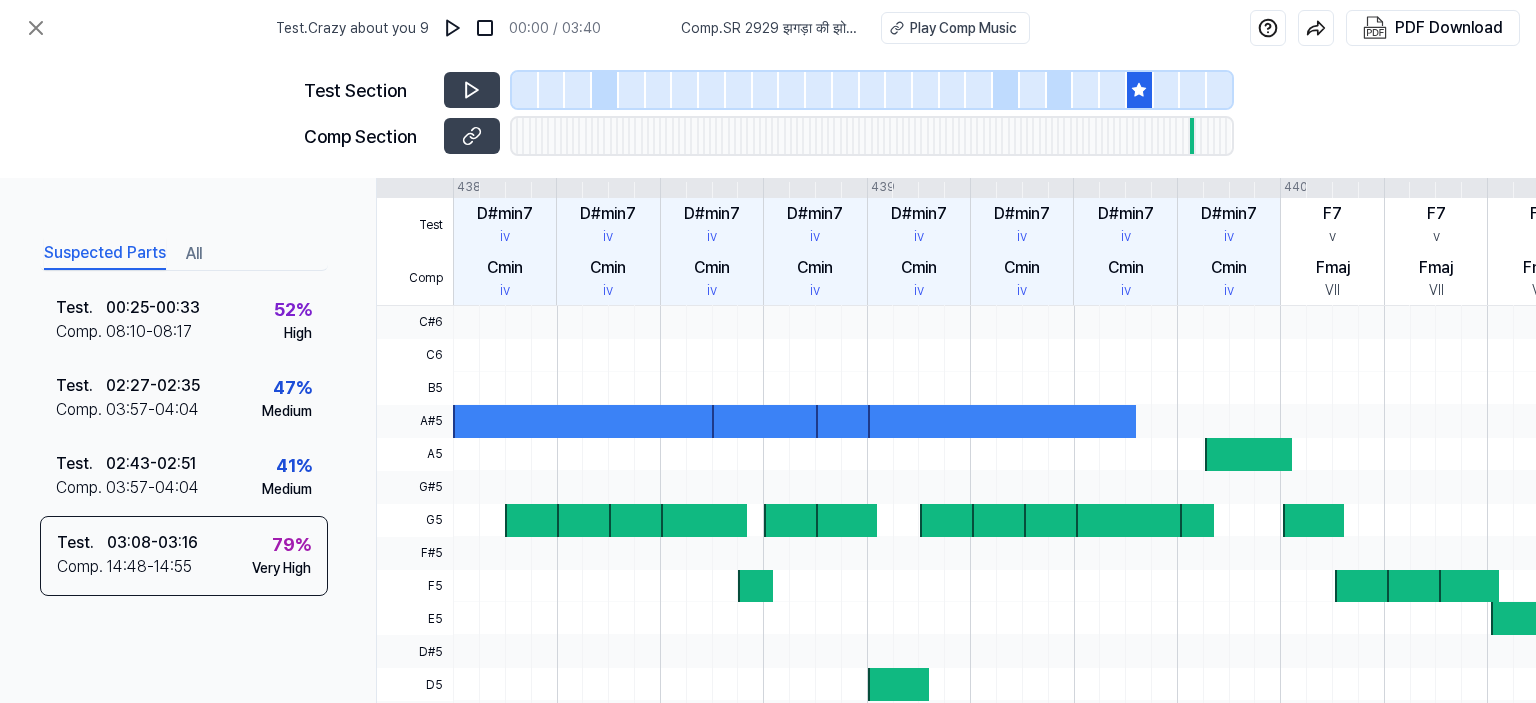 scroll, scrollTop: 675, scrollLeft: 0, axis: vertical 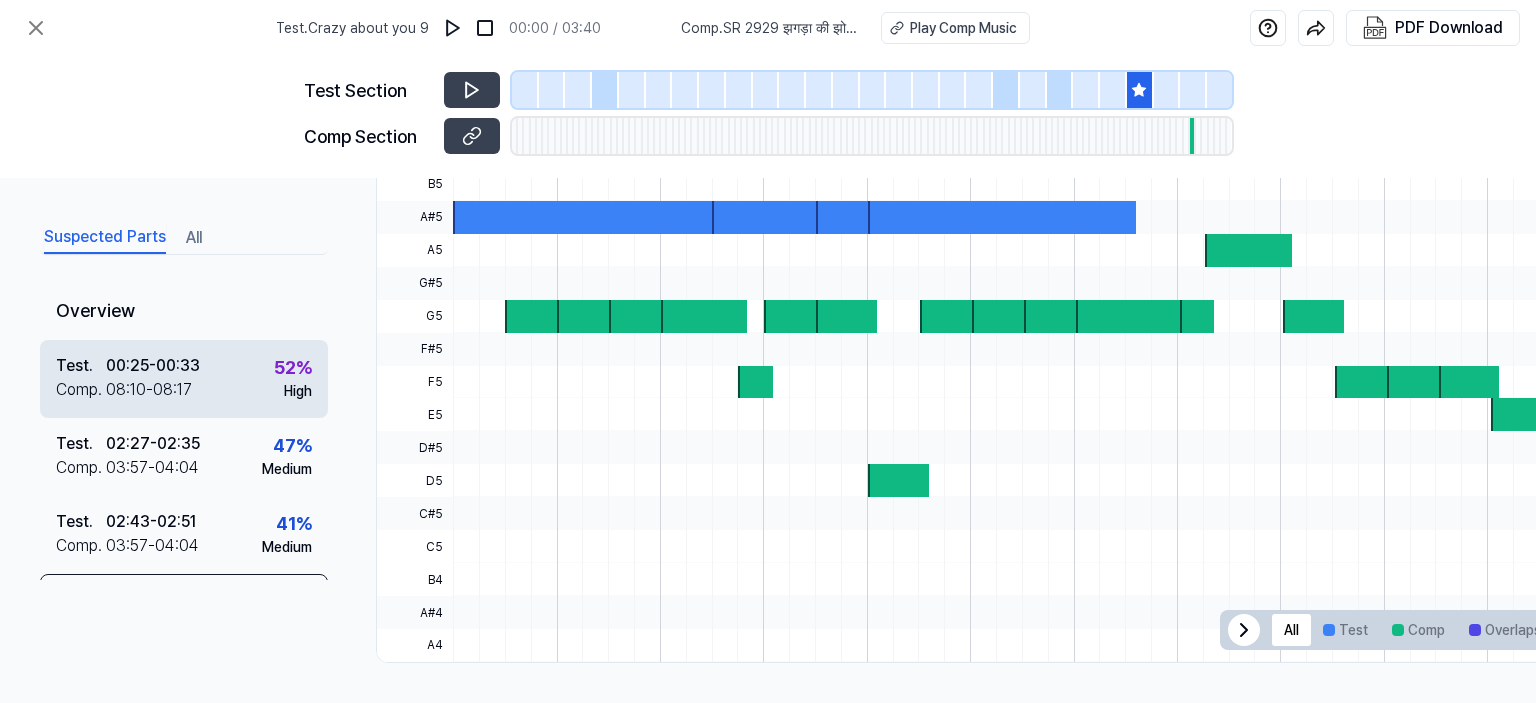 click on "08:10 - 08:17" at bounding box center [149, 390] 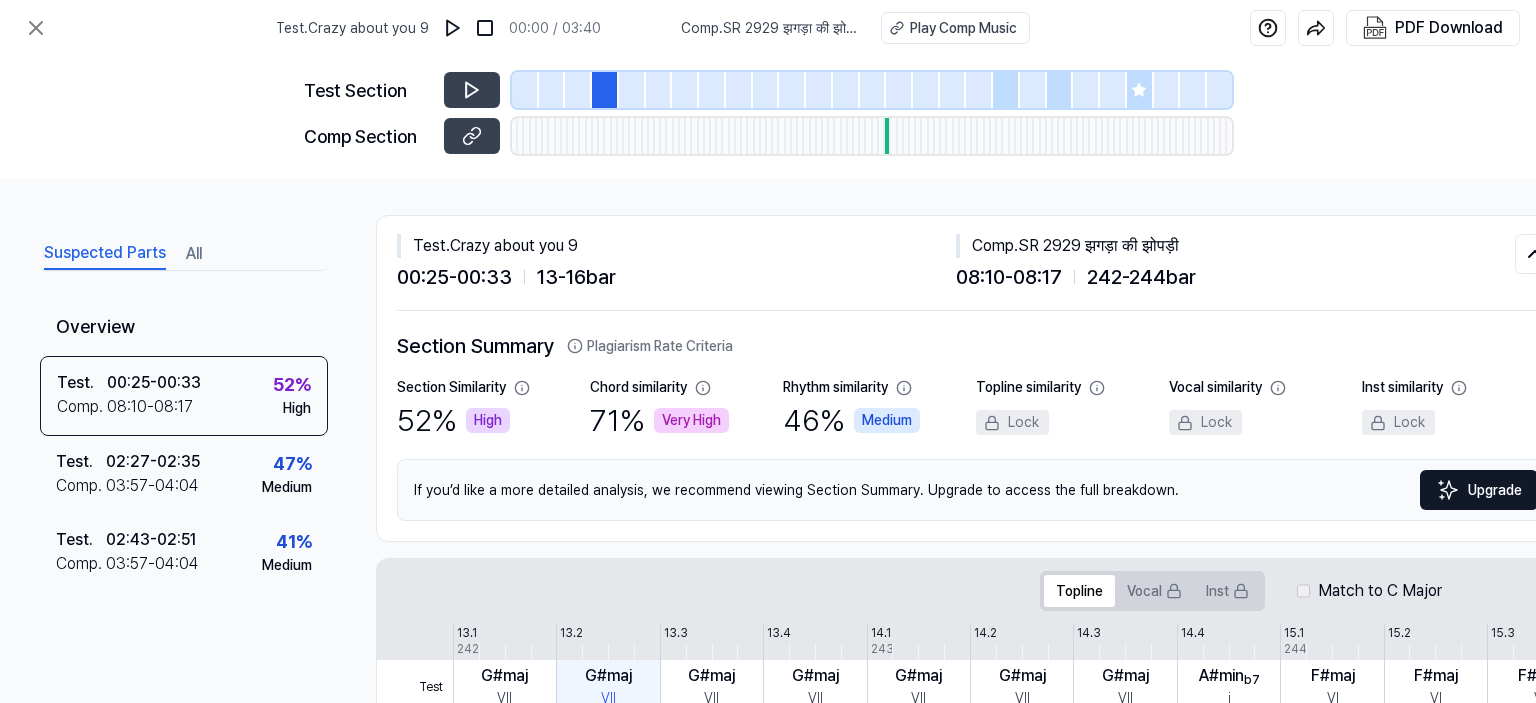 scroll, scrollTop: 0, scrollLeft: 0, axis: both 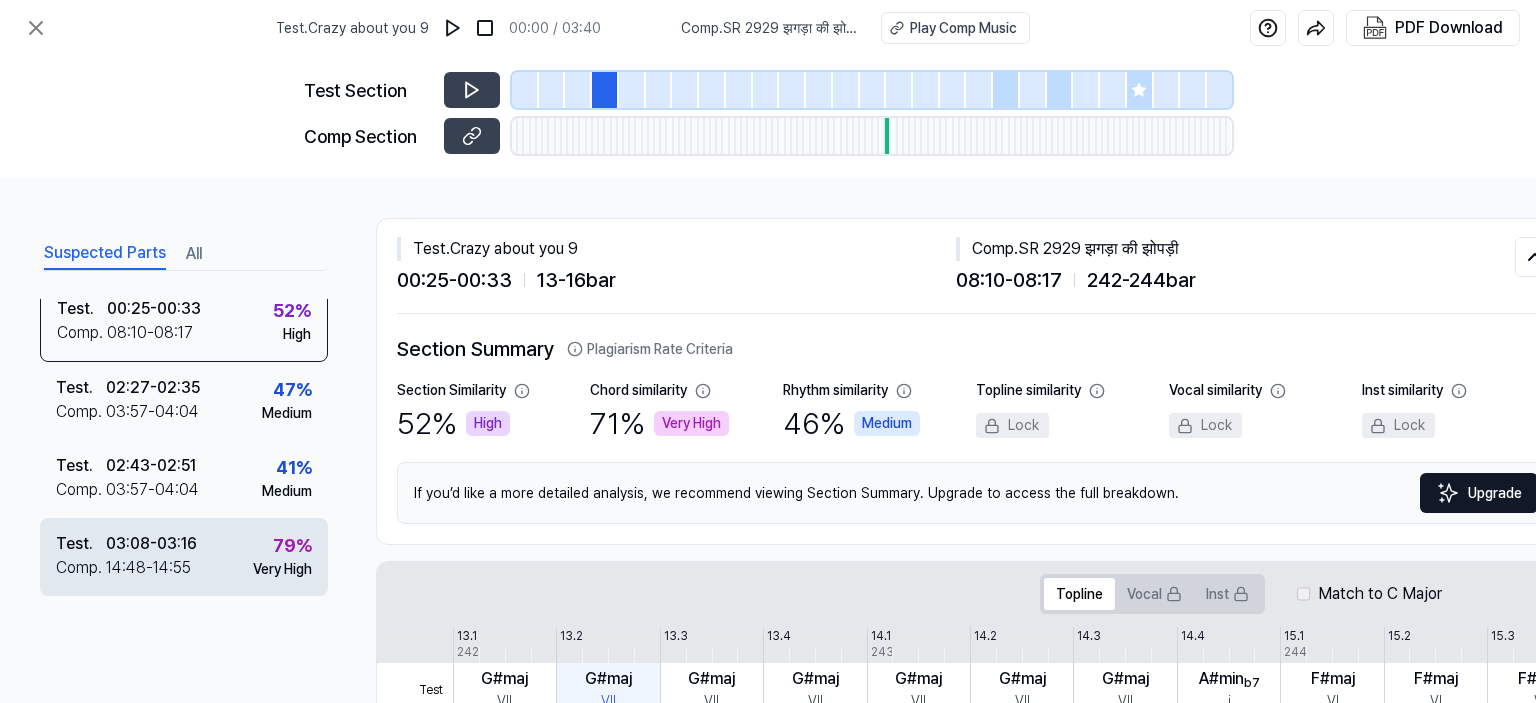 click on "14:48 - 14:55" at bounding box center (148, 568) 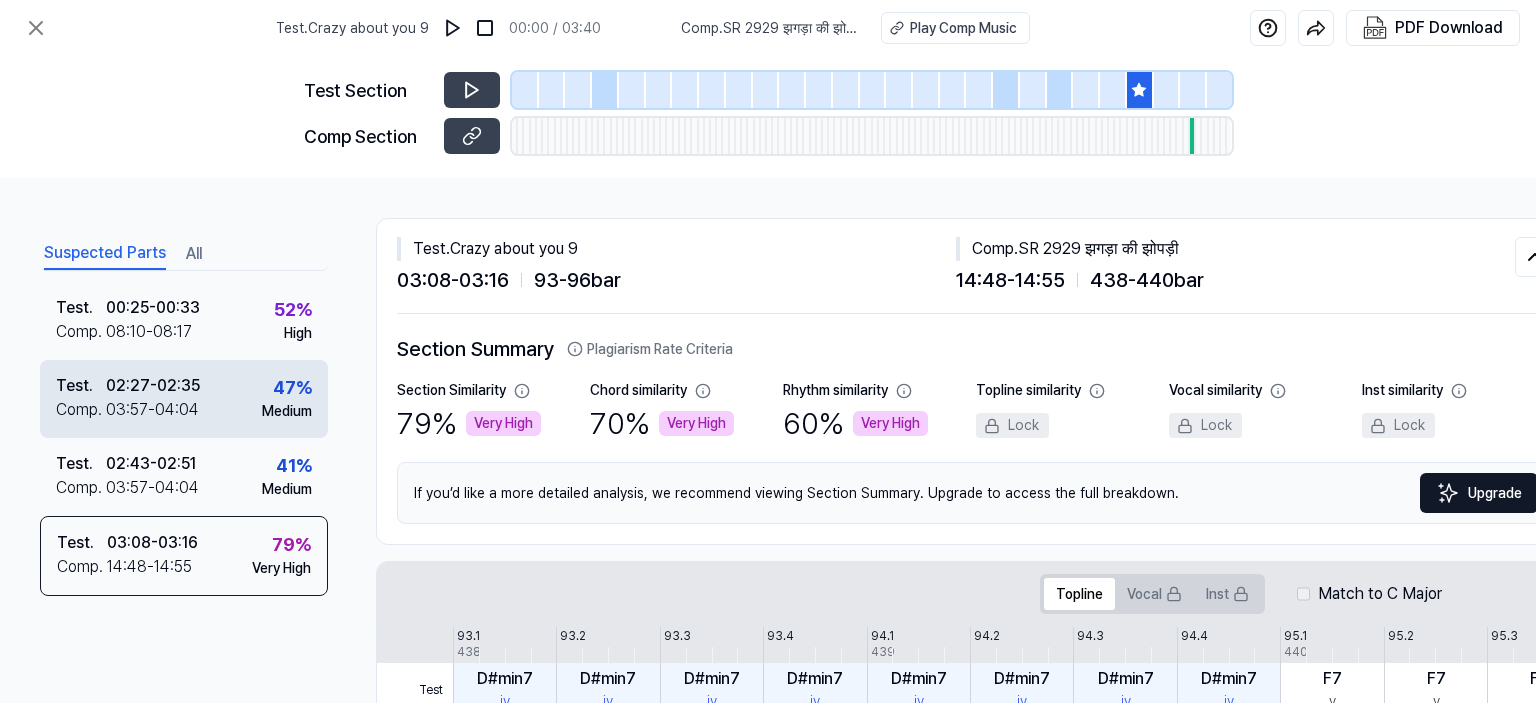 scroll, scrollTop: 0, scrollLeft: 0, axis: both 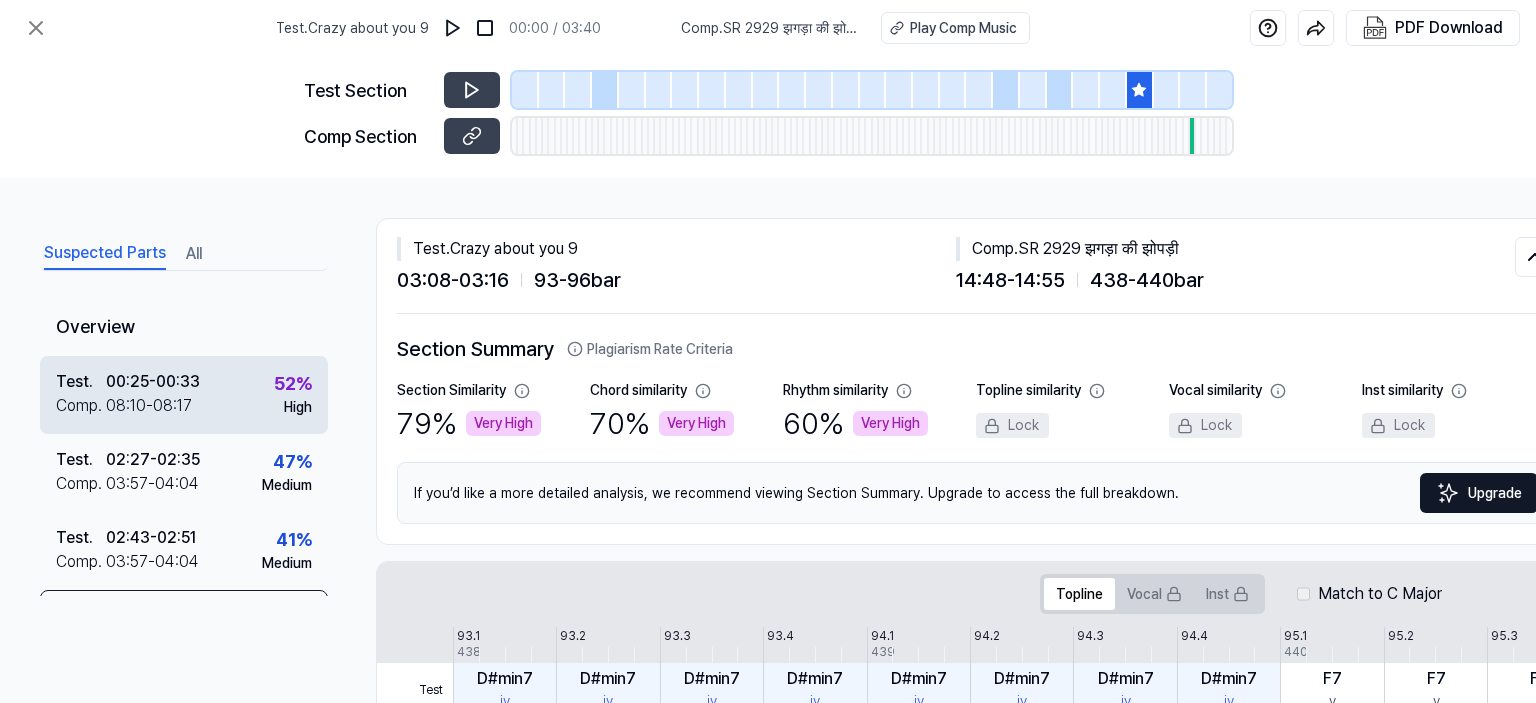 click on "08:10 - 08:17" at bounding box center [149, 406] 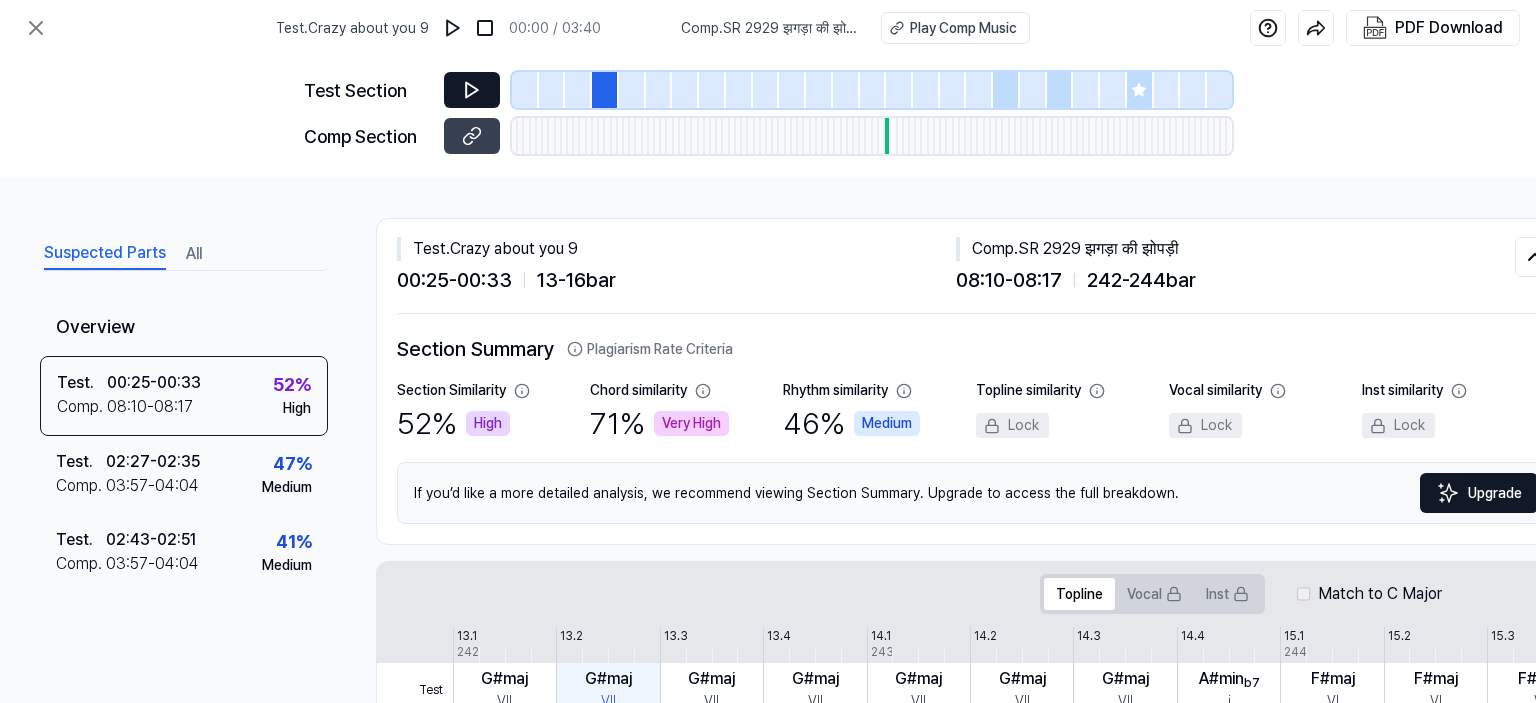 click at bounding box center (472, 90) 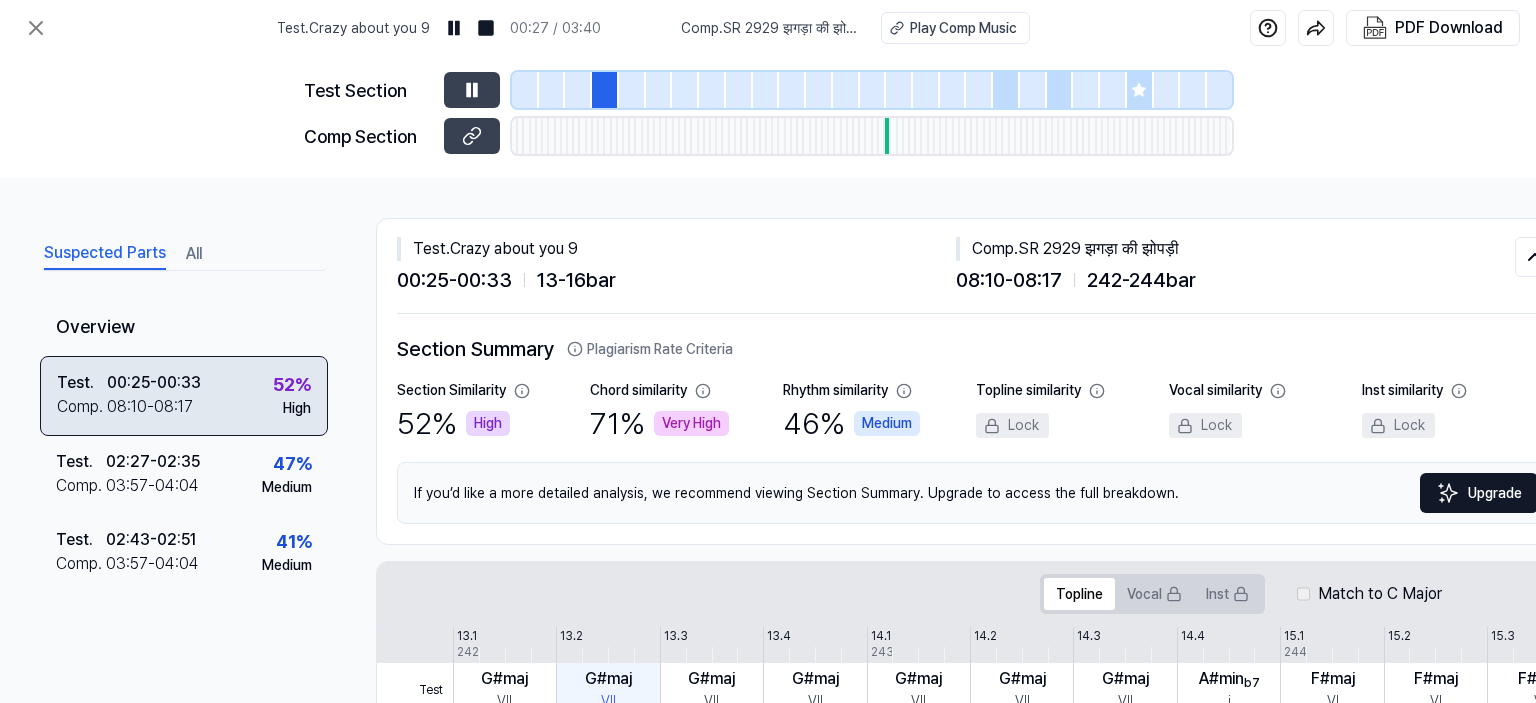 scroll, scrollTop: 80, scrollLeft: 0, axis: vertical 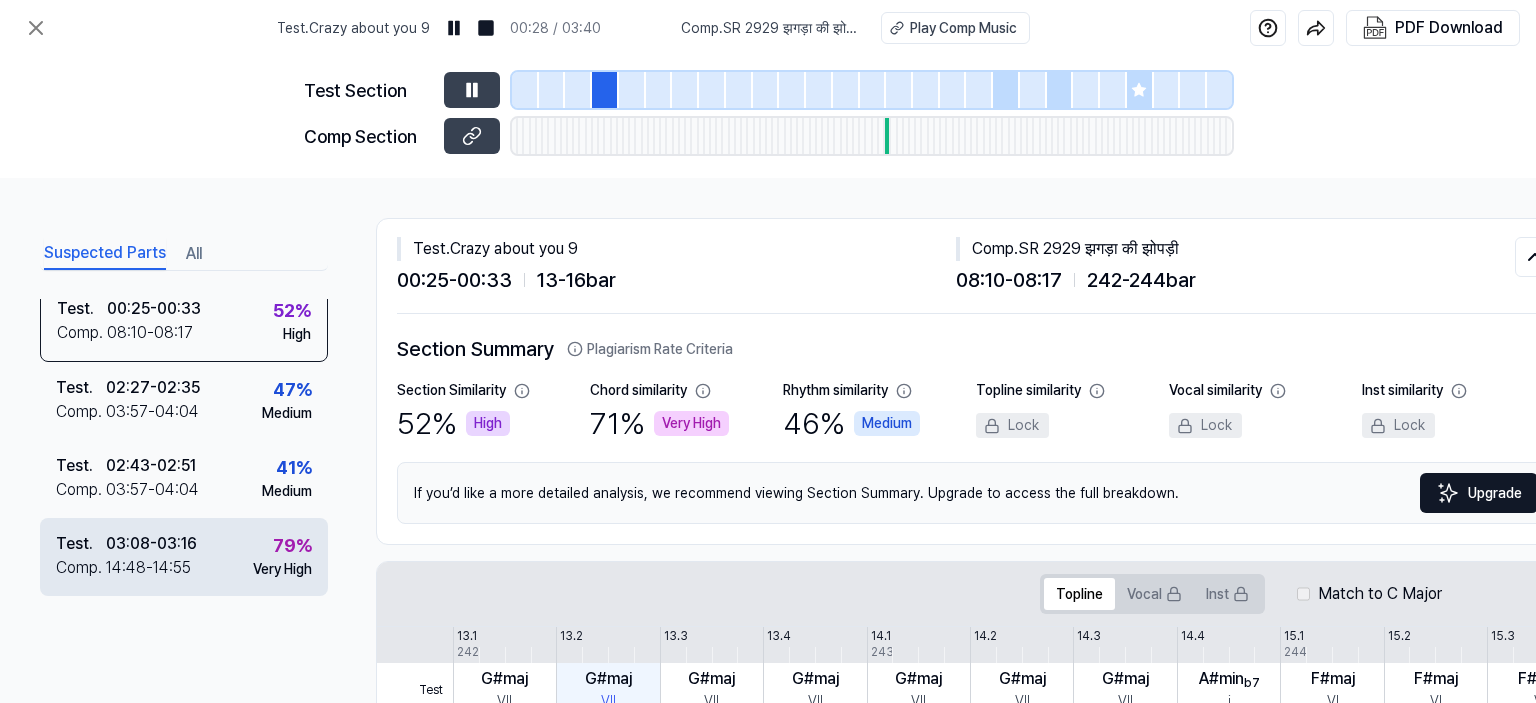 click on "Very High" at bounding box center (282, 569) 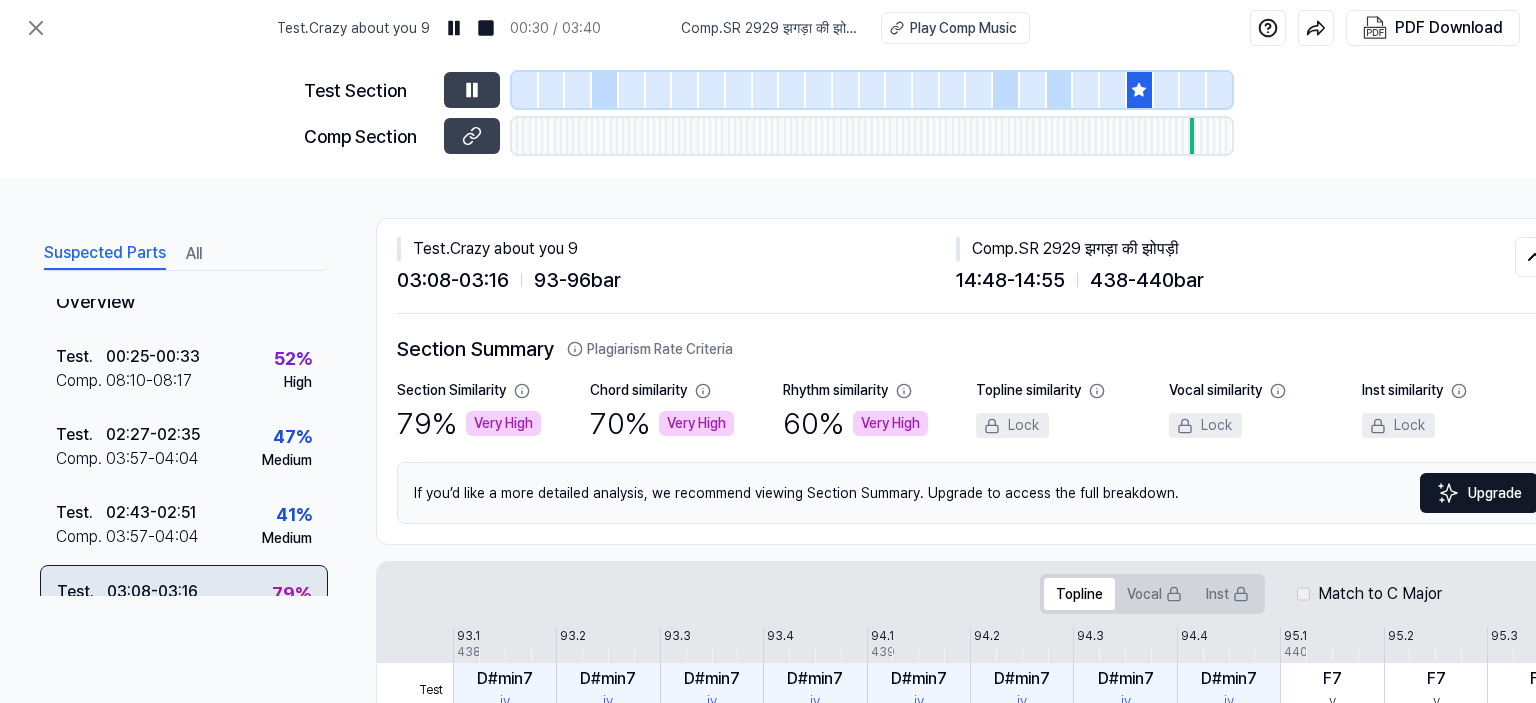 scroll, scrollTop: 0, scrollLeft: 0, axis: both 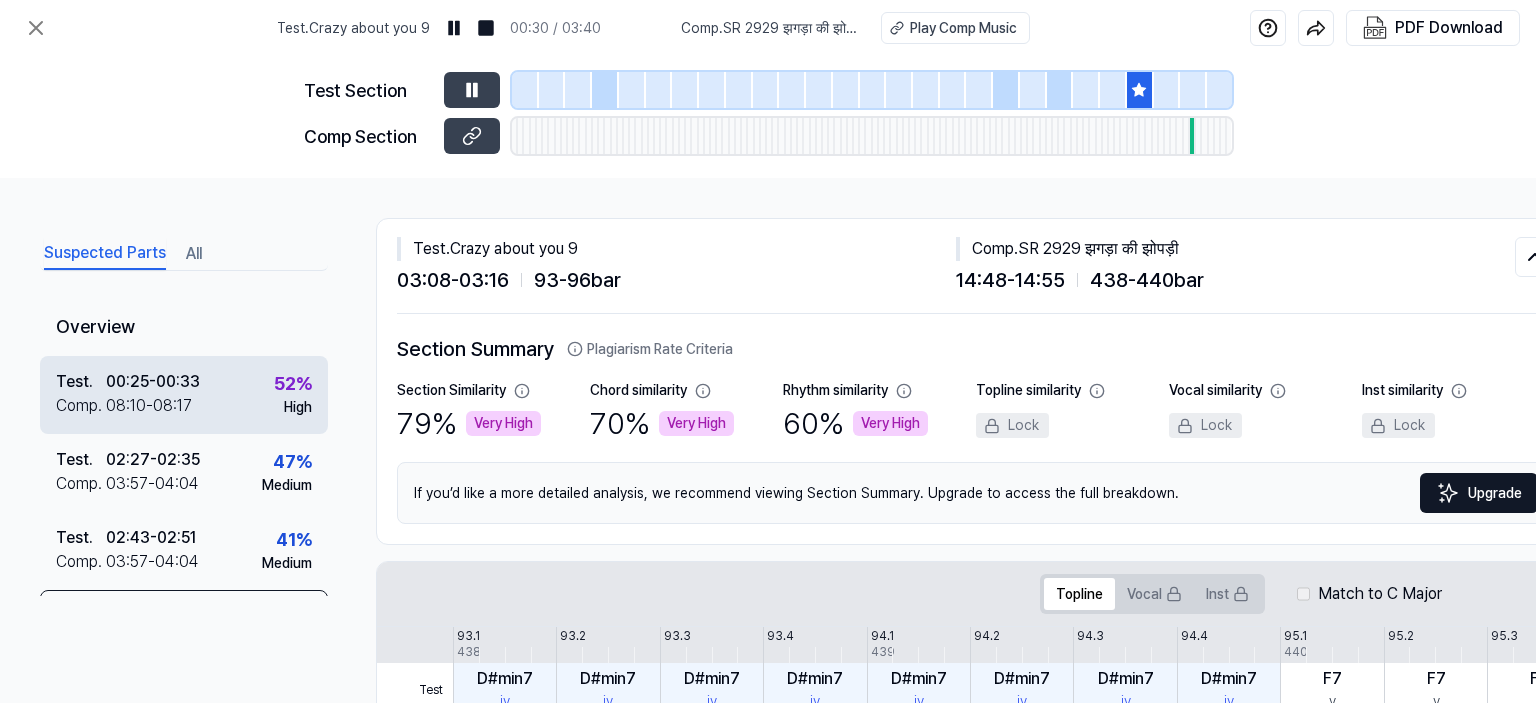 click on "Test . 00:25 - 00:33 Comp . 08:10 - 08:17 52 % High" at bounding box center [184, 395] 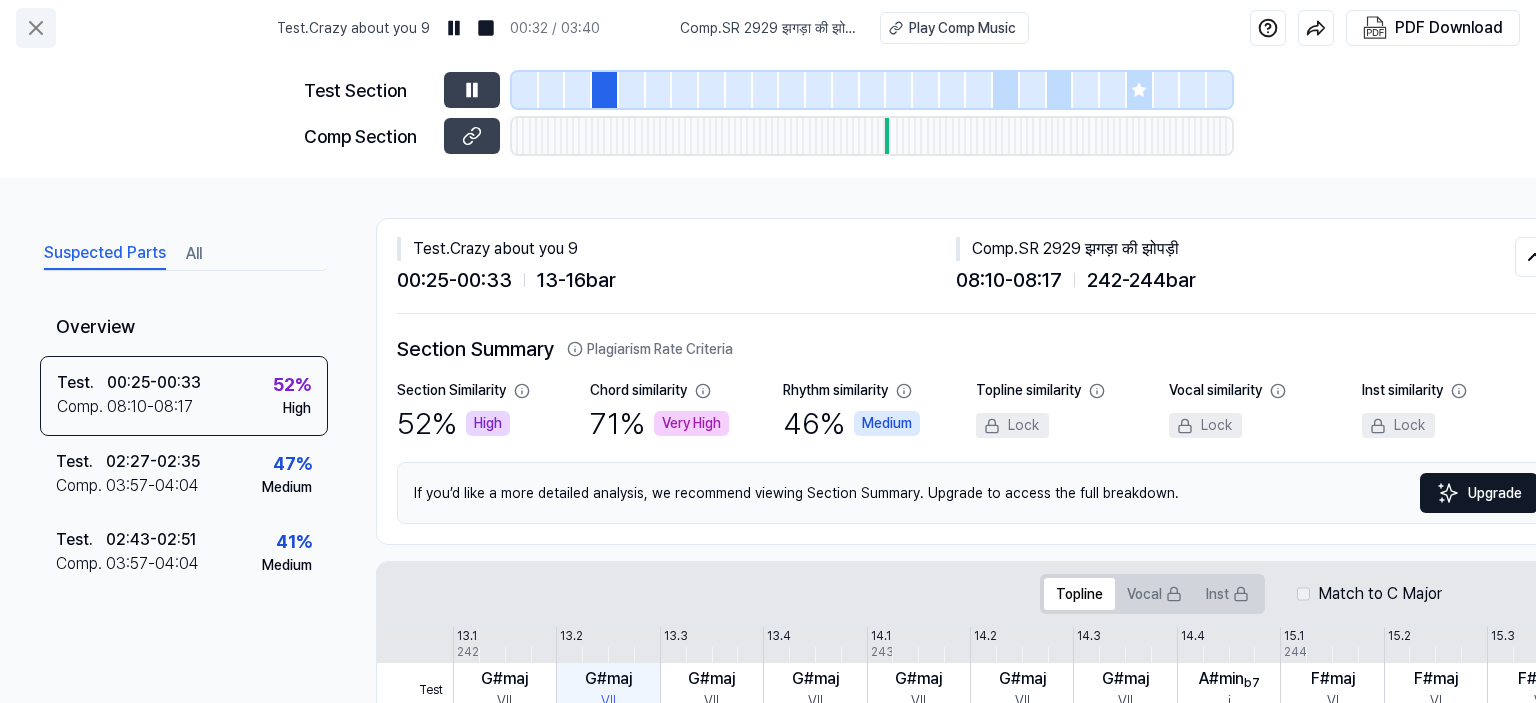 click 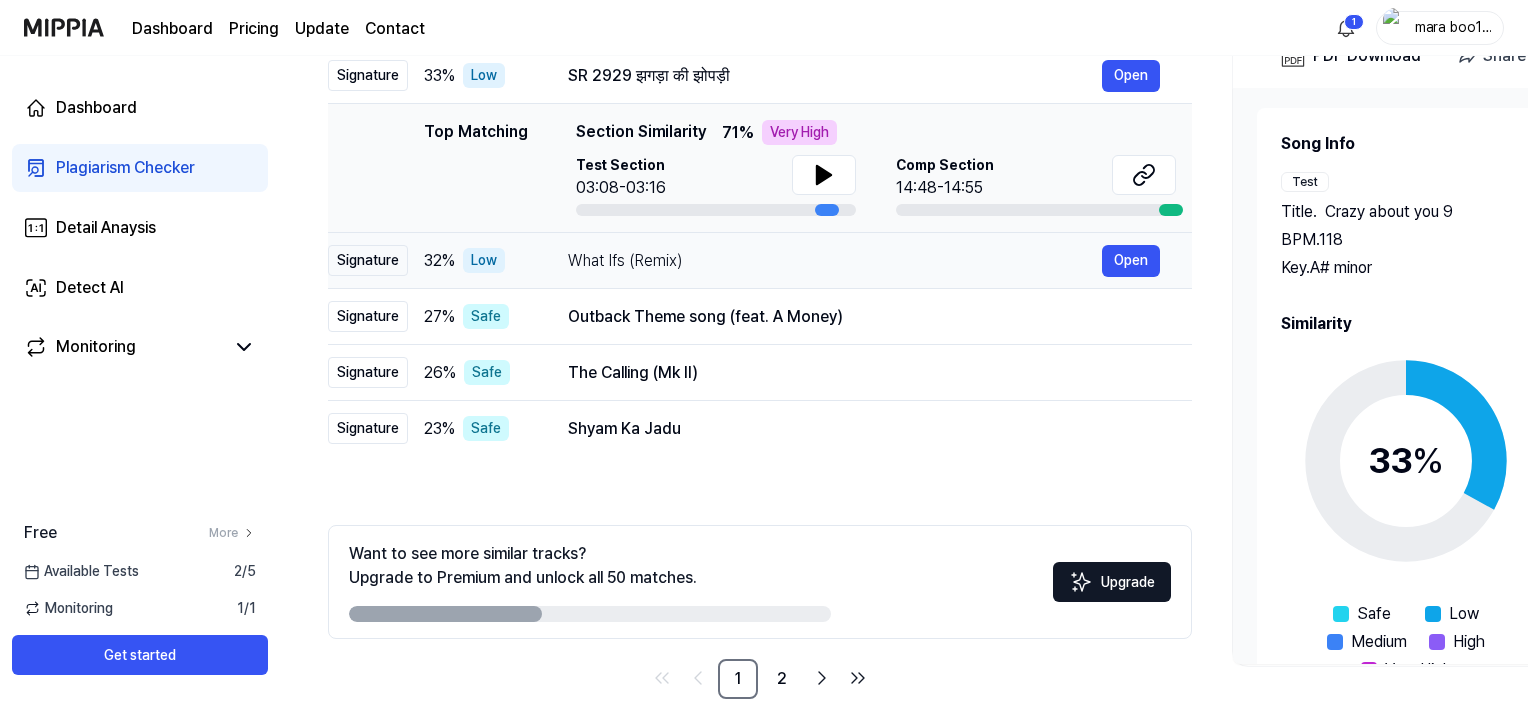 scroll, scrollTop: 304, scrollLeft: 0, axis: vertical 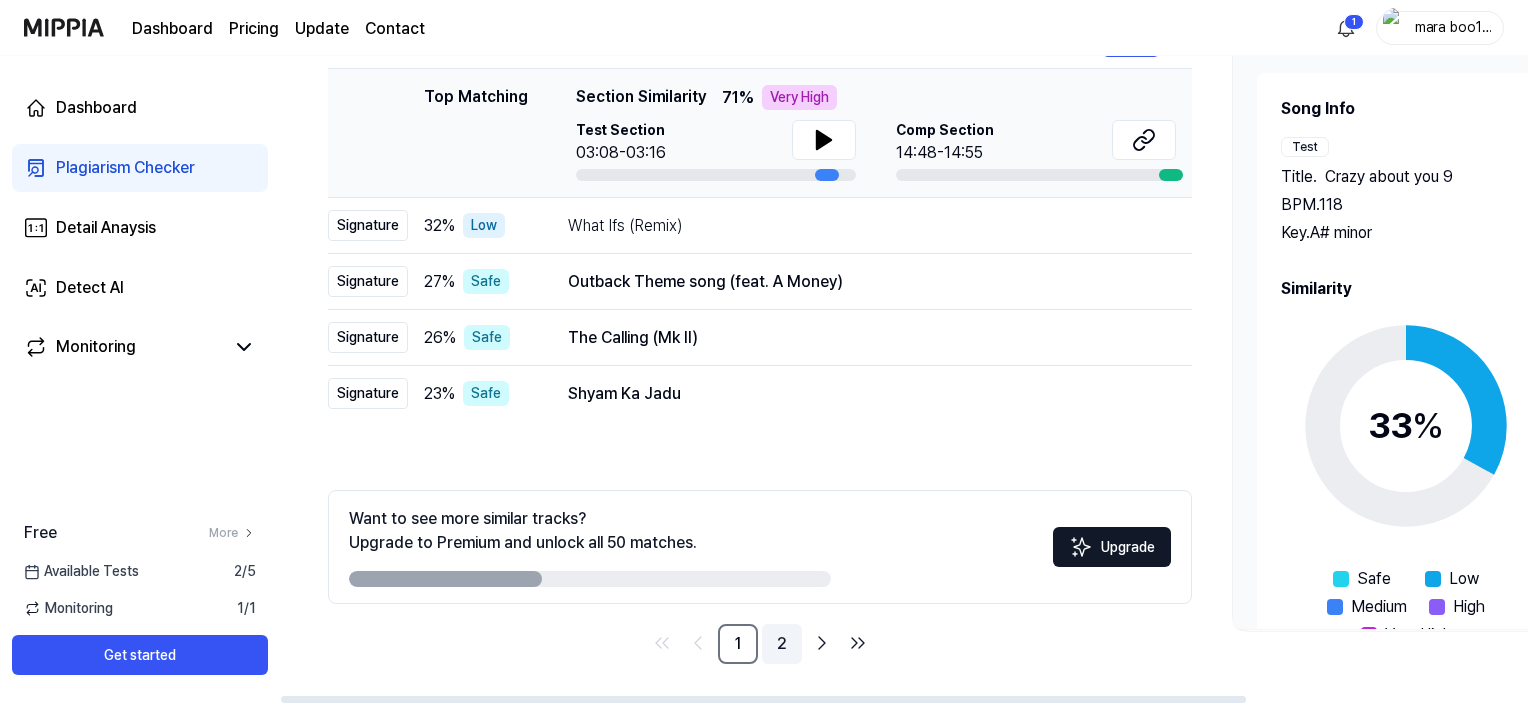 click on "2" at bounding box center [782, 644] 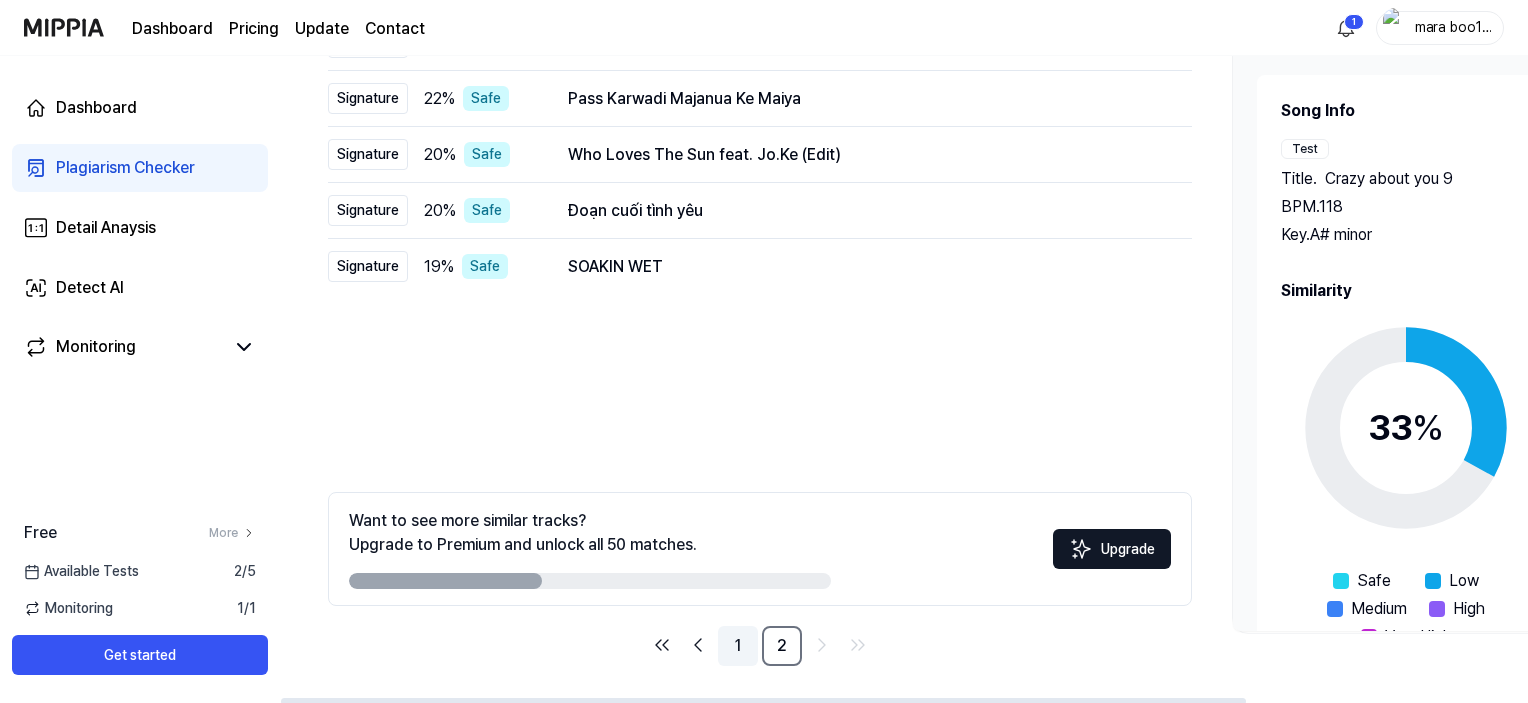 scroll, scrollTop: 304, scrollLeft: 0, axis: vertical 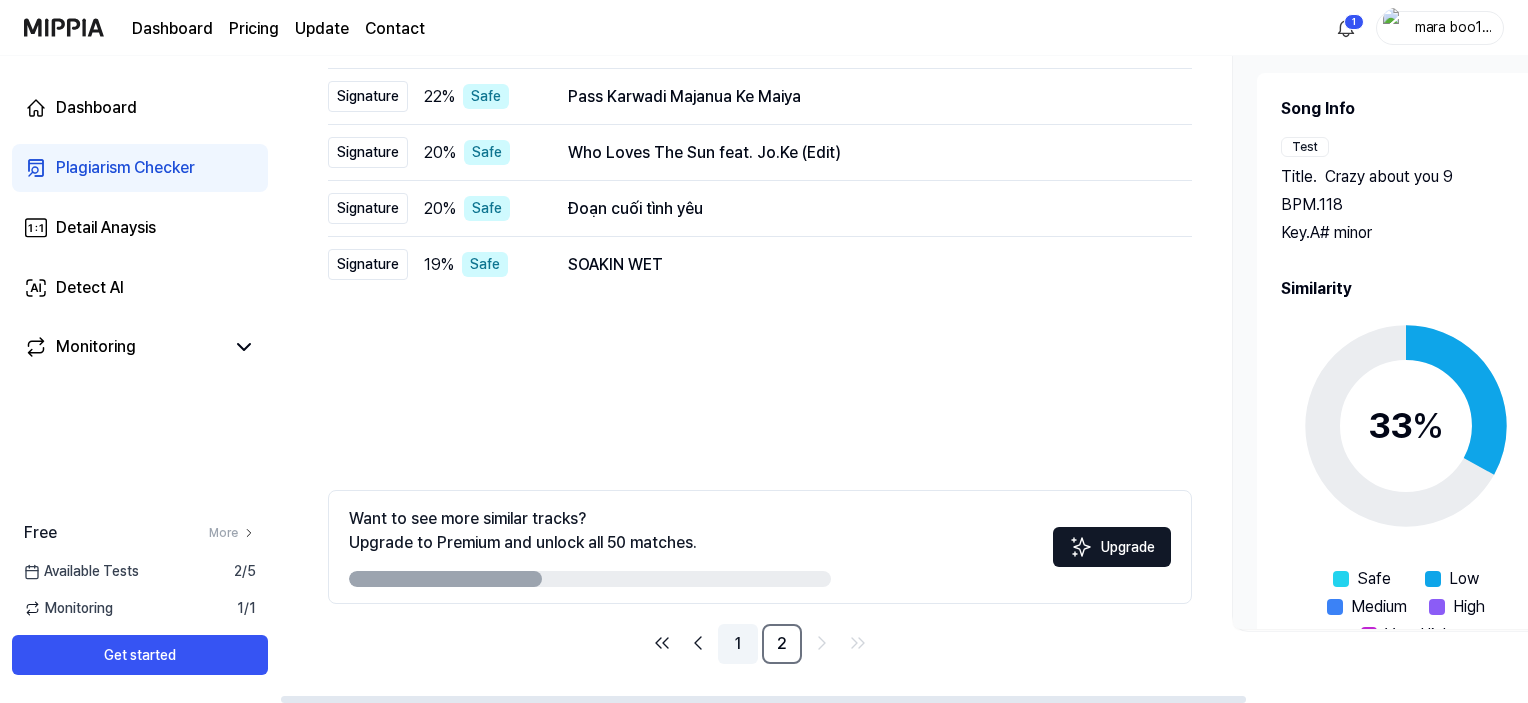 drag, startPoint x: 744, startPoint y: 654, endPoint x: 663, endPoint y: 402, distance: 264.69794 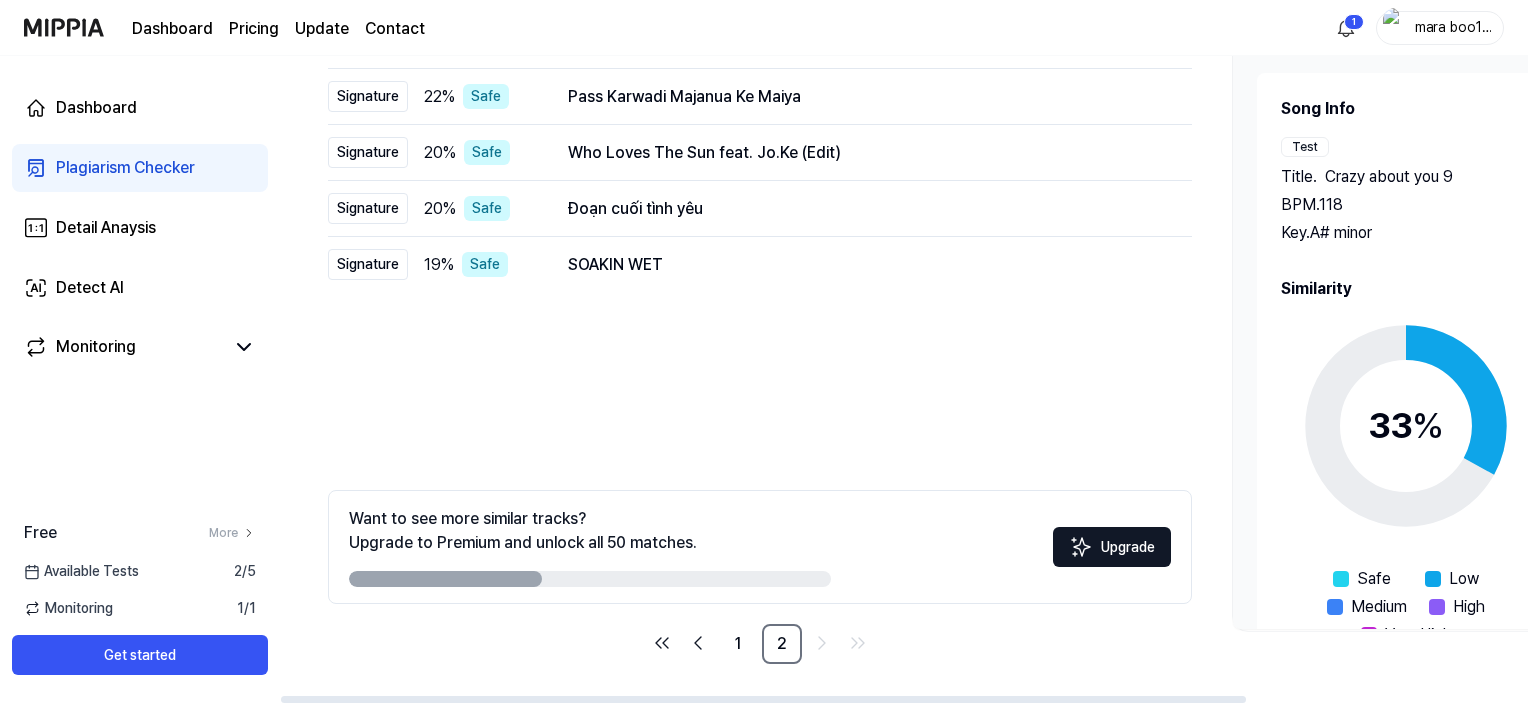 click on "1" at bounding box center (738, 644) 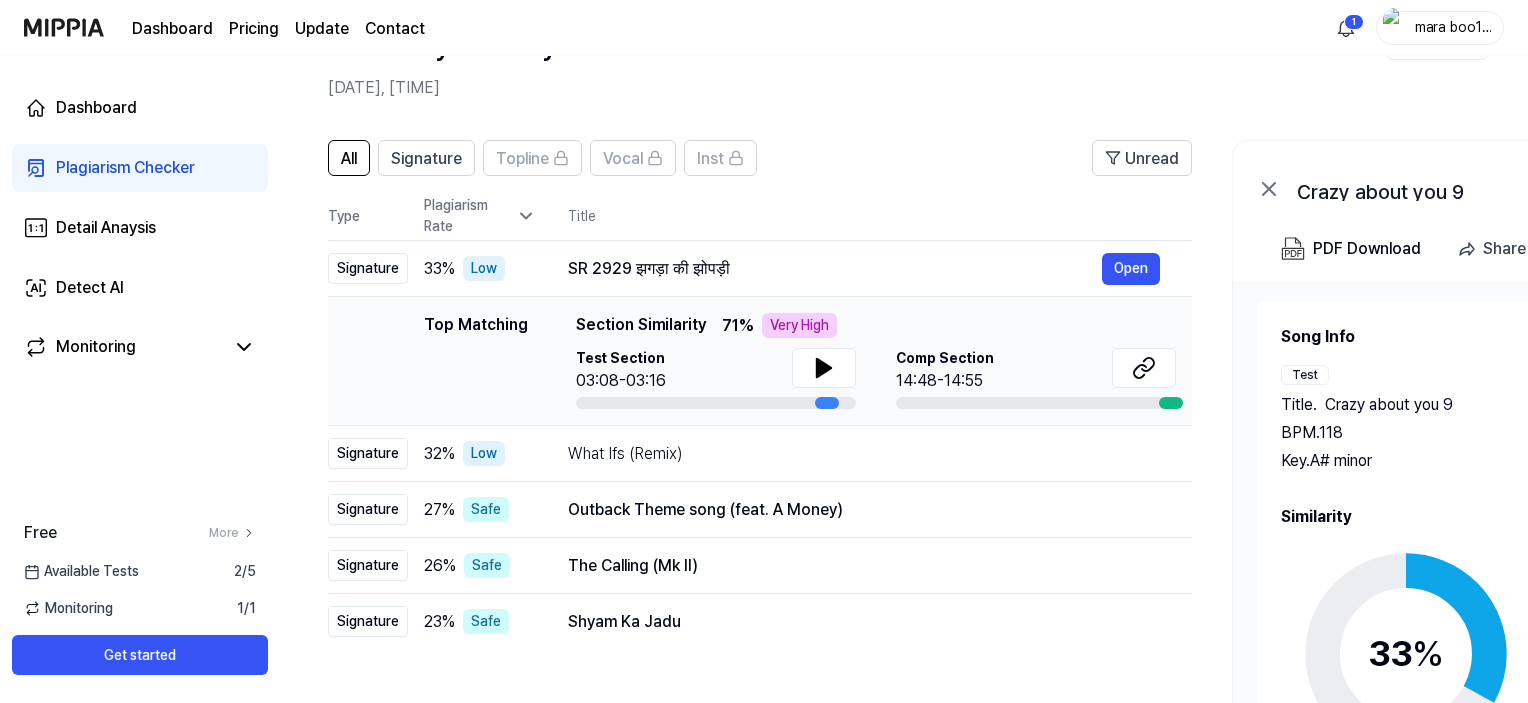 scroll, scrollTop: 0, scrollLeft: 0, axis: both 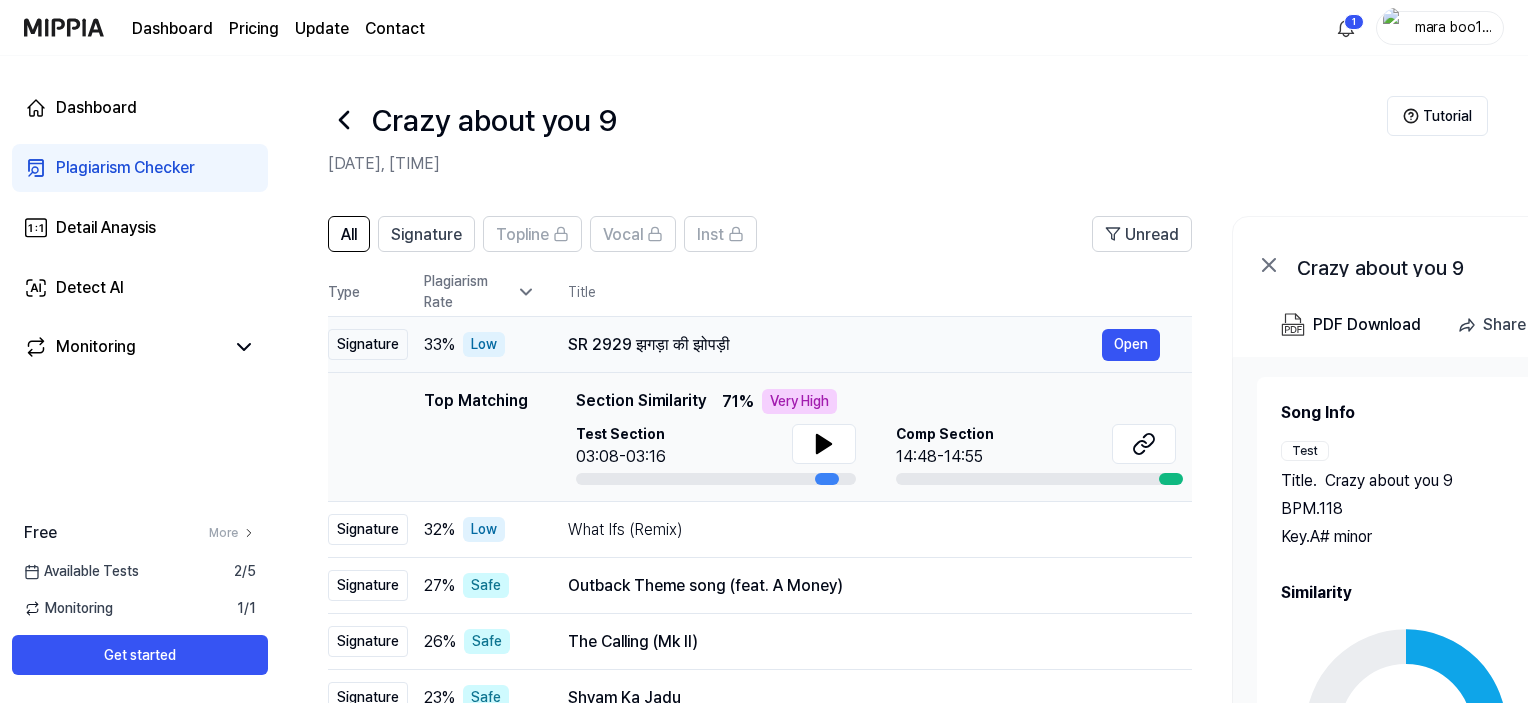 click on "SR 2929 झगड़ा की झोपड़ी" at bounding box center [835, 345] 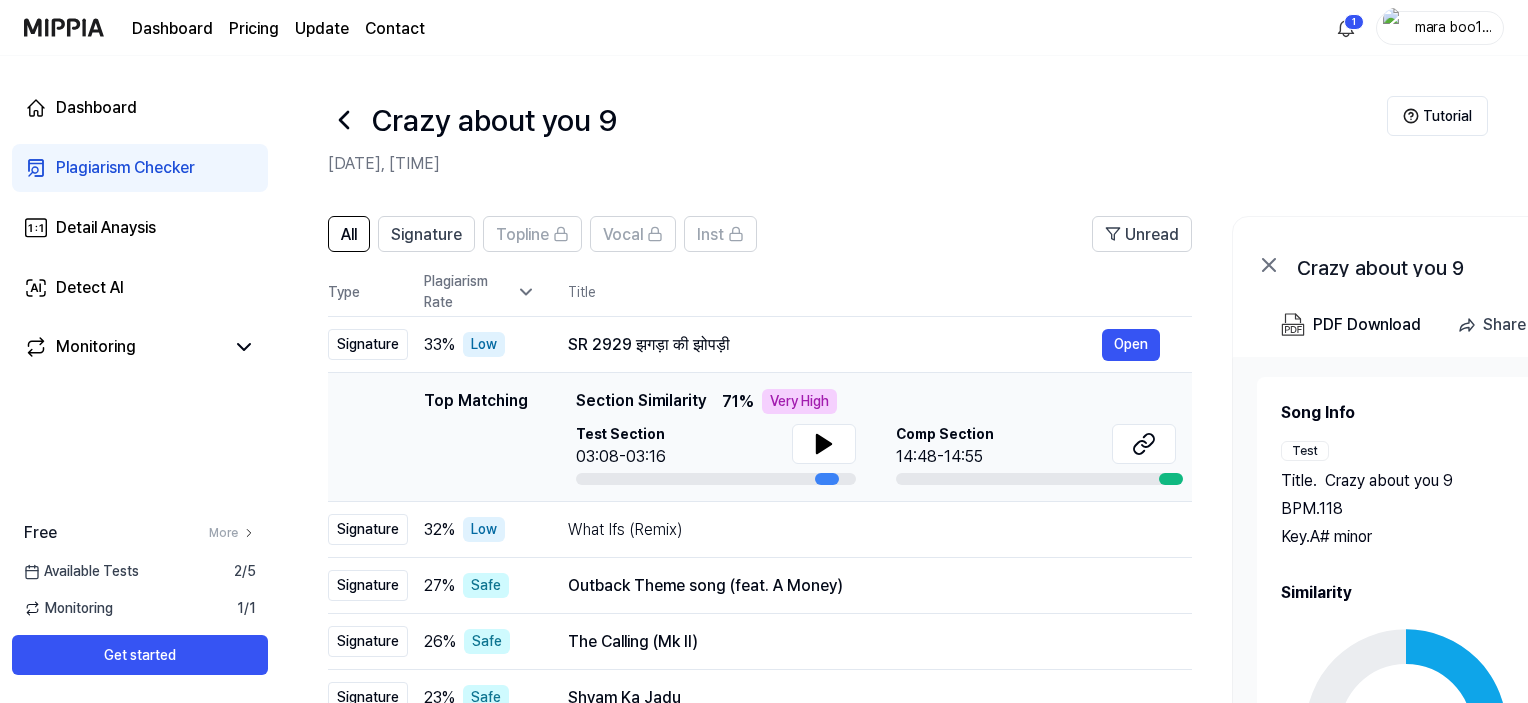click on "14:48-14:55" at bounding box center [945, 457] 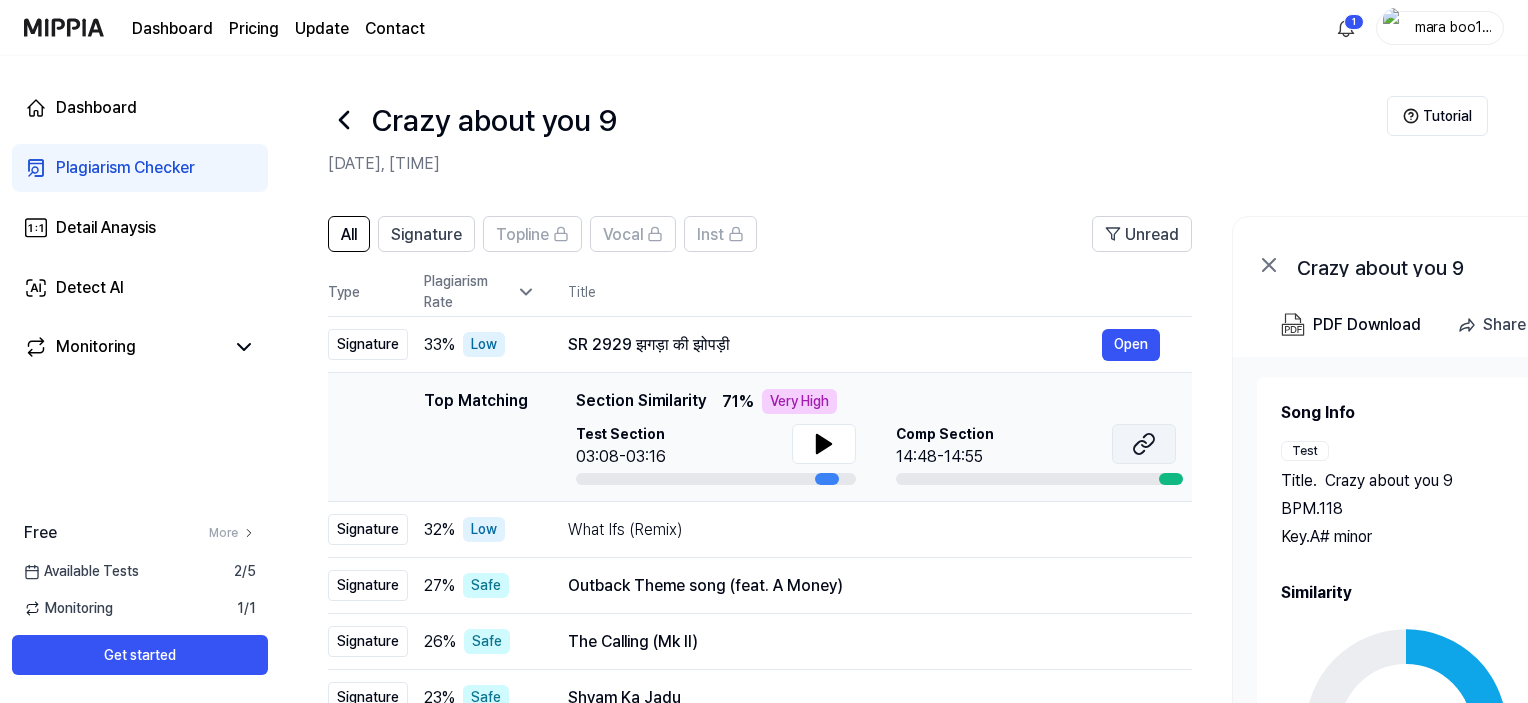 click 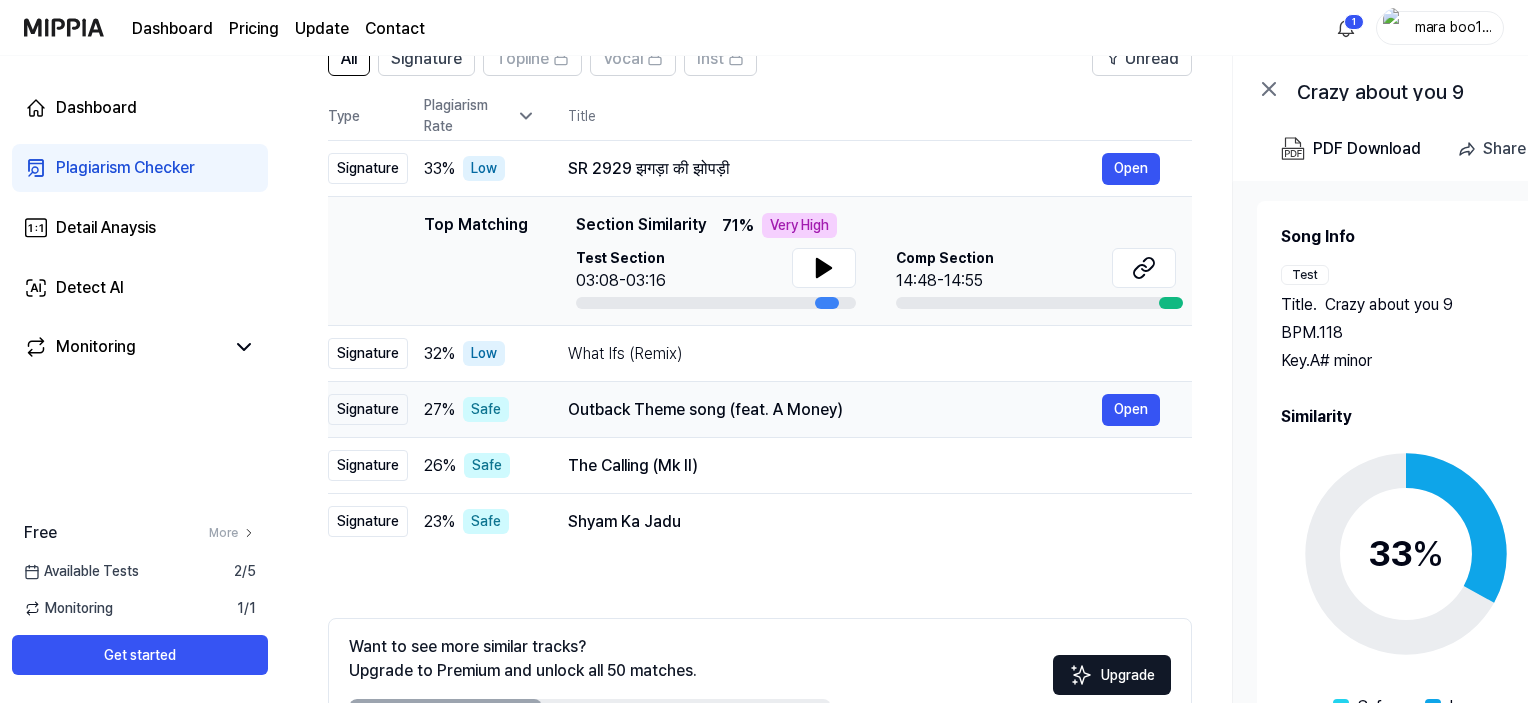 scroll, scrollTop: 200, scrollLeft: 0, axis: vertical 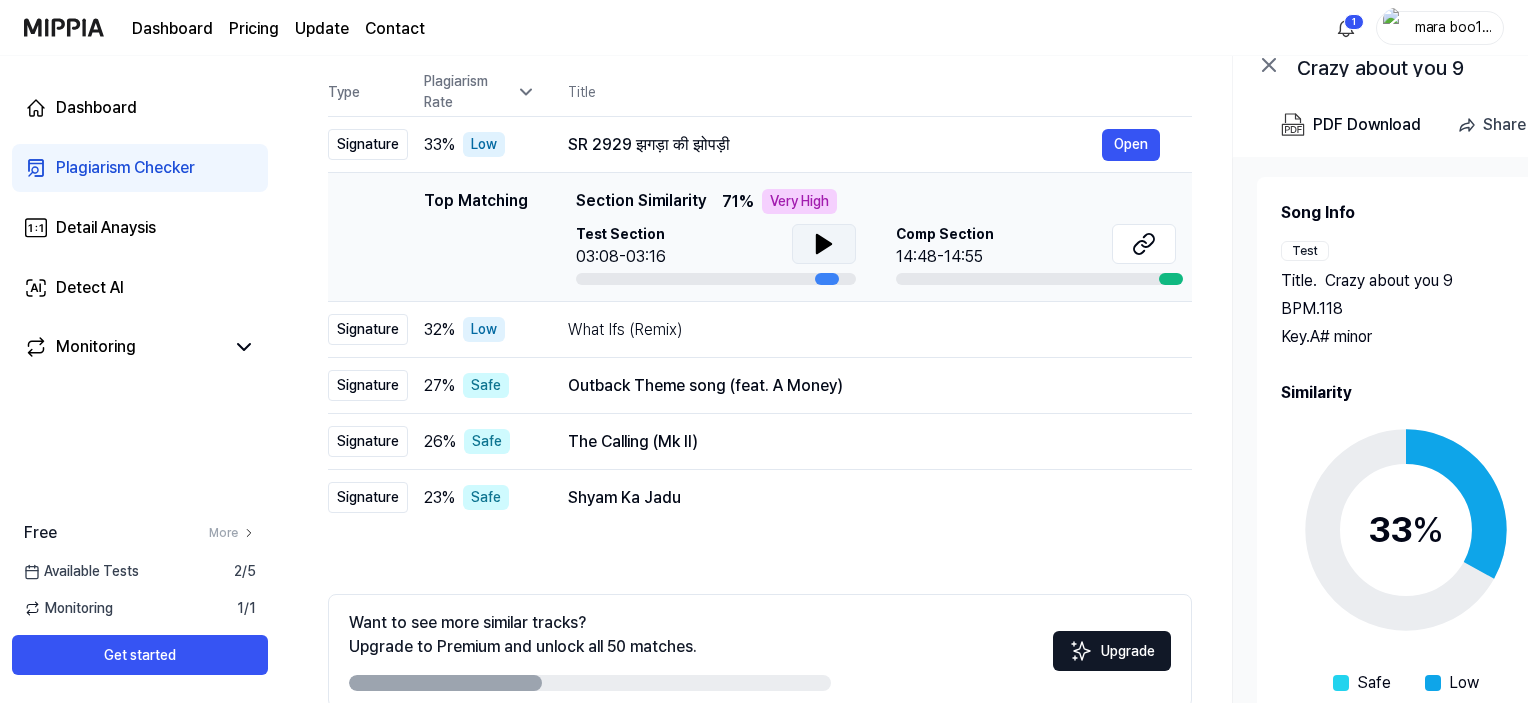 click 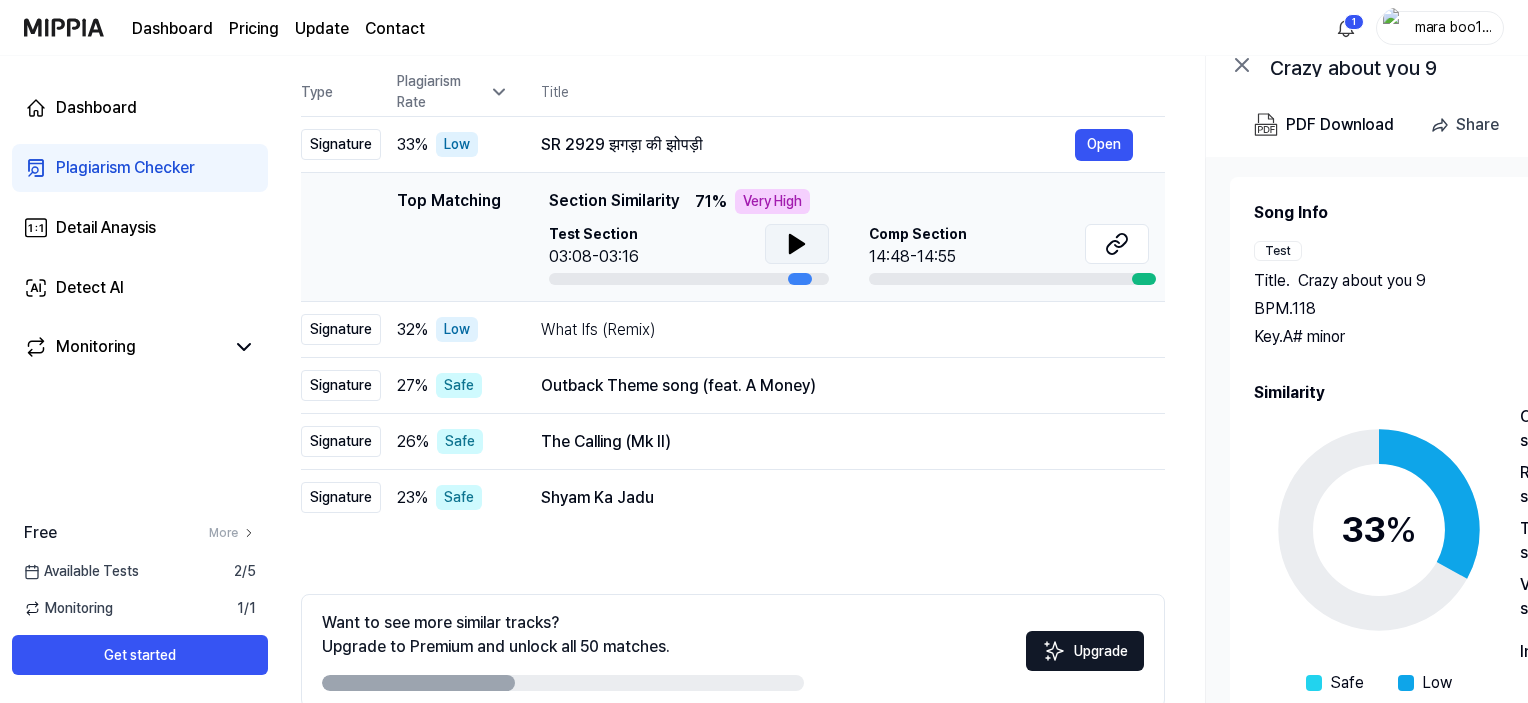 drag, startPoint x: 1161, startPoint y: 278, endPoint x: 1135, endPoint y: 279, distance: 26.019224 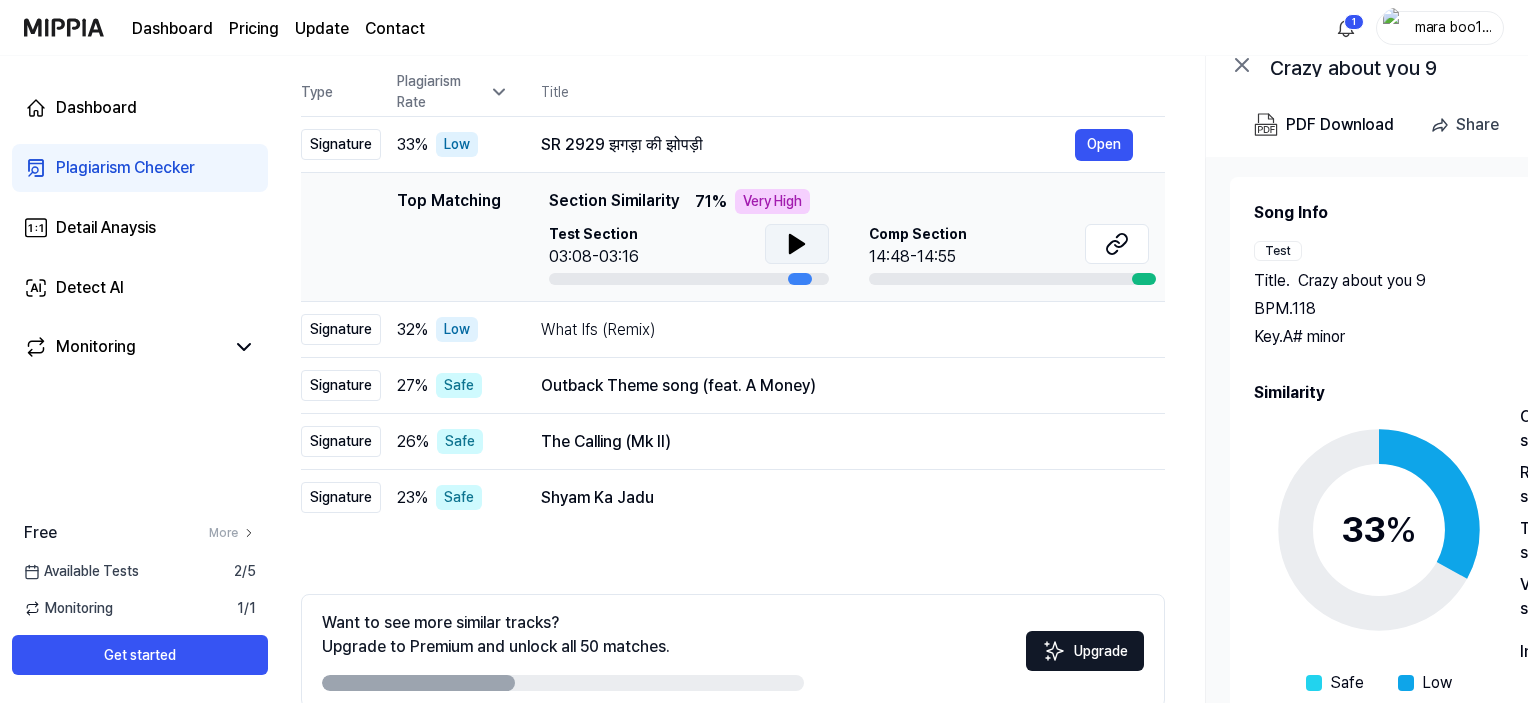 click at bounding box center (797, 244) 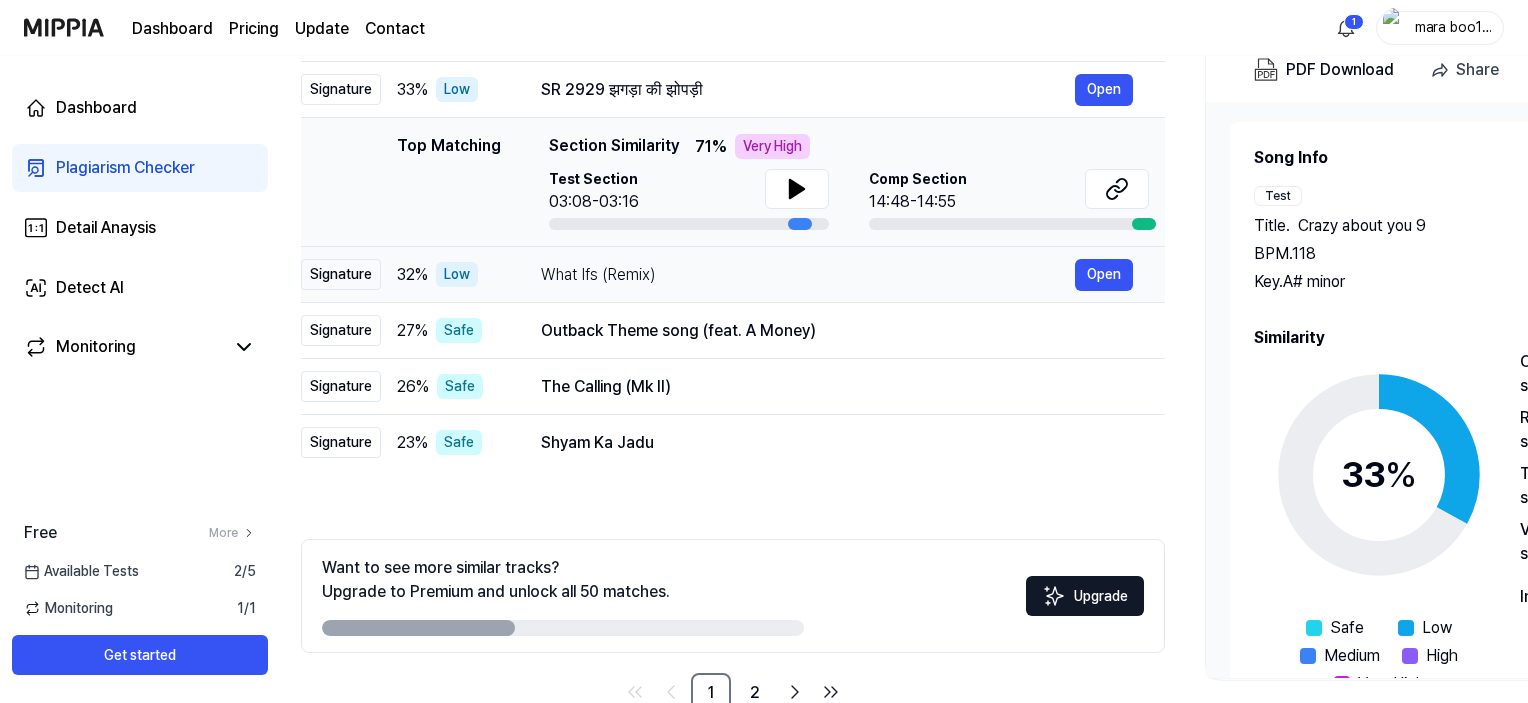 scroll, scrollTop: 304, scrollLeft: 0, axis: vertical 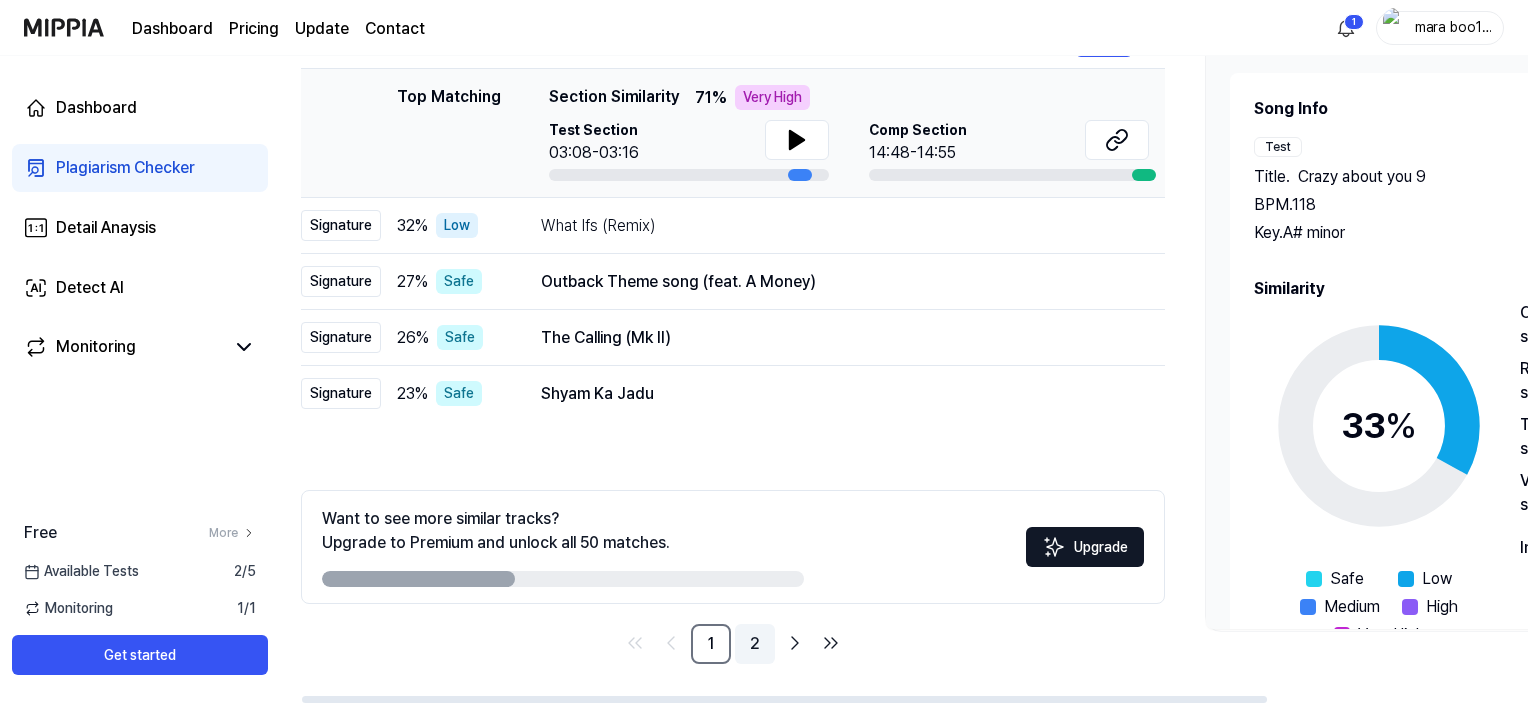 click on "2" at bounding box center [755, 644] 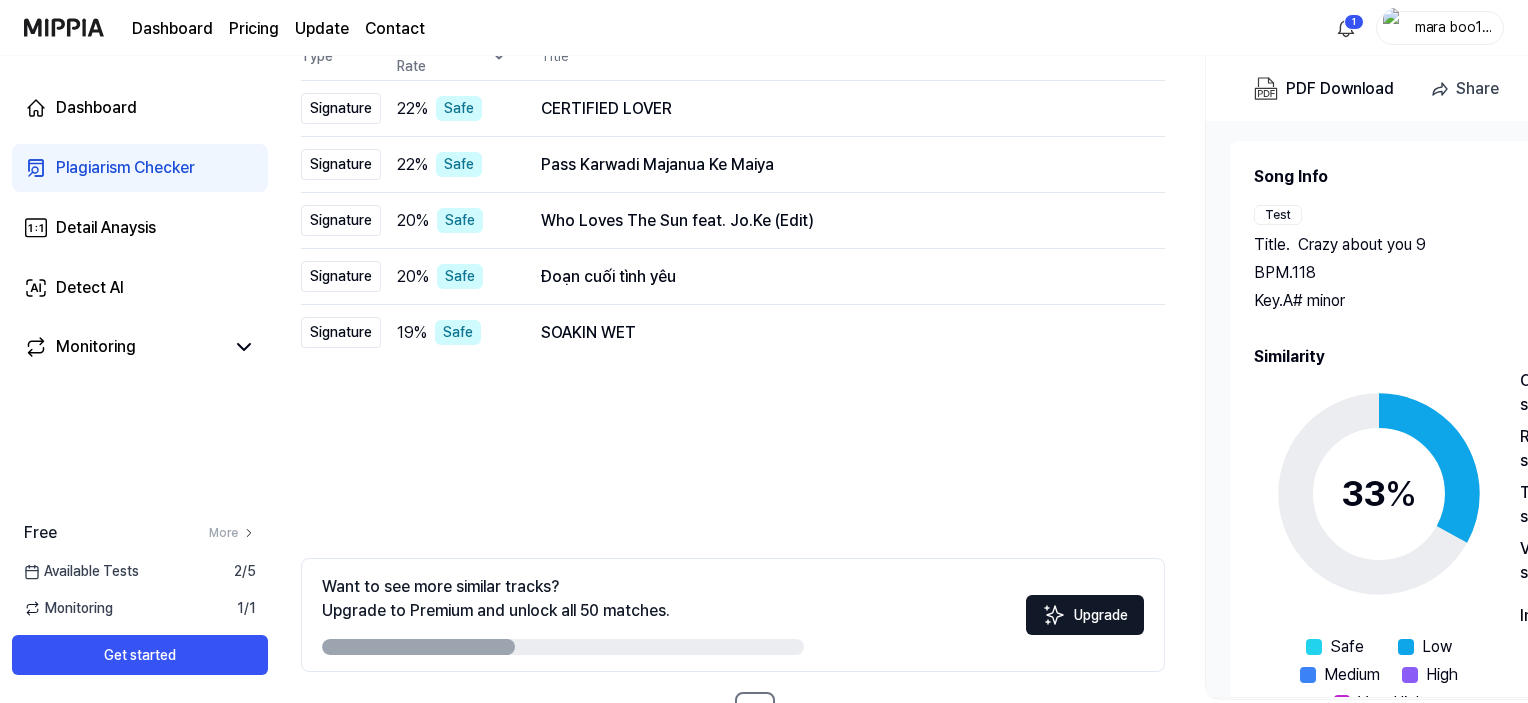 scroll, scrollTop: 304, scrollLeft: 0, axis: vertical 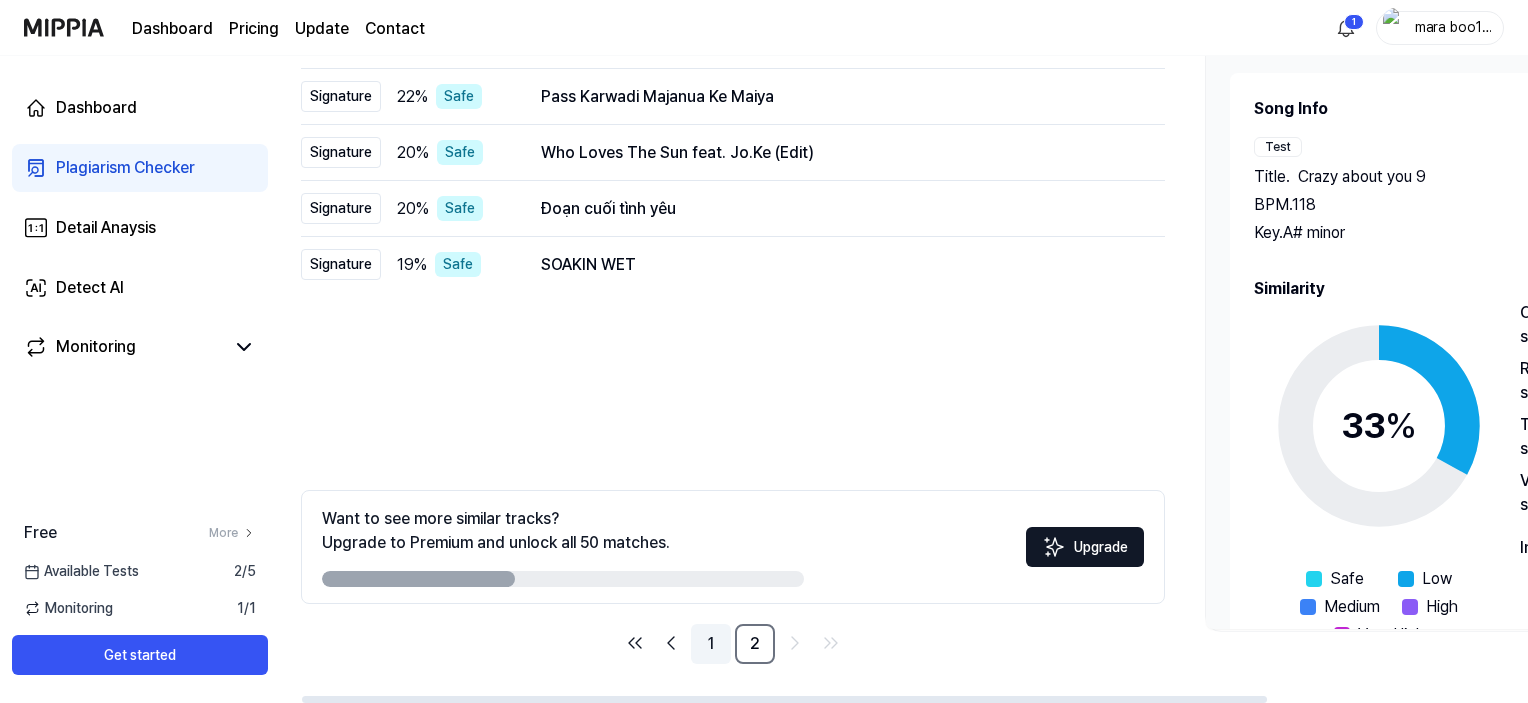 click on "1" at bounding box center [711, 644] 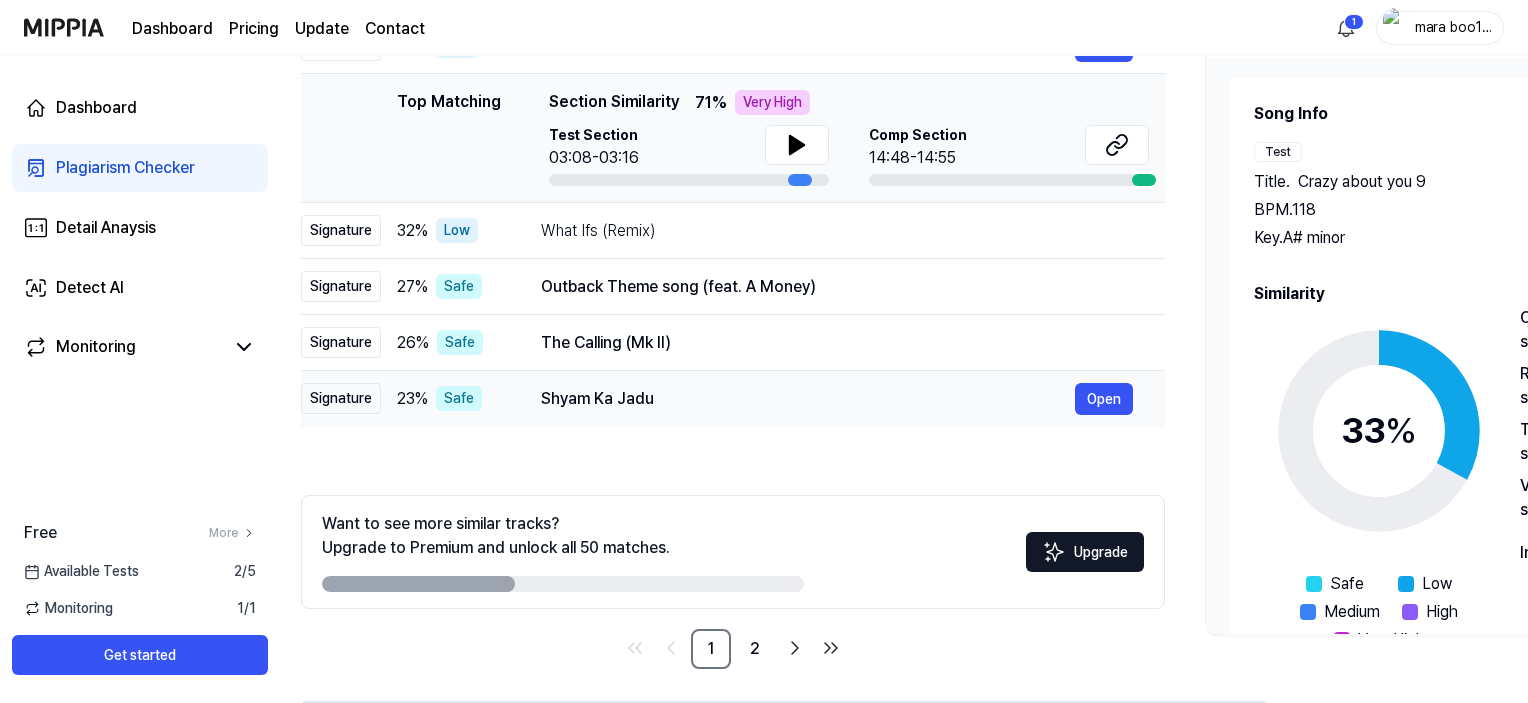 scroll, scrollTop: 304, scrollLeft: 0, axis: vertical 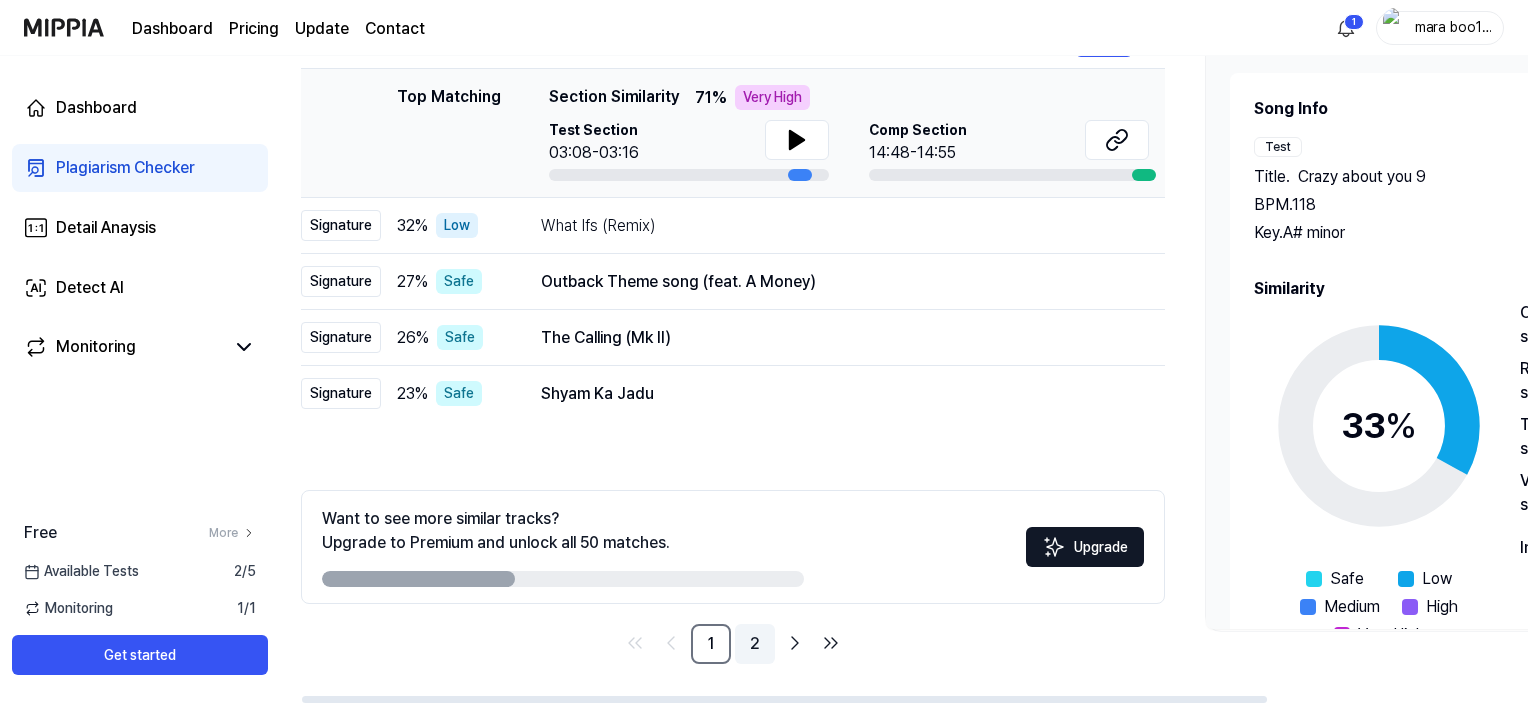 click on "2" at bounding box center [755, 644] 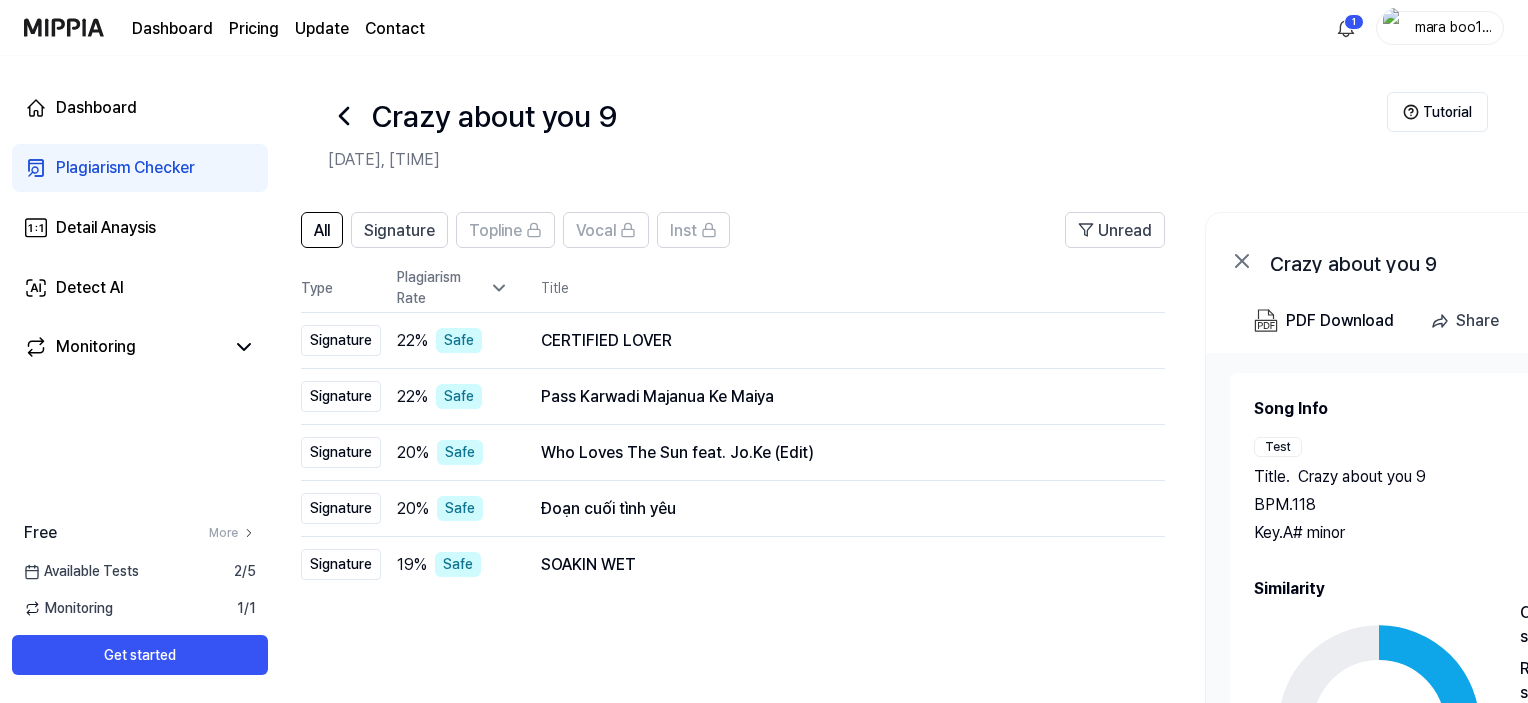 scroll, scrollTop: 304, scrollLeft: 0, axis: vertical 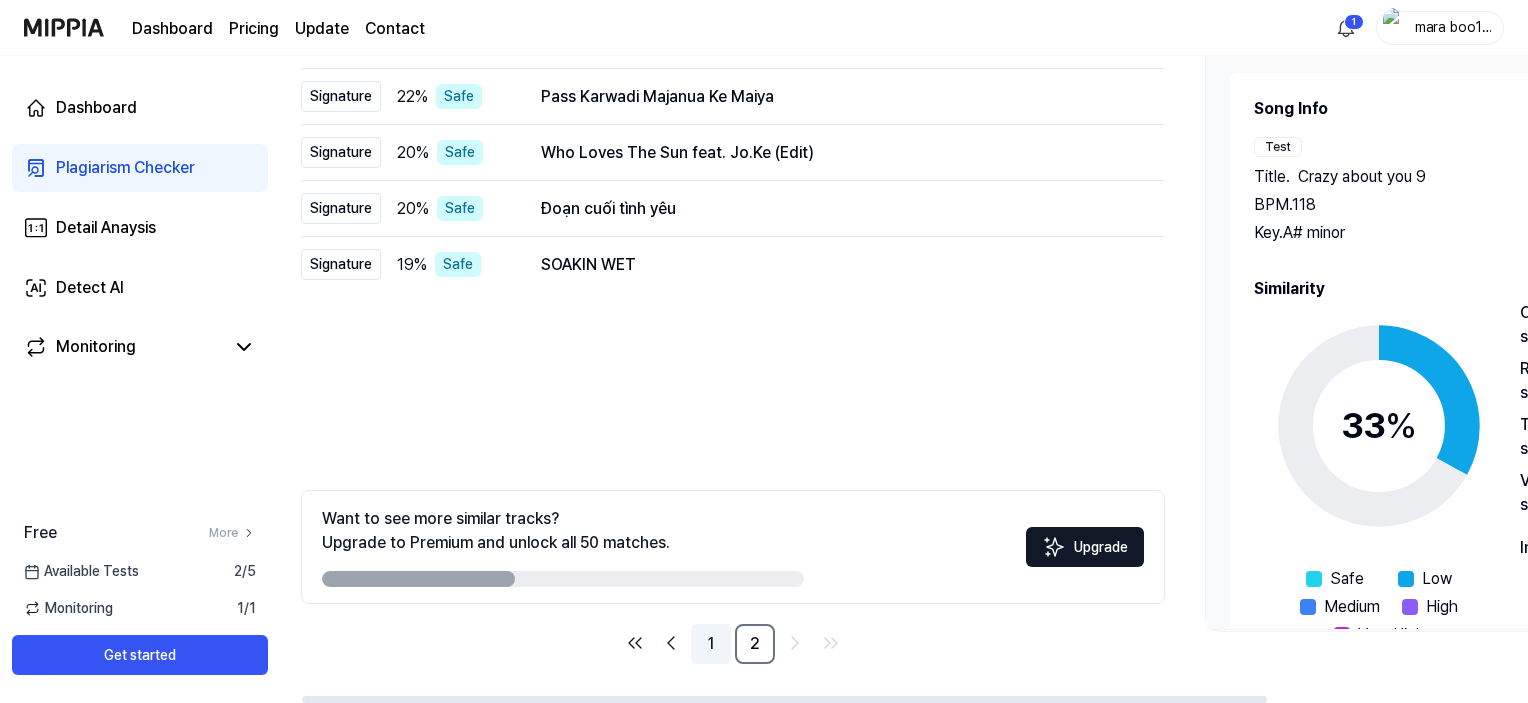 click on "1" at bounding box center [711, 644] 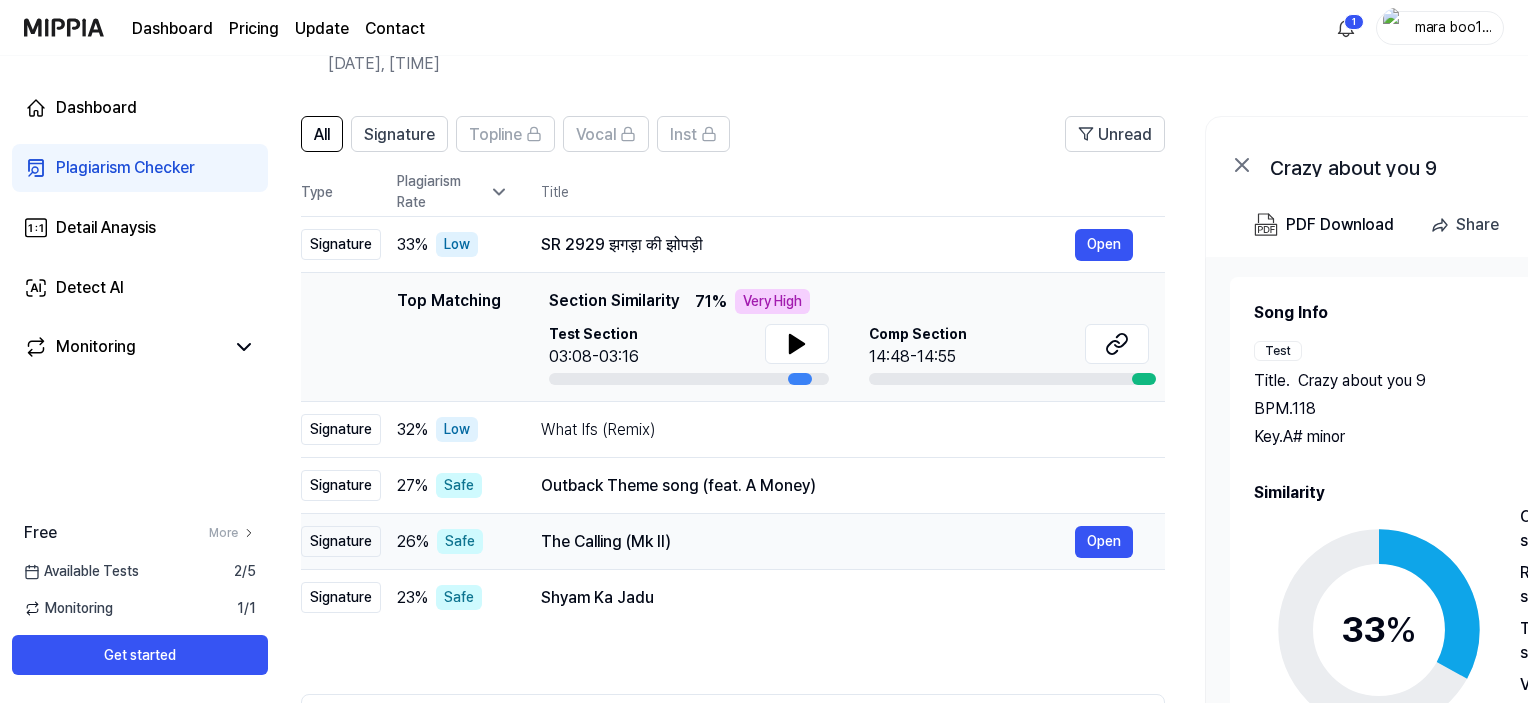 scroll, scrollTop: 0, scrollLeft: 0, axis: both 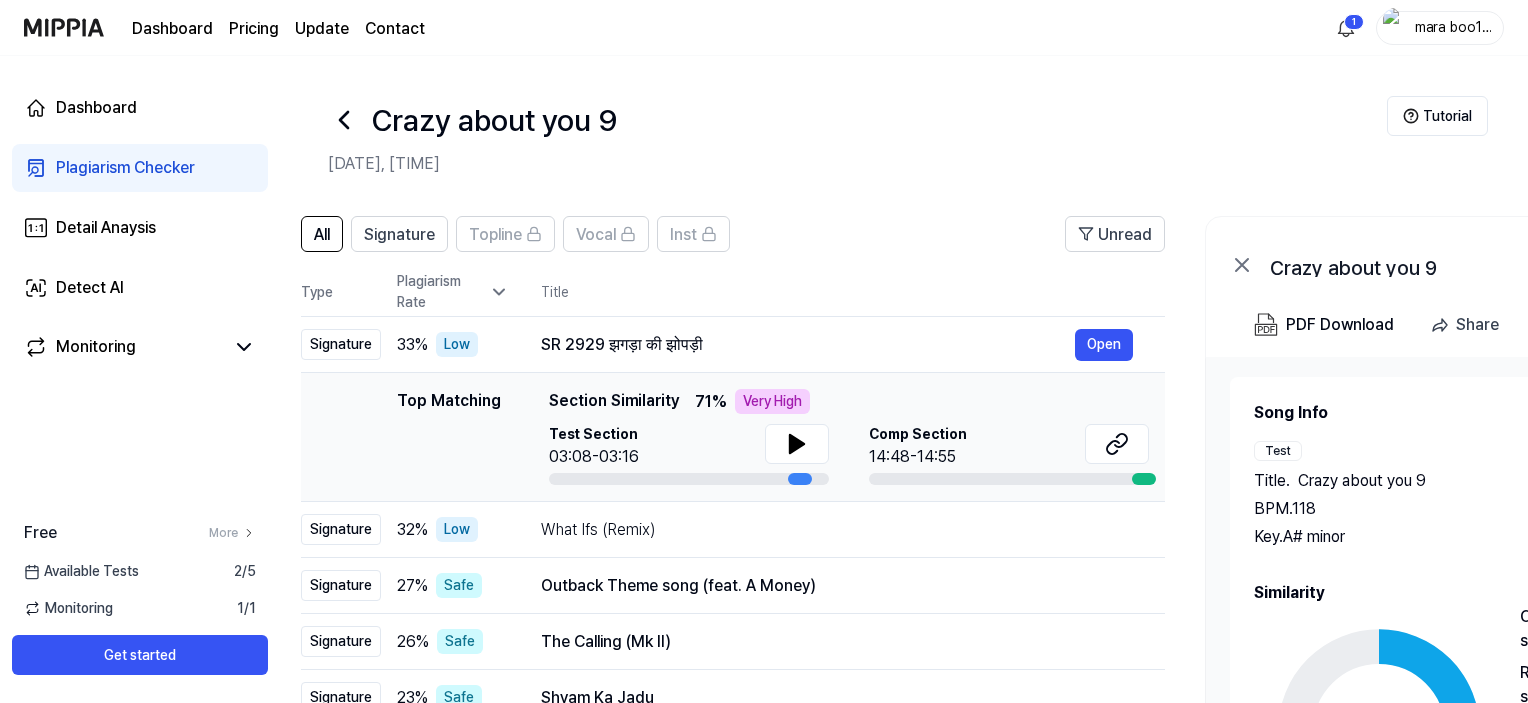 click 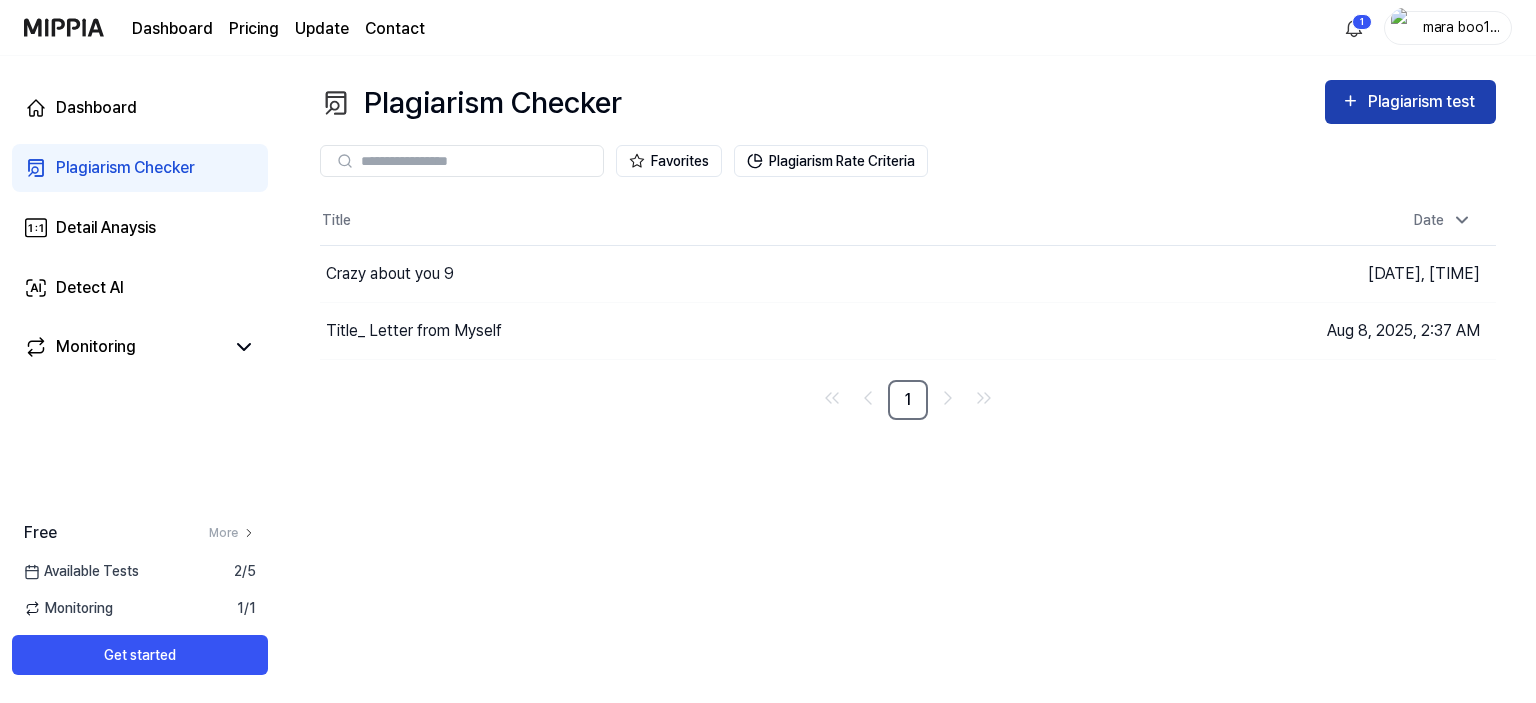 click on "Plagiarism test" at bounding box center (1424, 102) 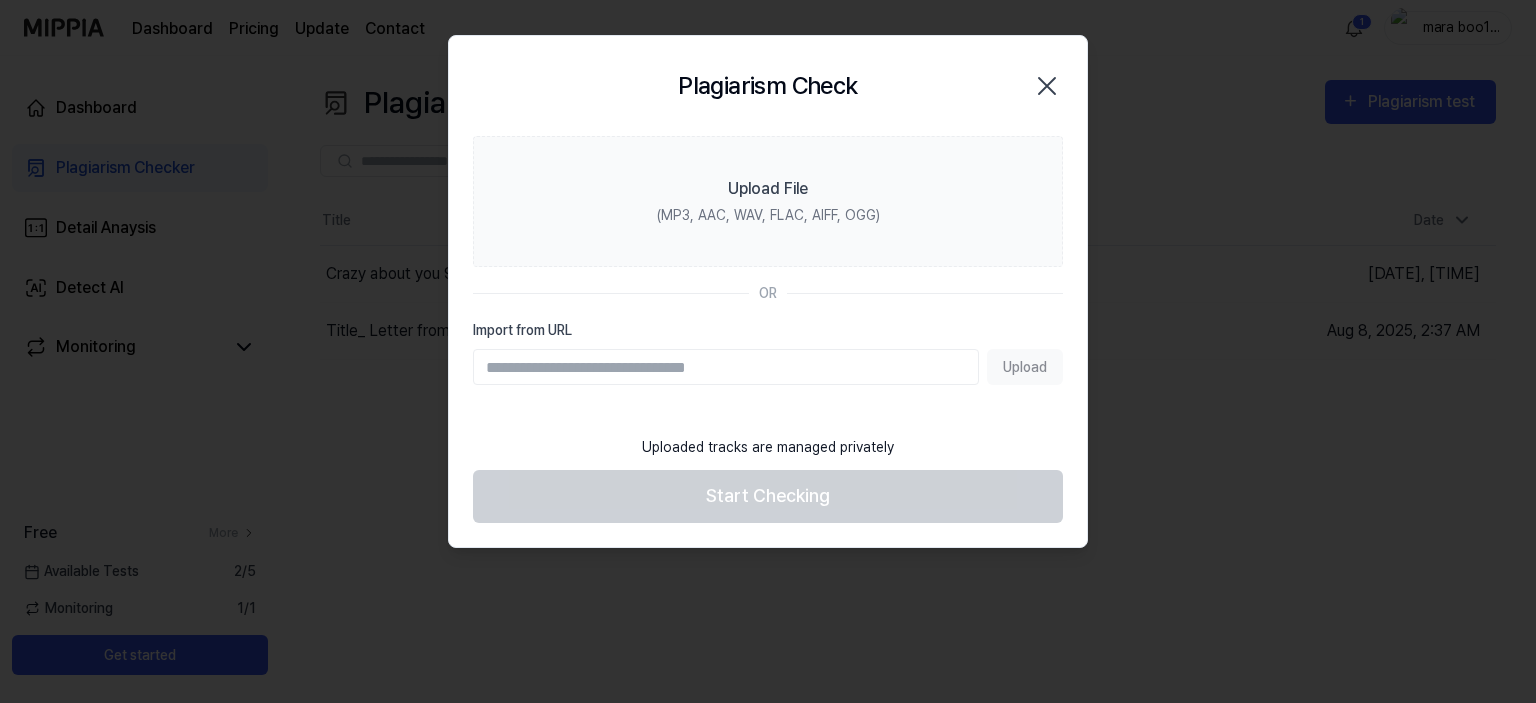 click on "Import from URL" at bounding box center [726, 367] 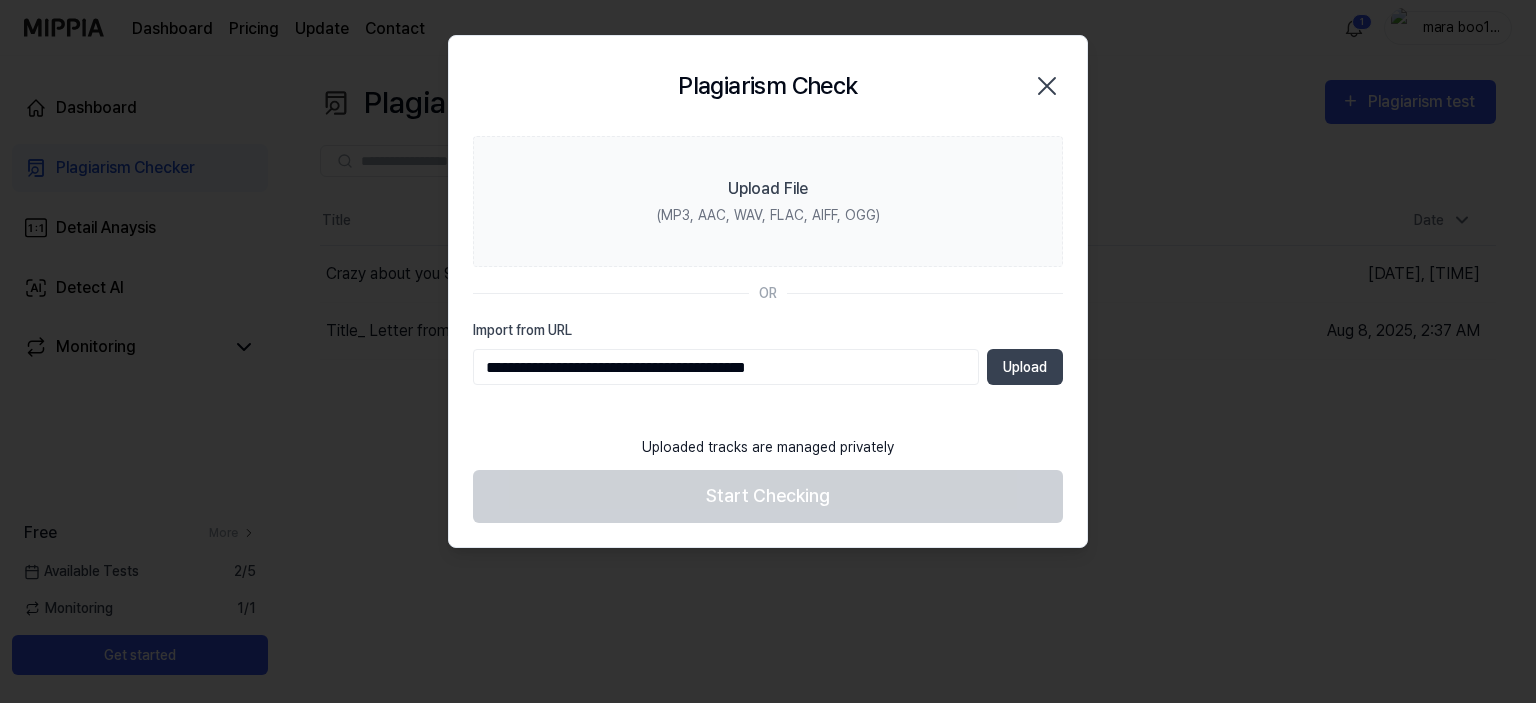 type on "**********" 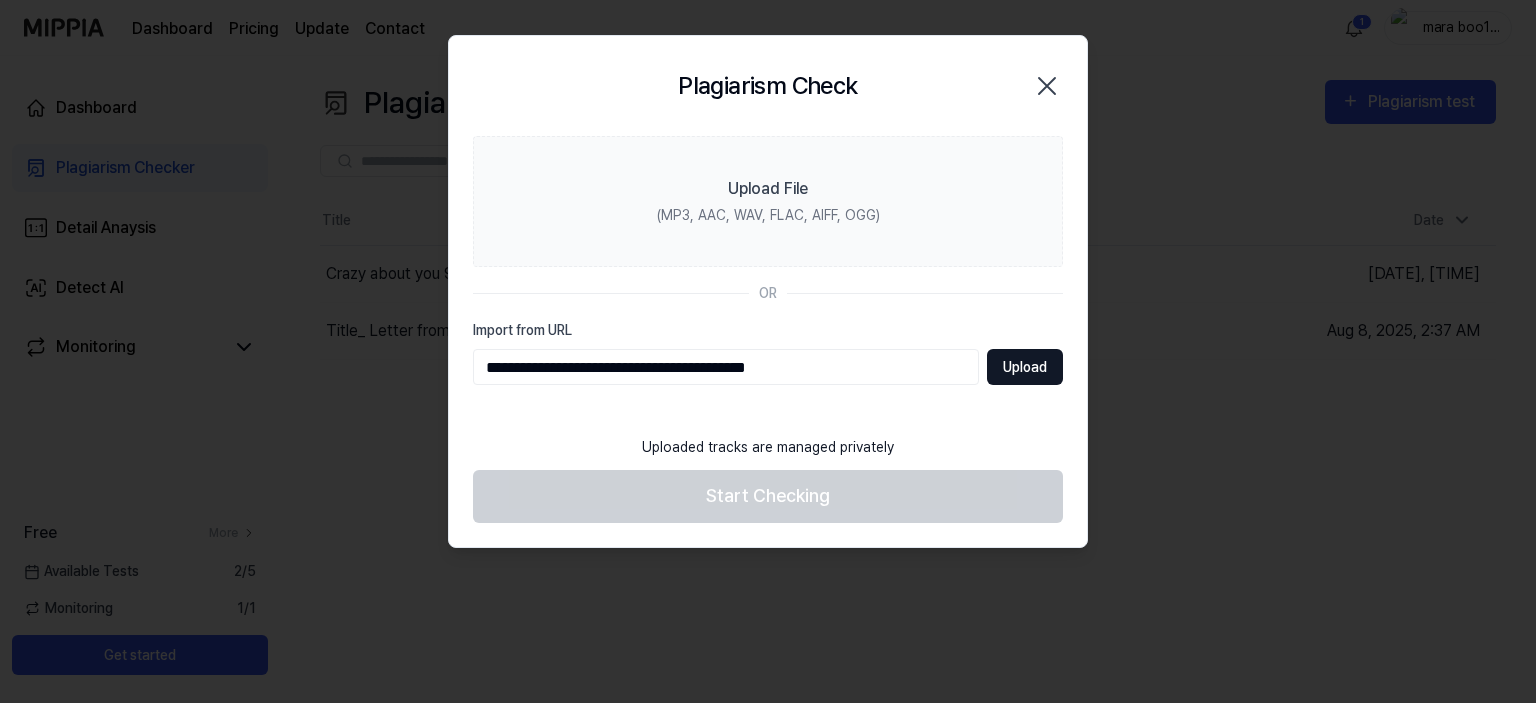 click on "Upload" at bounding box center (1025, 367) 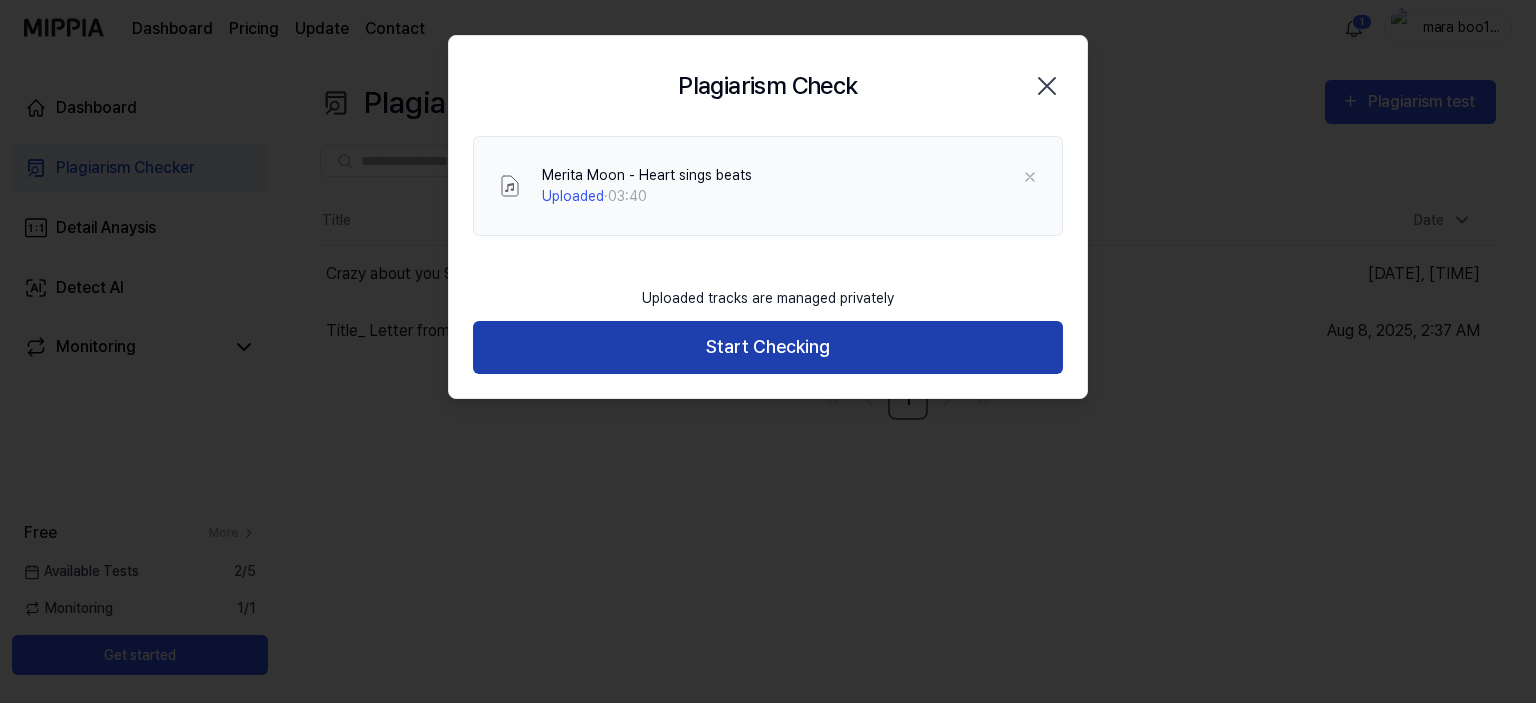 click on "Start Checking" at bounding box center (768, 347) 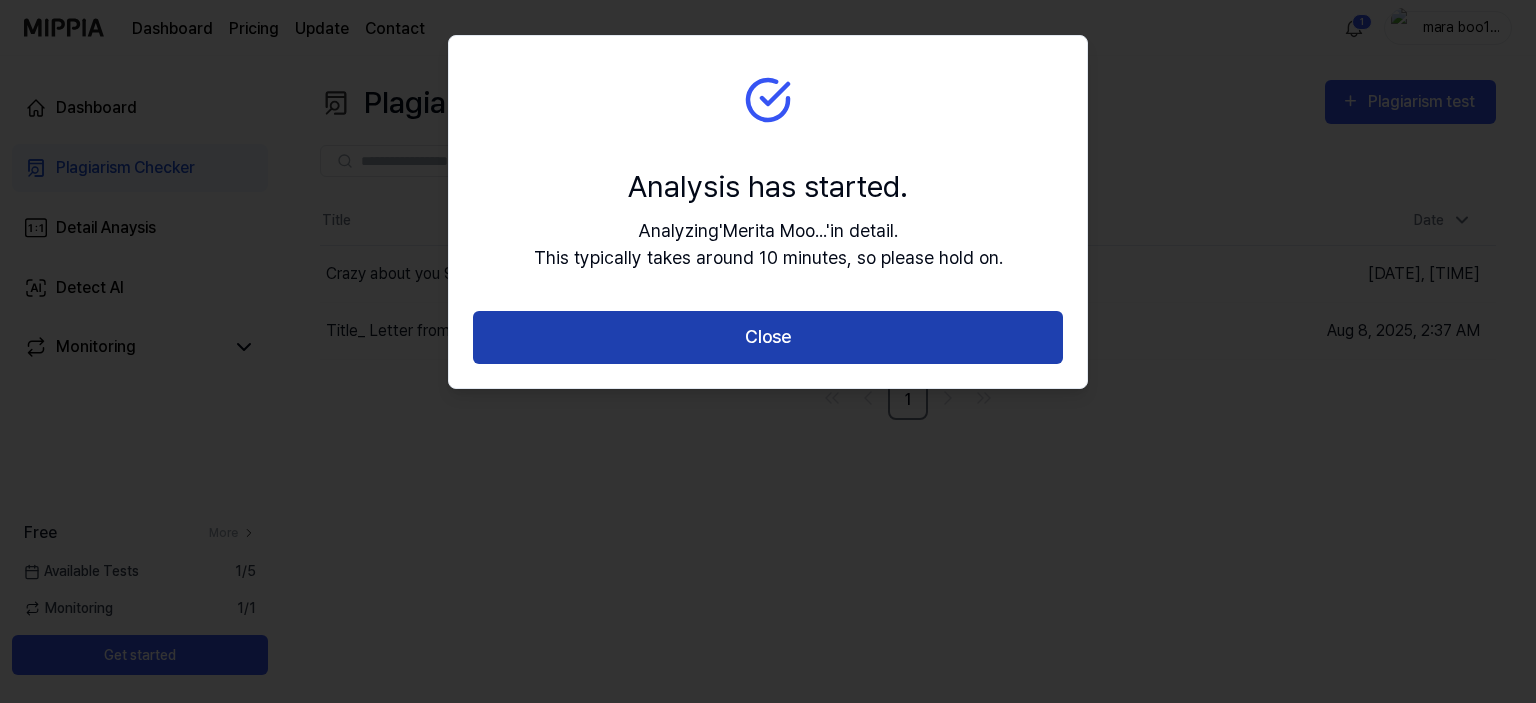 click on "Close" at bounding box center (768, 337) 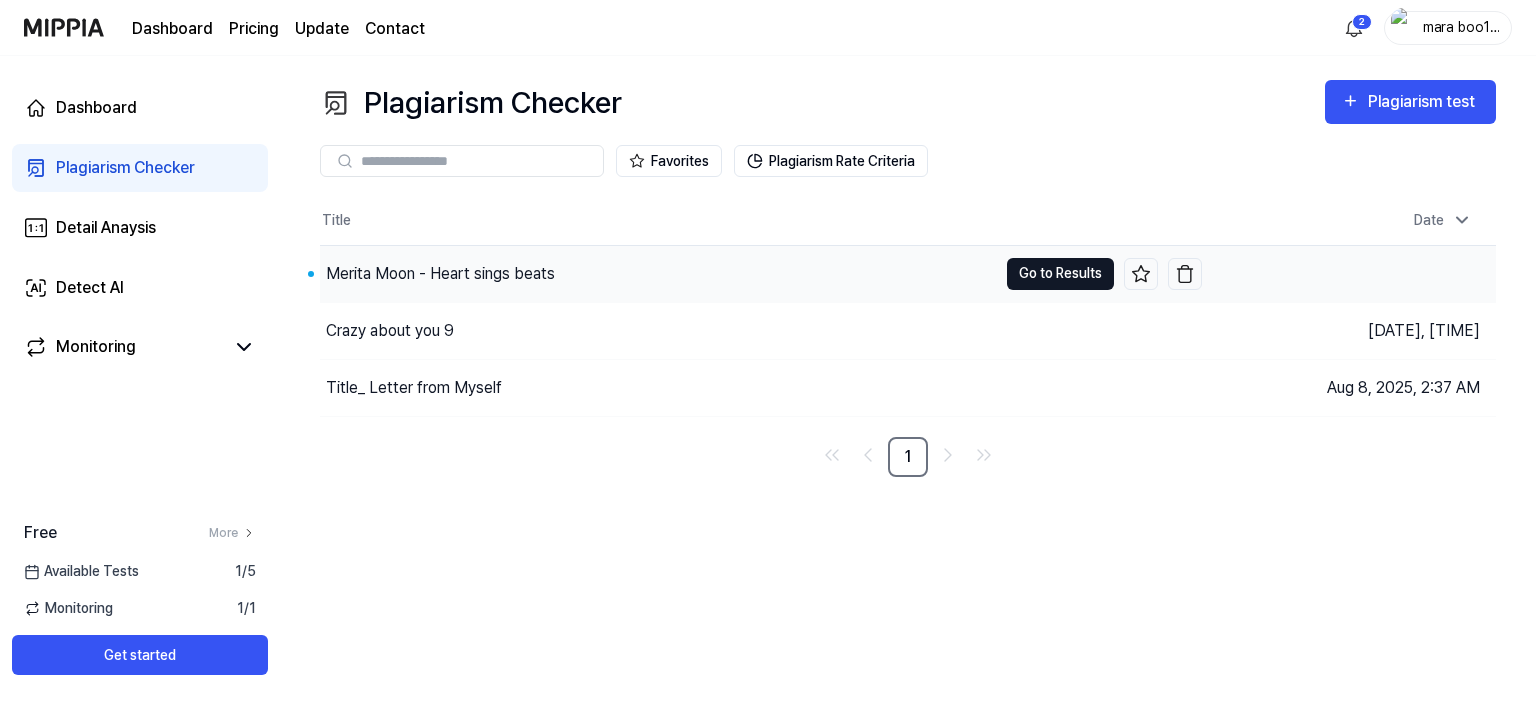 click on "Go to Results" at bounding box center [1060, 274] 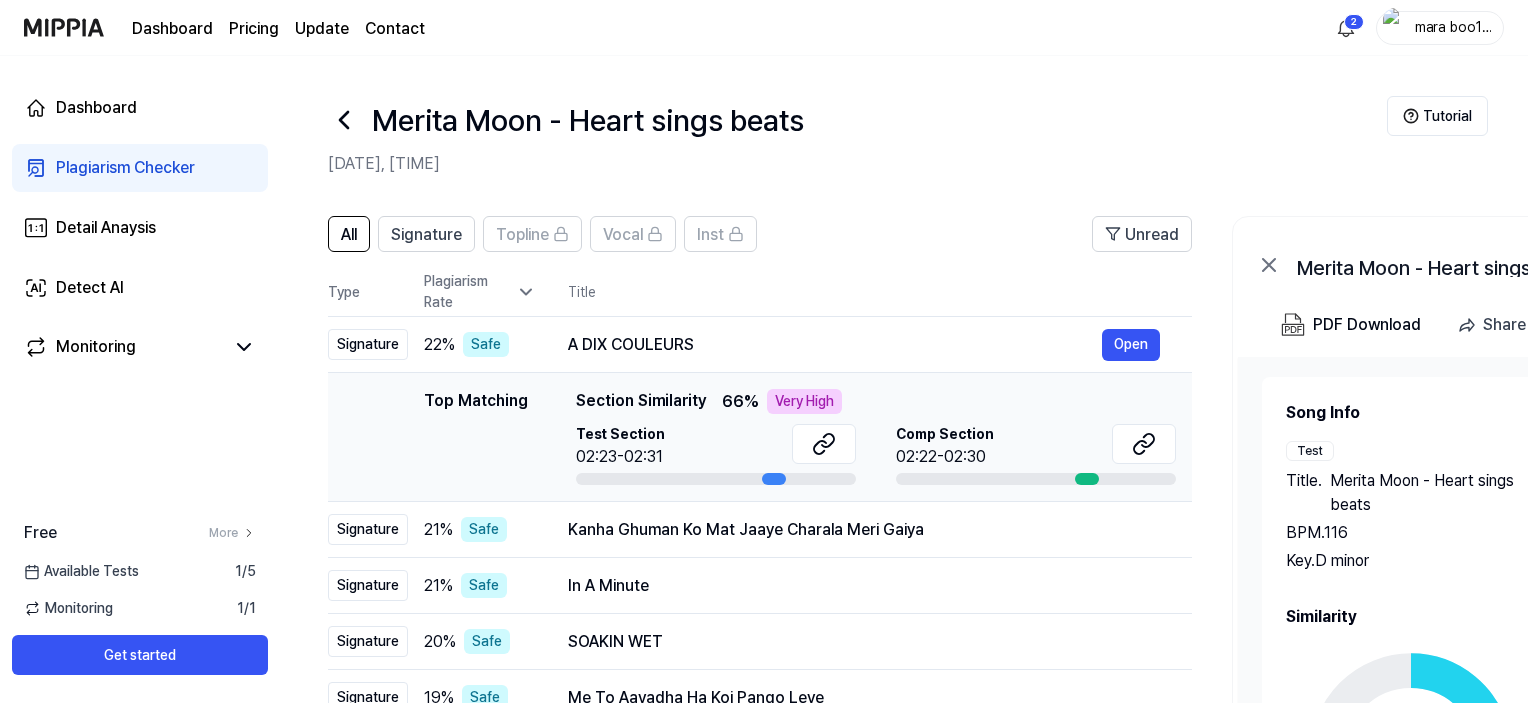 scroll, scrollTop: 300, scrollLeft: 0, axis: vertical 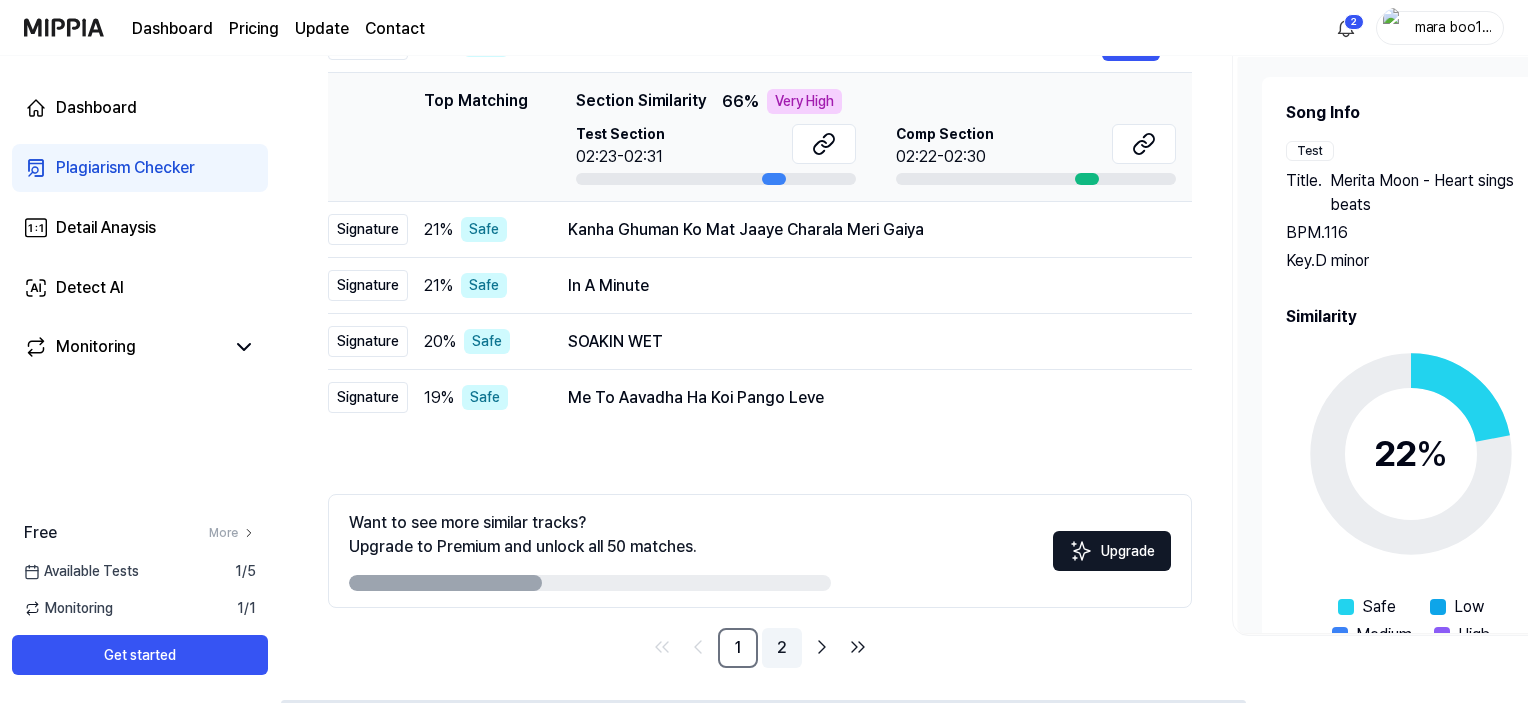 click on "2" at bounding box center (782, 648) 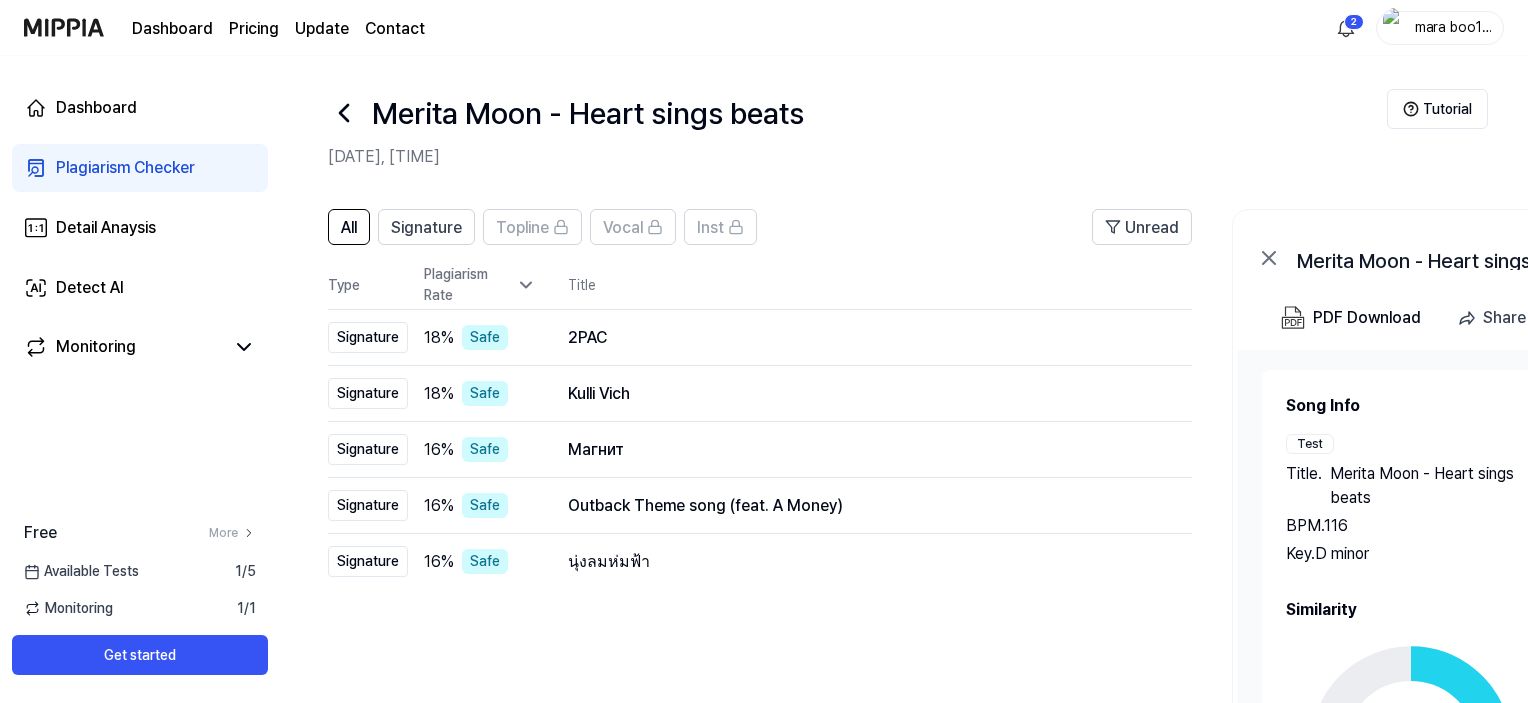scroll, scrollTop: 4, scrollLeft: 0, axis: vertical 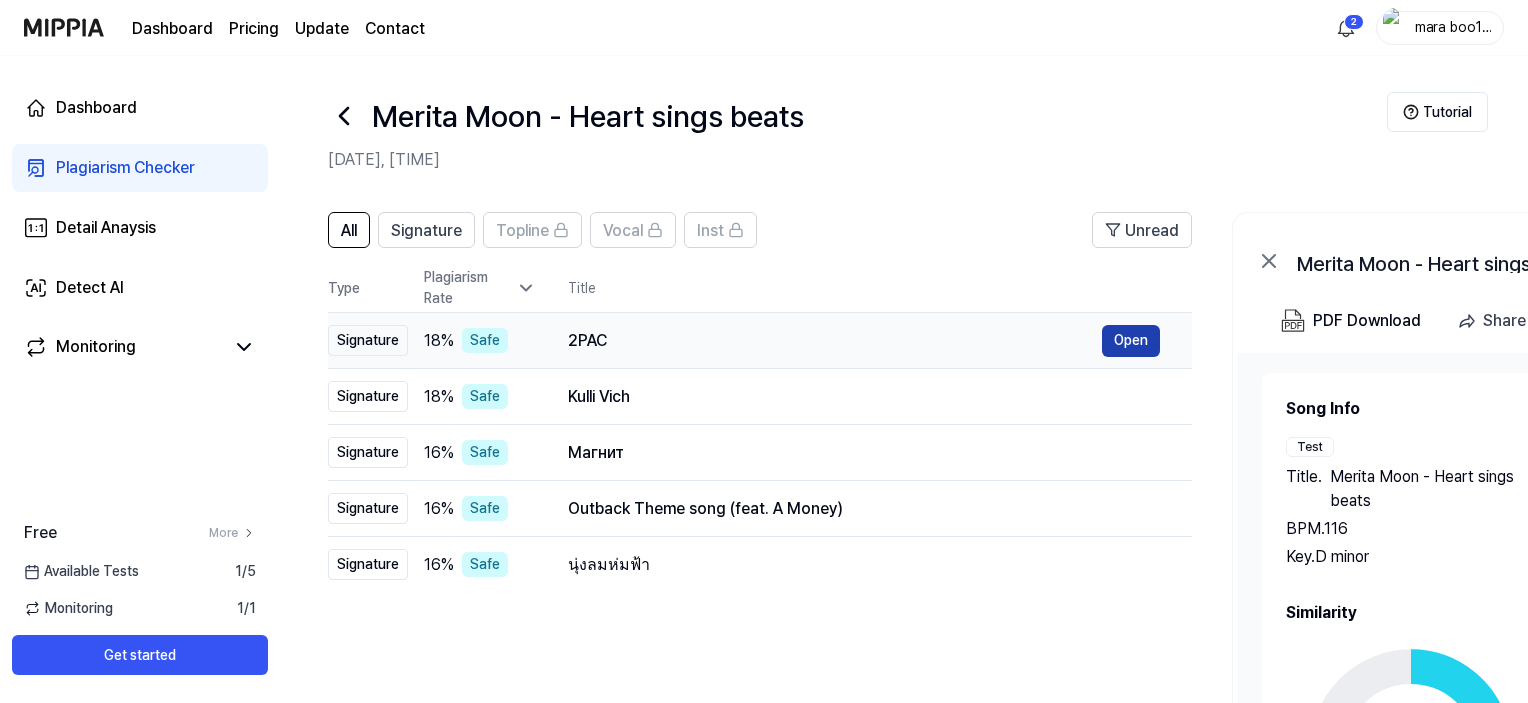 drag, startPoint x: 1120, startPoint y: 340, endPoint x: 1102, endPoint y: 339, distance: 18.027756 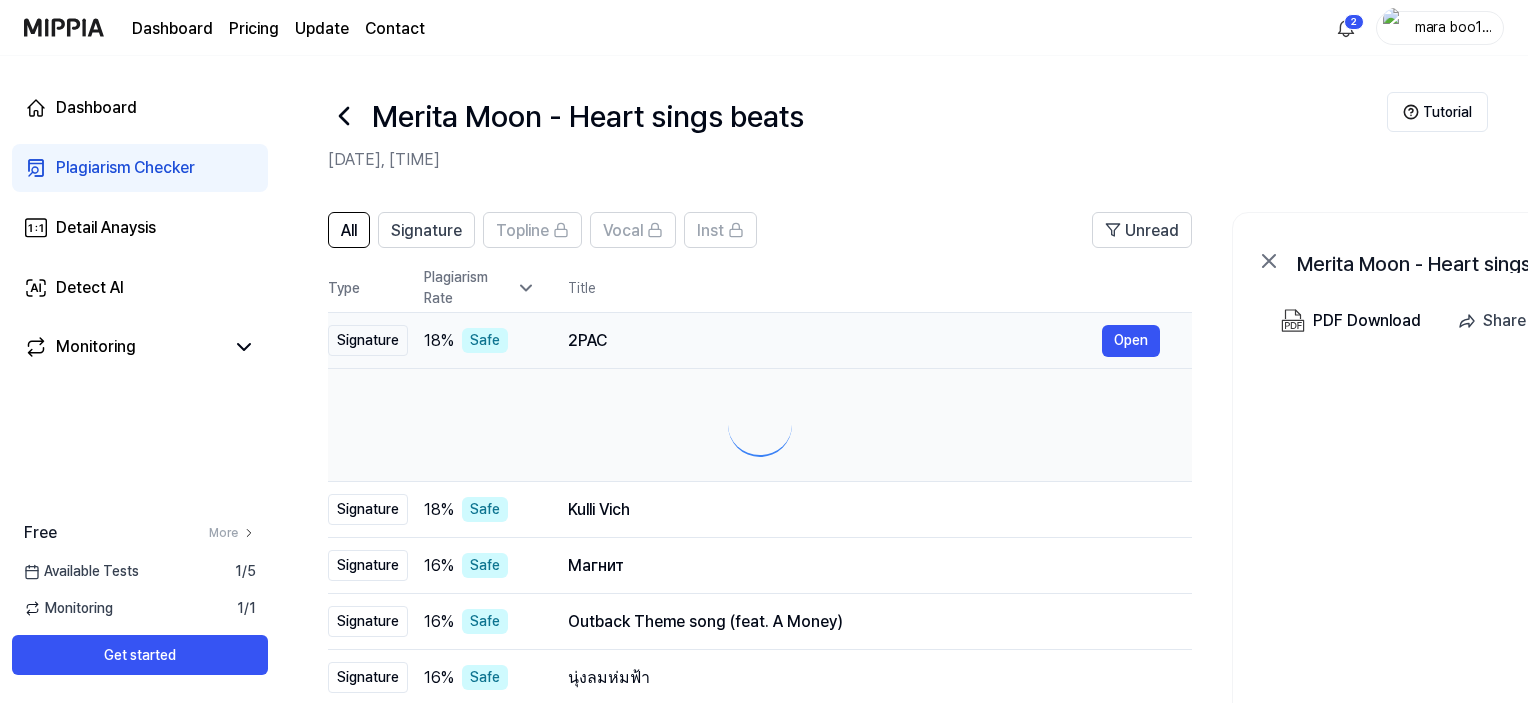 scroll, scrollTop: 0, scrollLeft: 0, axis: both 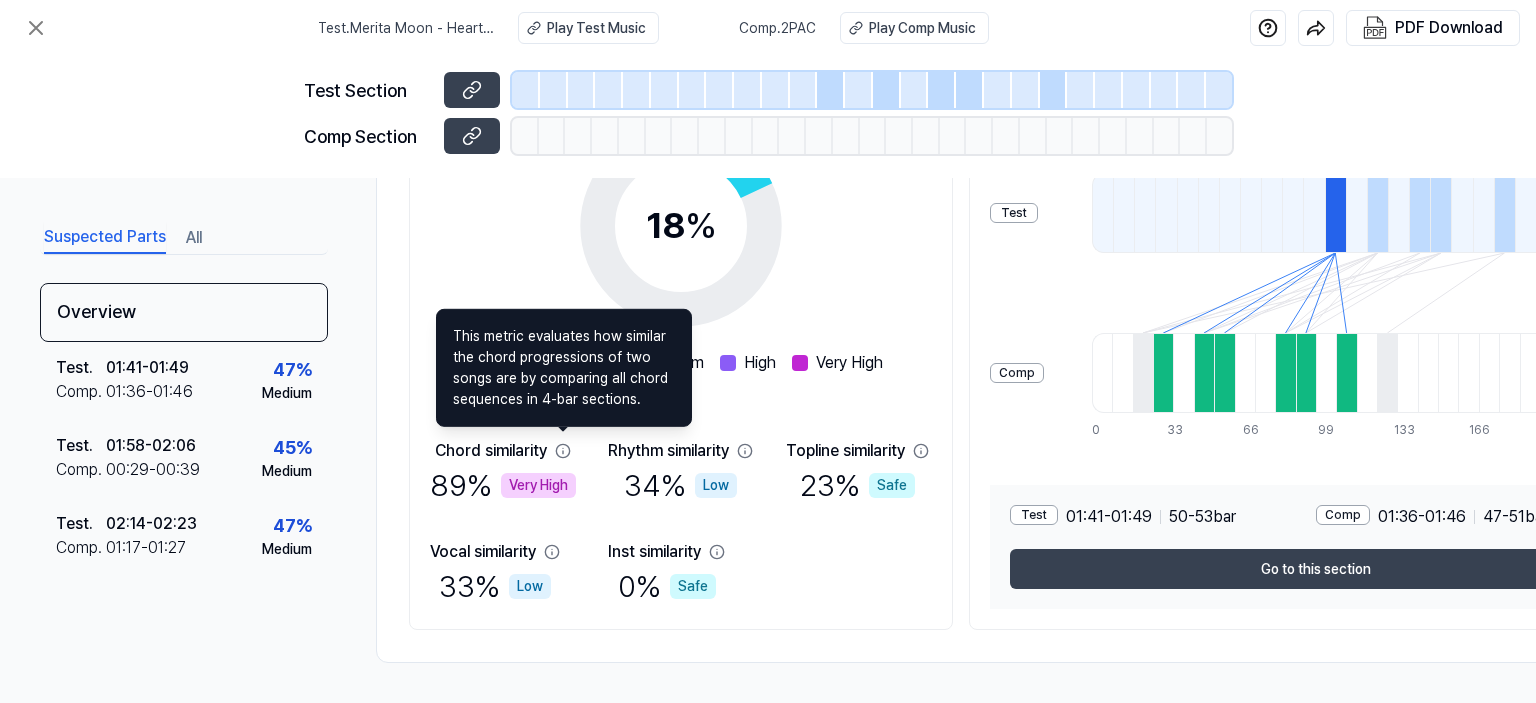 click 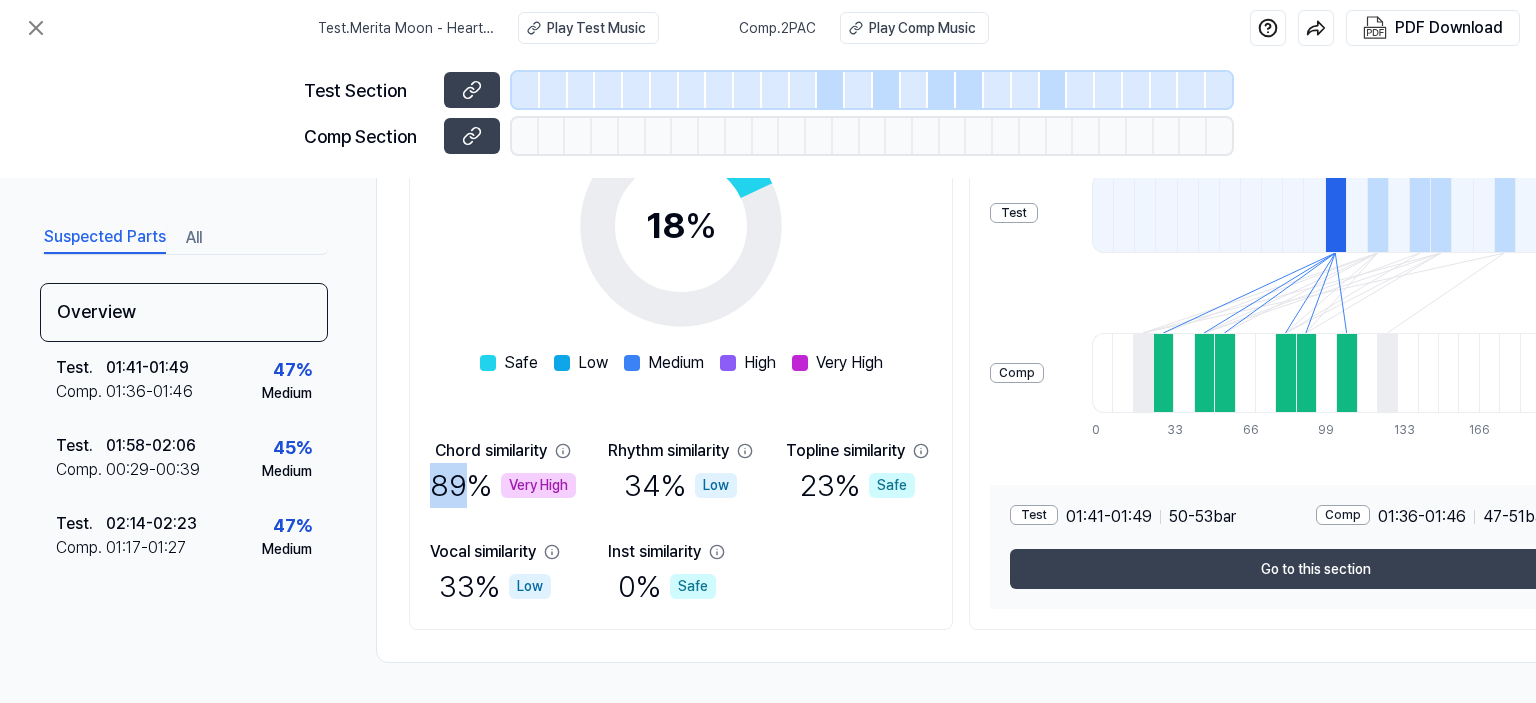 click 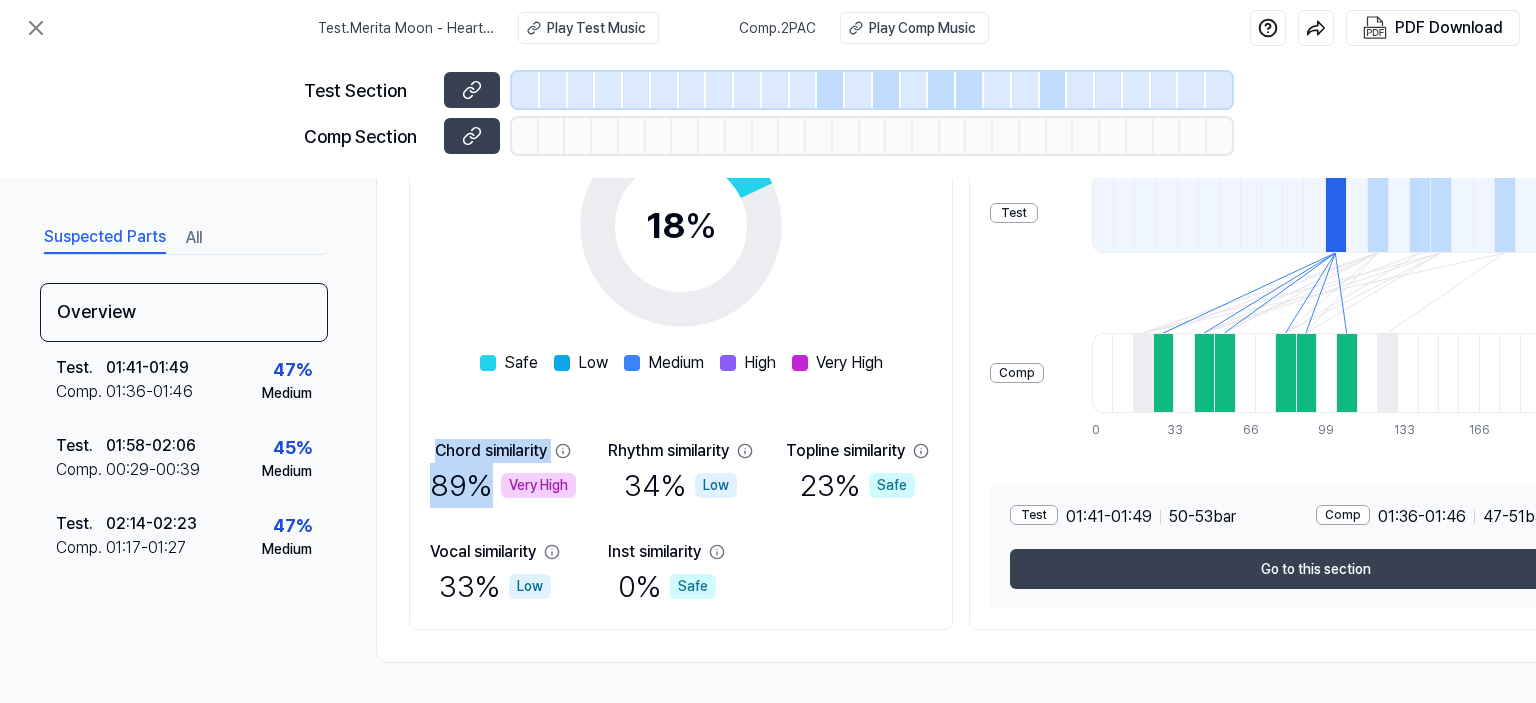 drag, startPoint x: 428, startPoint y: 439, endPoint x: 588, endPoint y: 480, distance: 165.16962 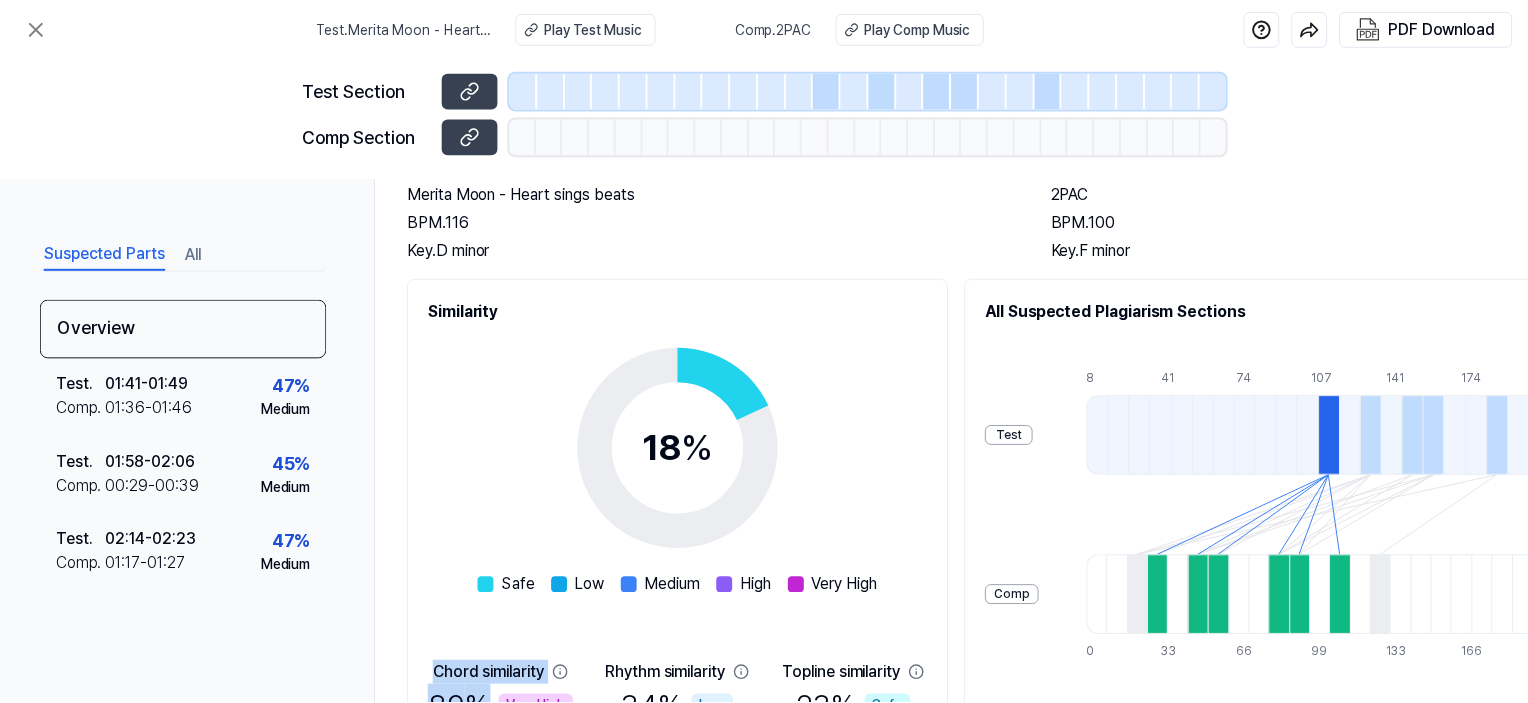 scroll, scrollTop: 0, scrollLeft: 0, axis: both 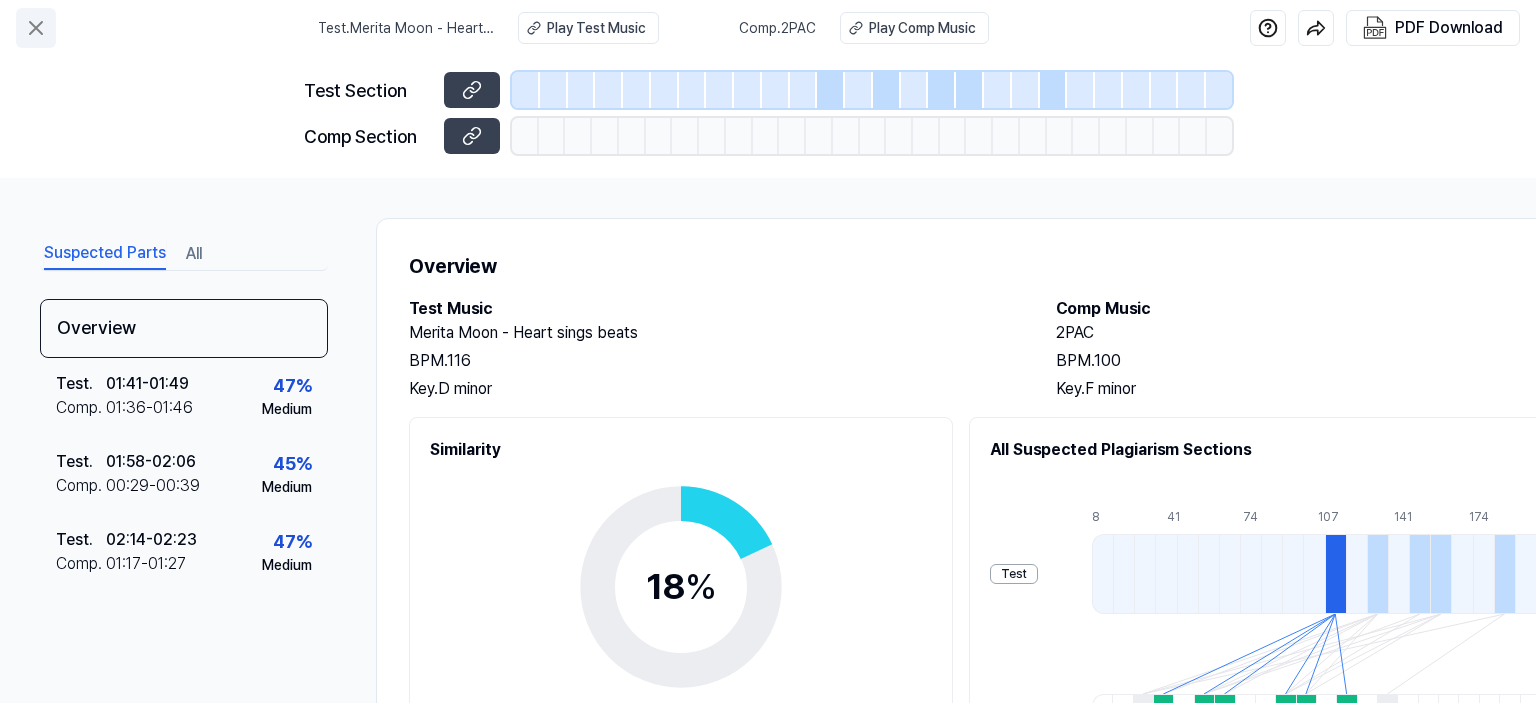 click at bounding box center (36, 28) 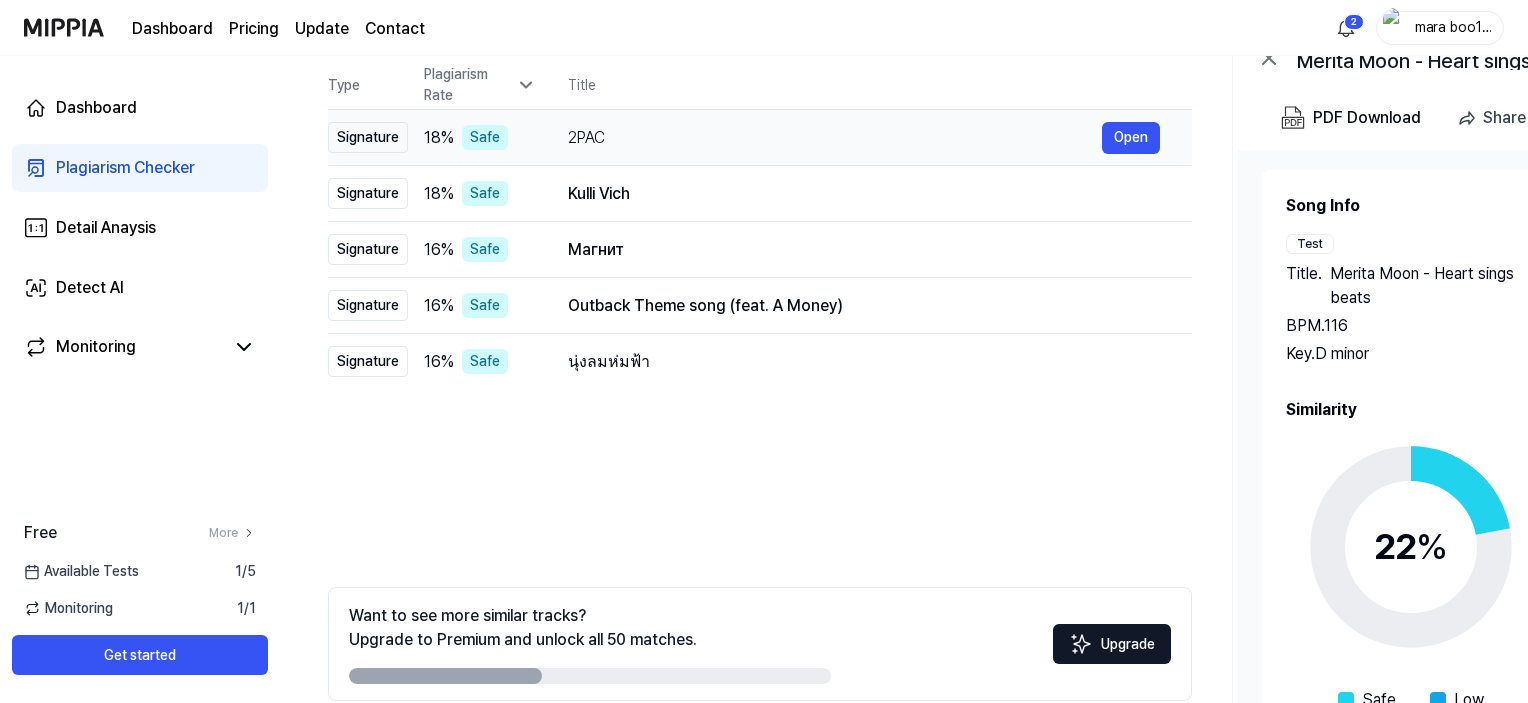 scroll, scrollTop: 304, scrollLeft: 0, axis: vertical 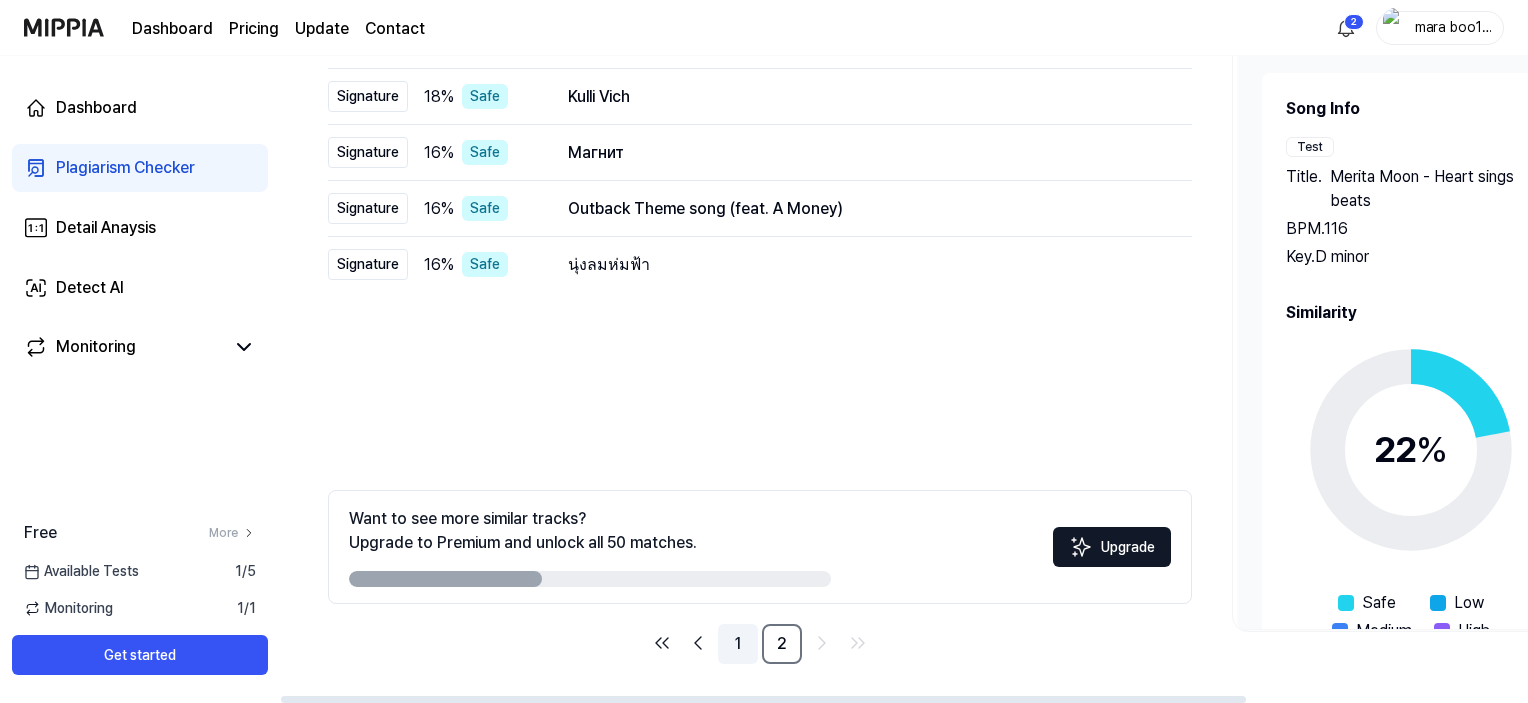click on "1" at bounding box center [738, 644] 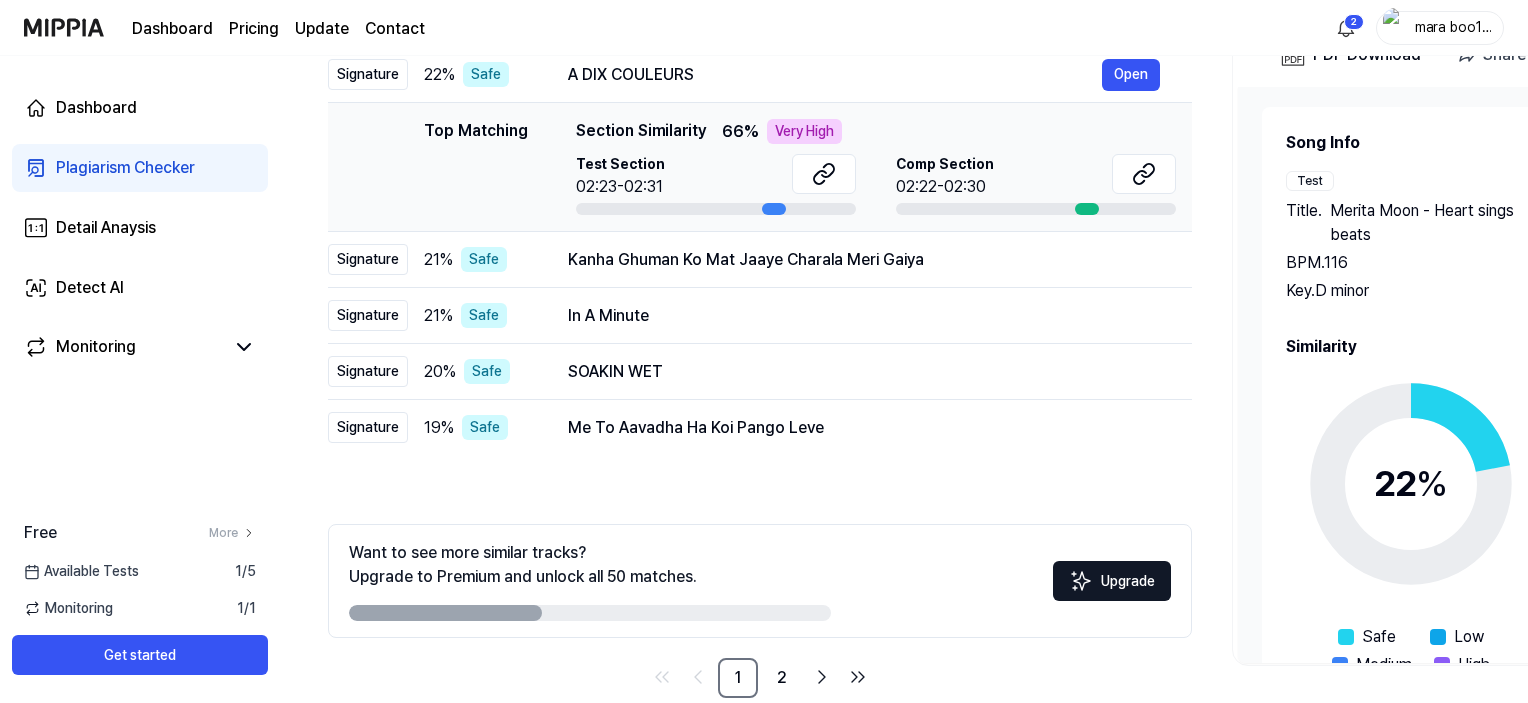 scroll, scrollTop: 304, scrollLeft: 0, axis: vertical 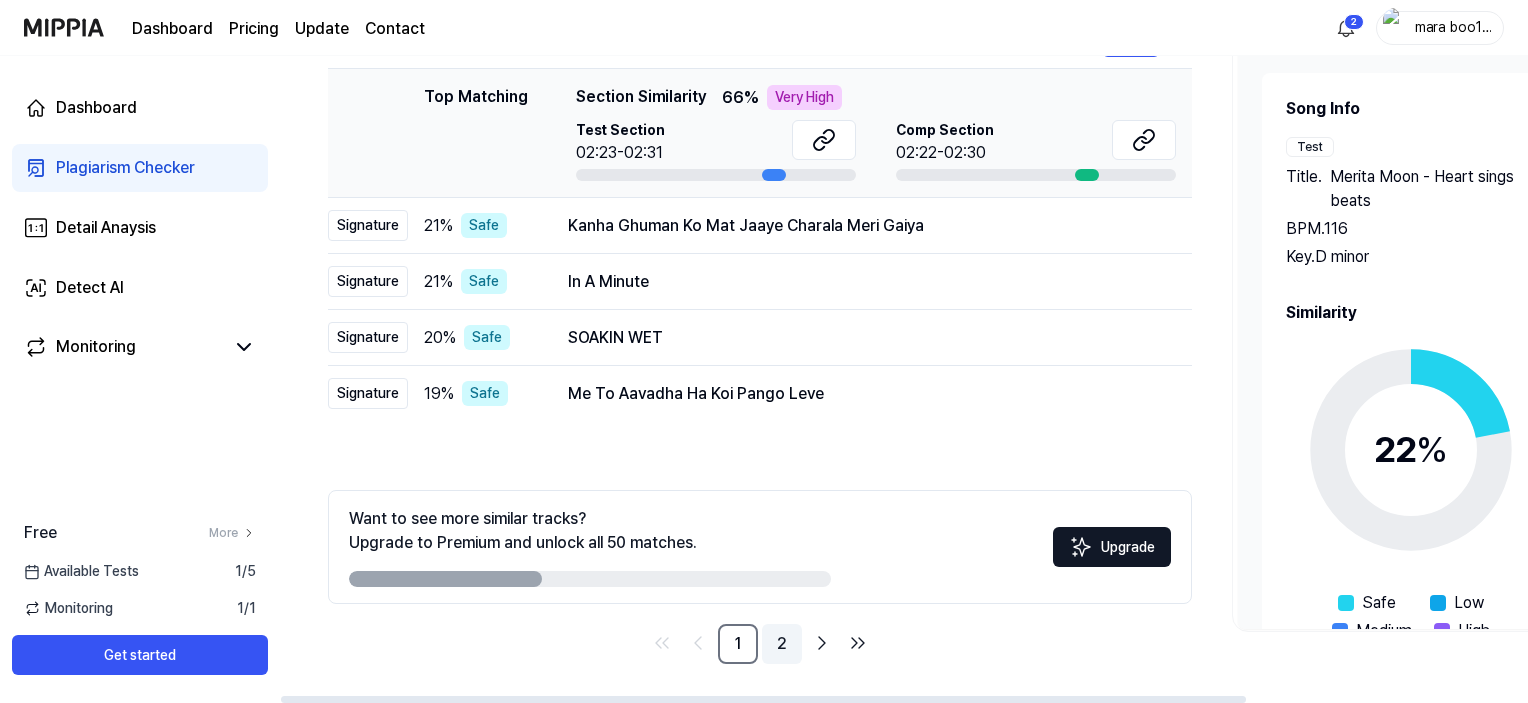 click on "2" at bounding box center [782, 644] 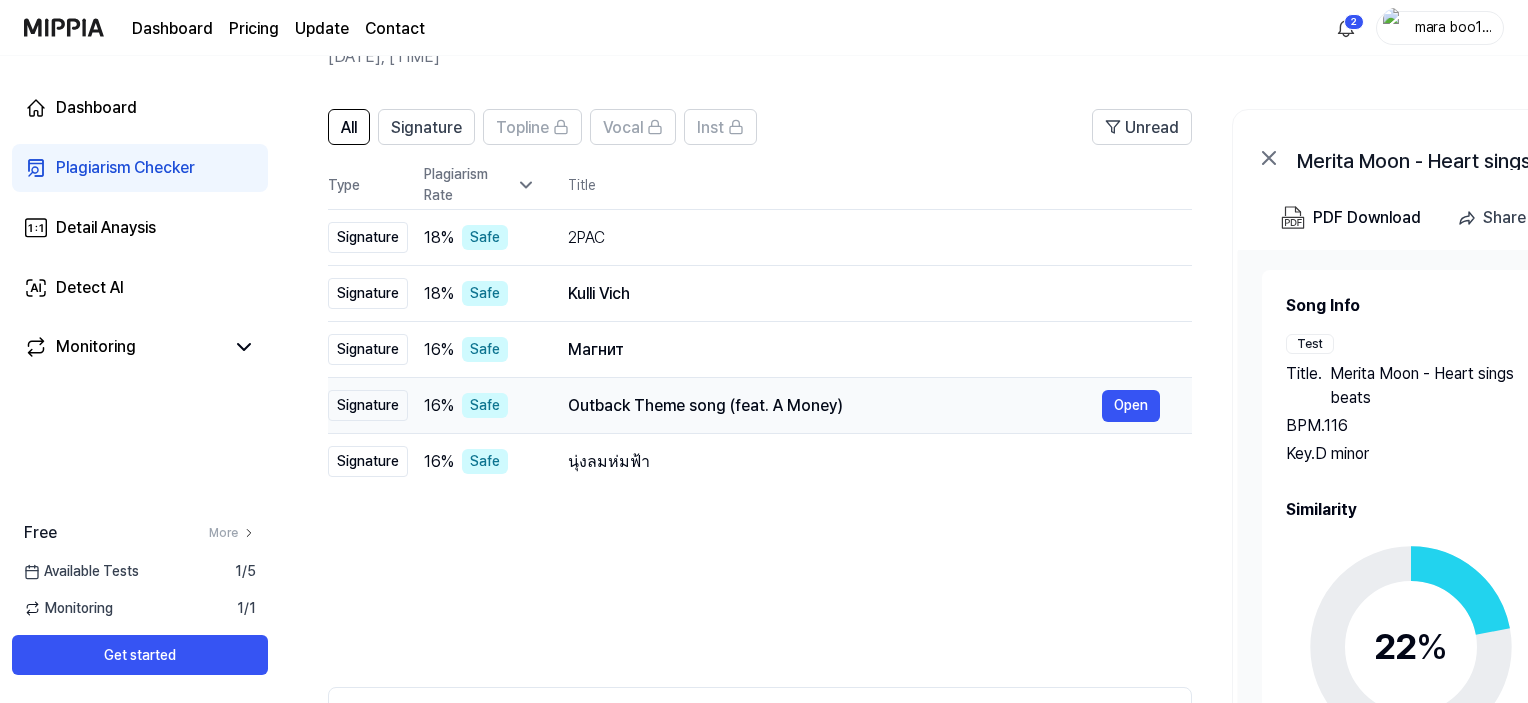 scroll, scrollTop: 104, scrollLeft: 0, axis: vertical 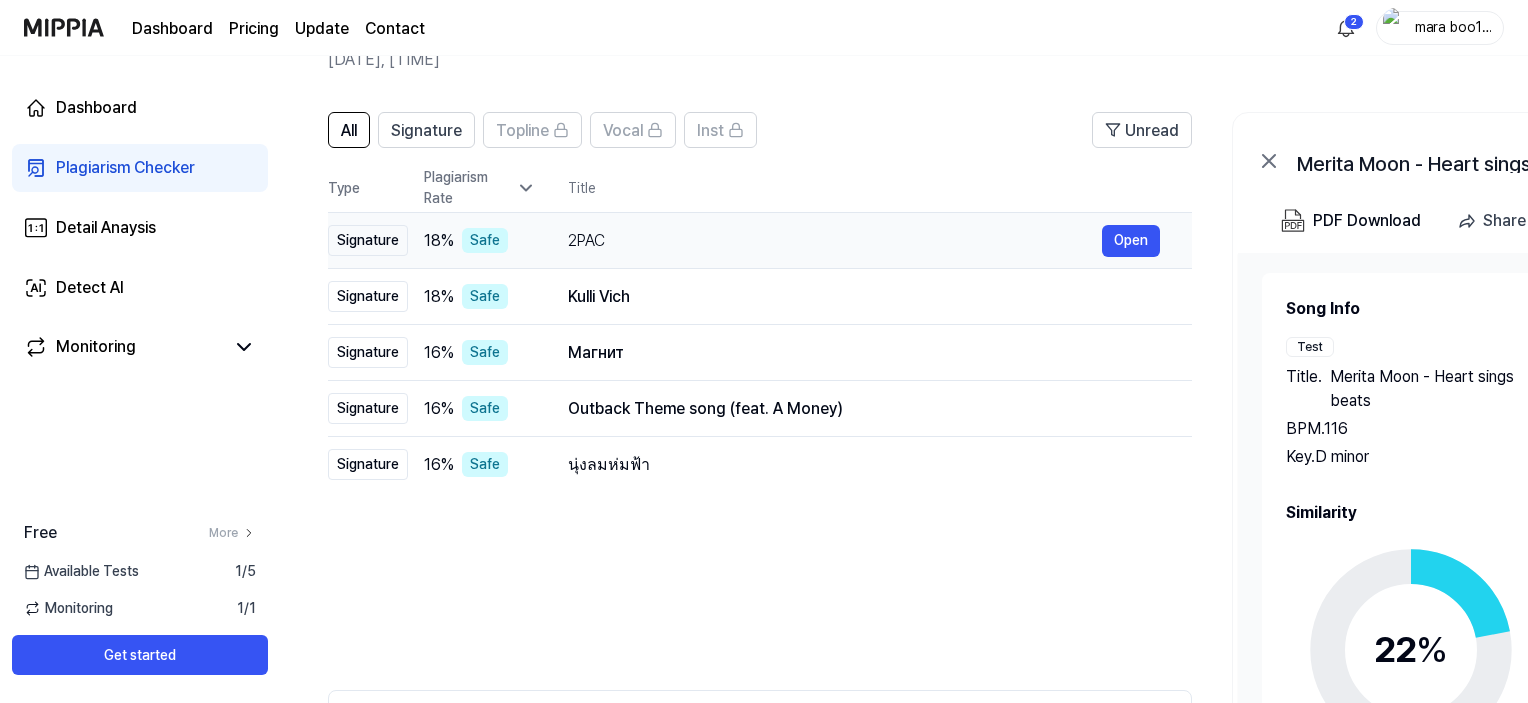 click on "2PAC" at bounding box center [835, 241] 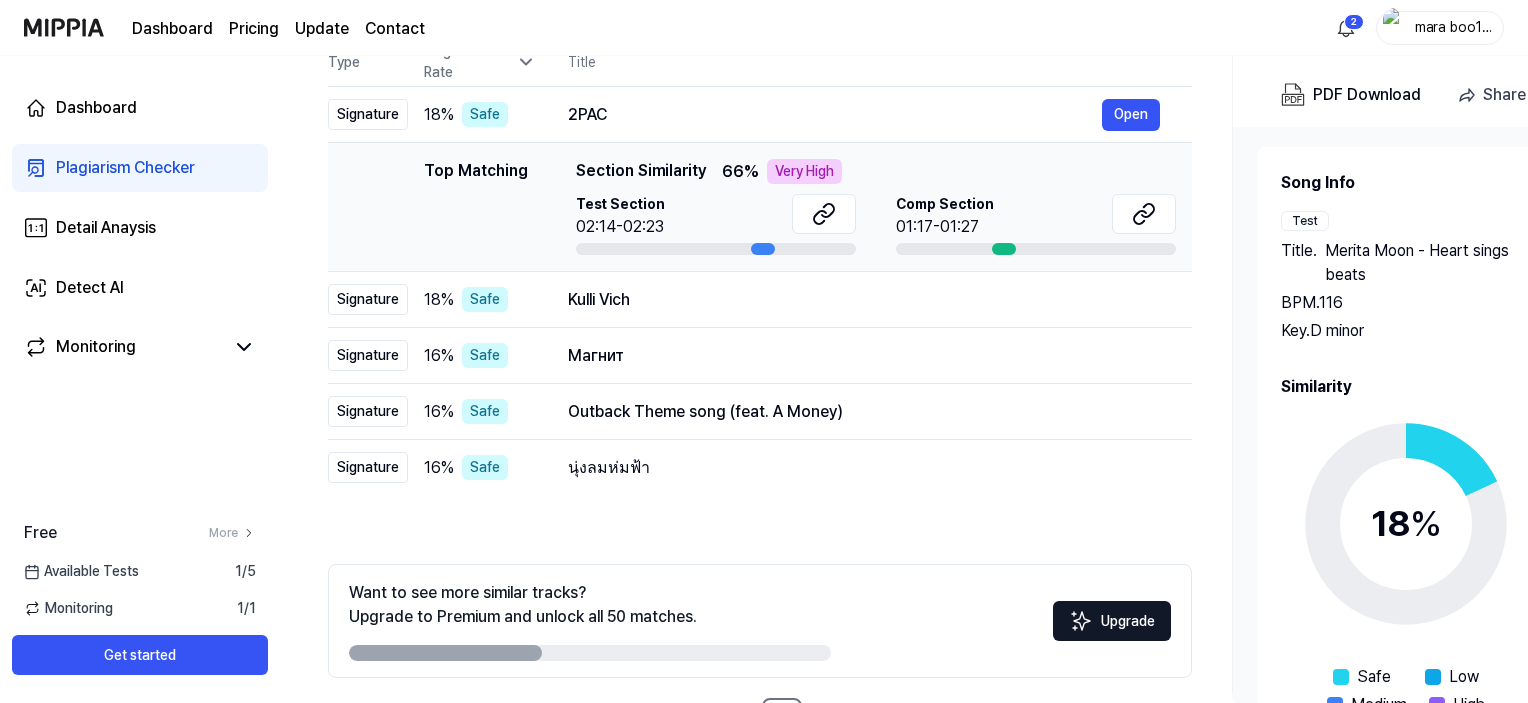 scroll, scrollTop: 304, scrollLeft: 0, axis: vertical 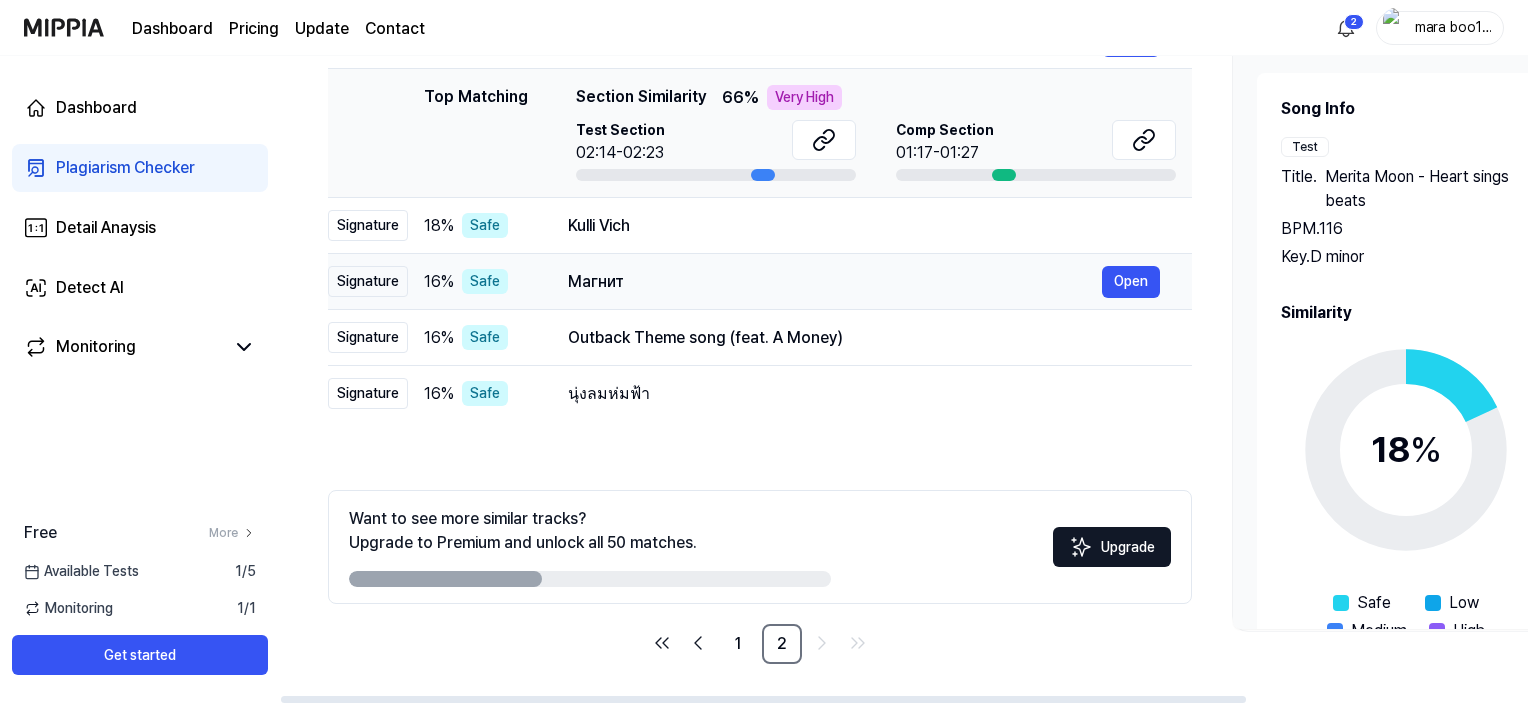 click on "Магнит" at bounding box center (835, 282) 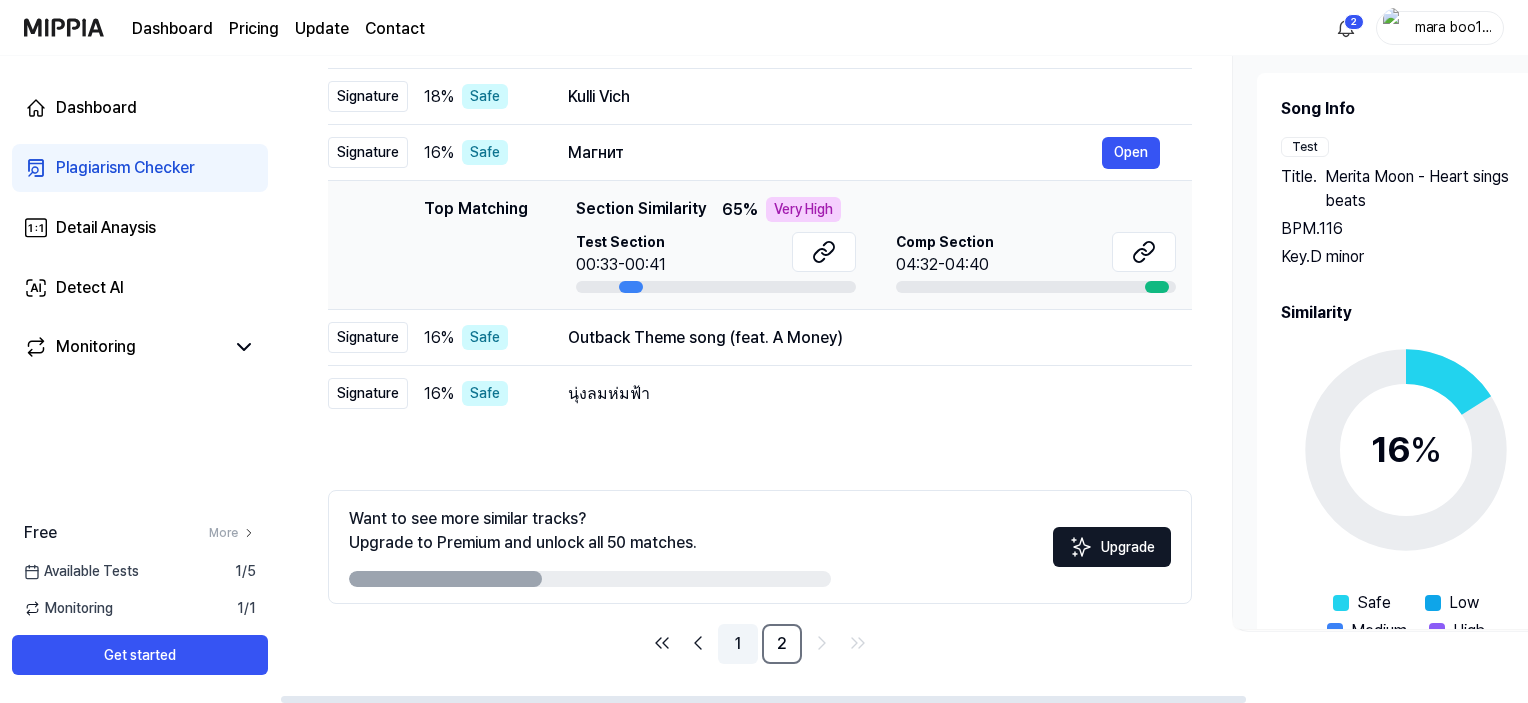 click on "1" at bounding box center [738, 644] 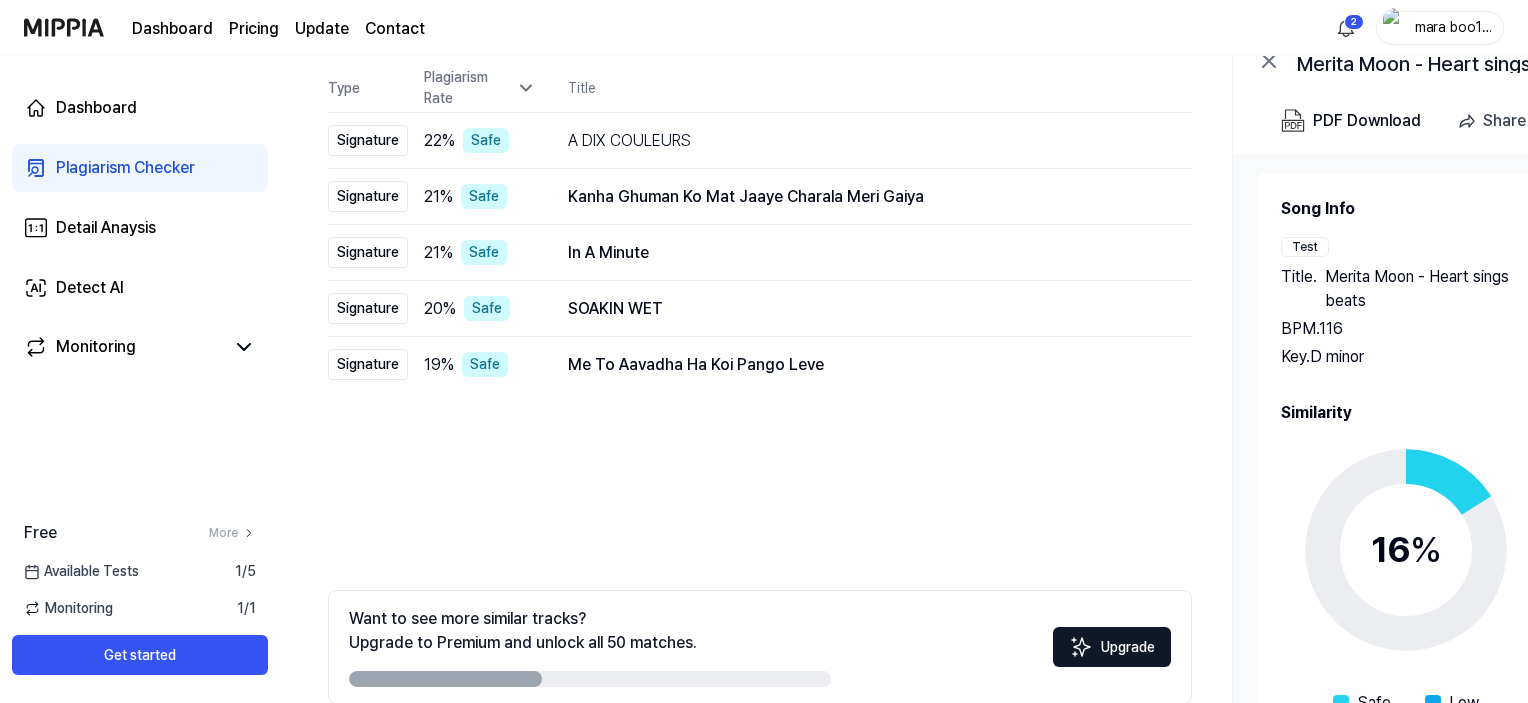 scroll, scrollTop: 304, scrollLeft: 0, axis: vertical 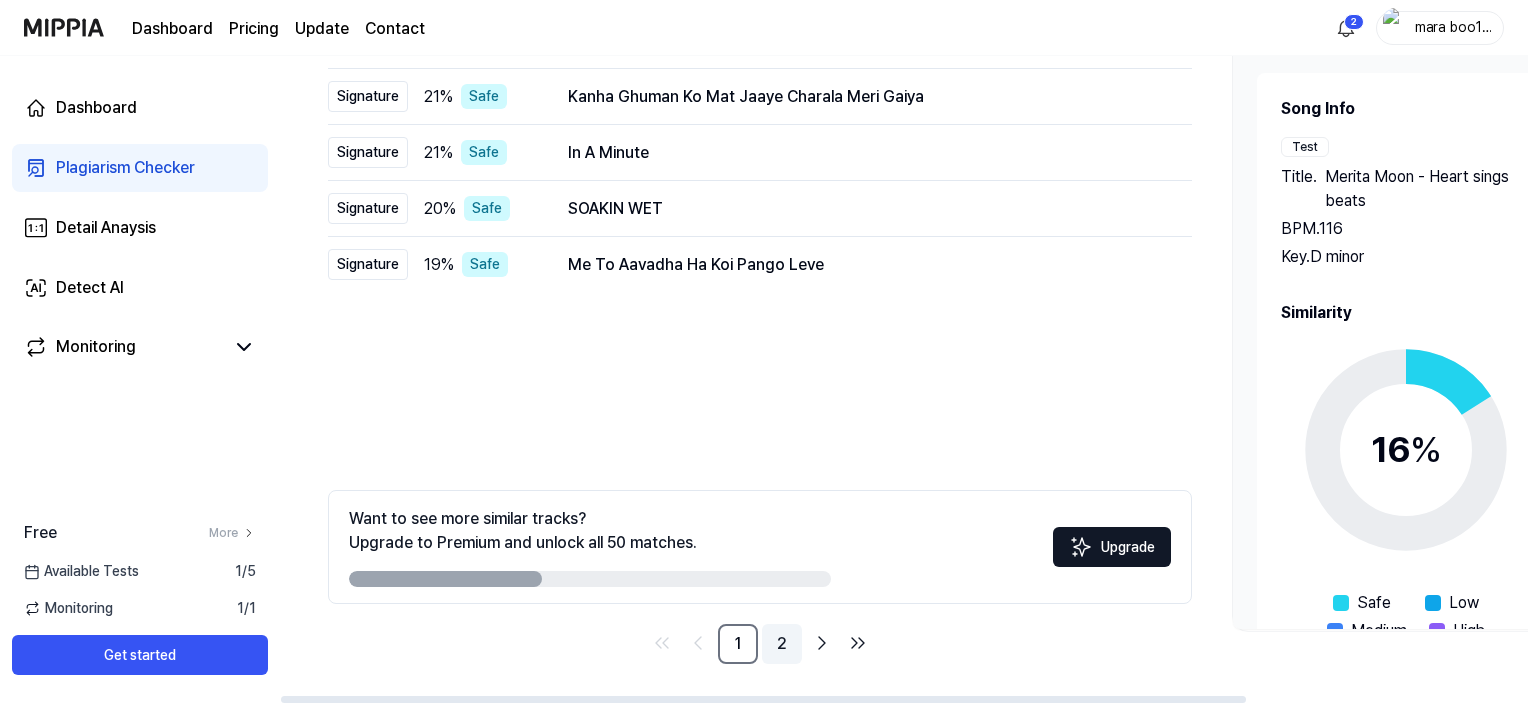 click on "2" at bounding box center [782, 644] 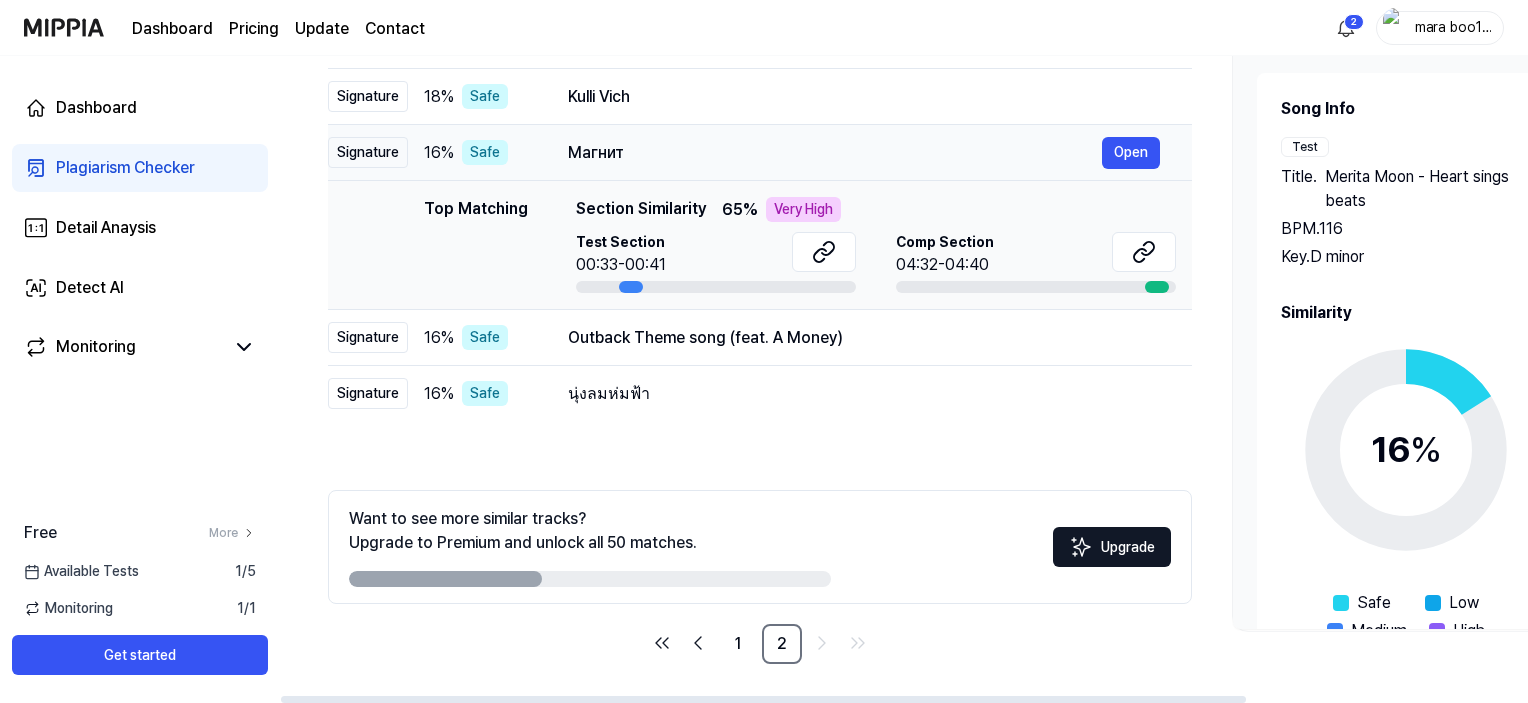 click on "Safe" at bounding box center (485, 152) 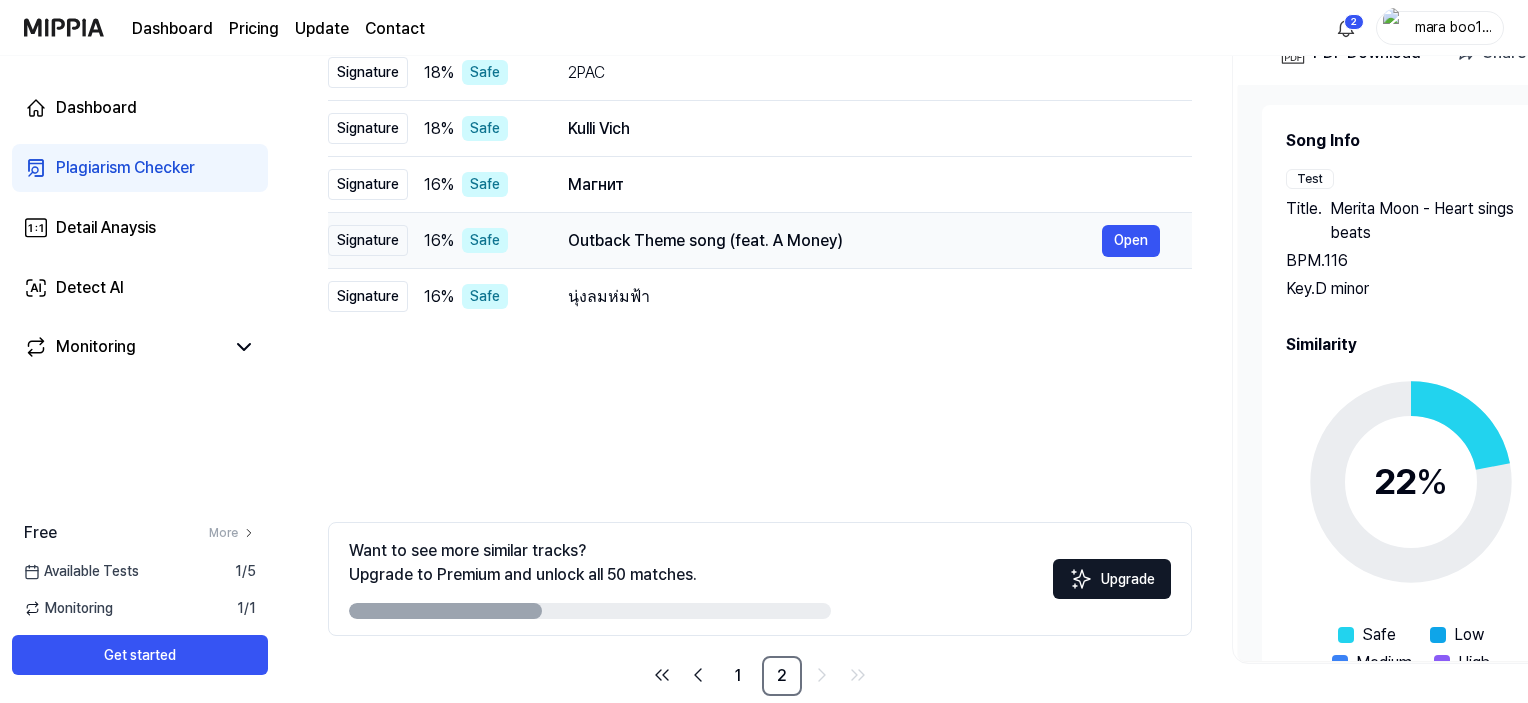 scroll, scrollTop: 304, scrollLeft: 0, axis: vertical 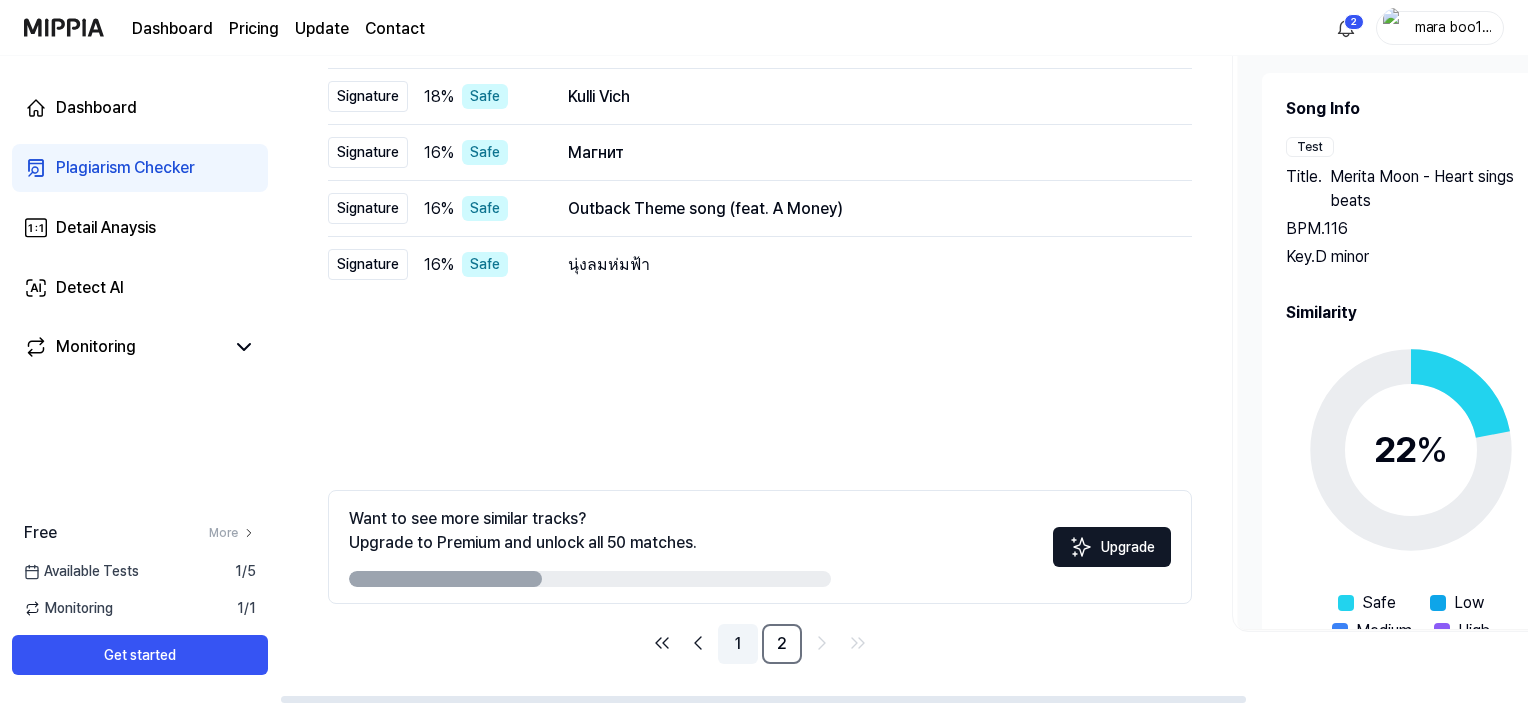 click on "1" at bounding box center [738, 644] 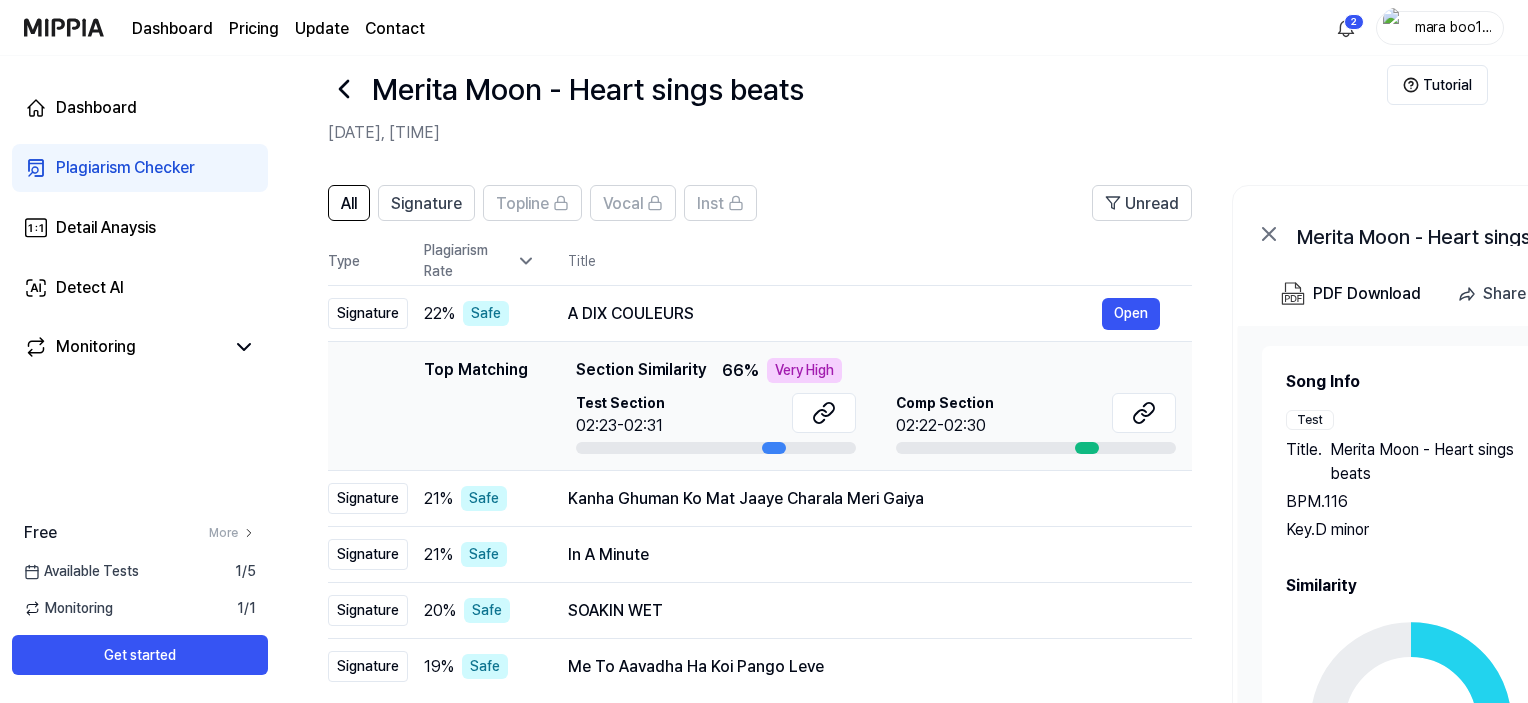scroll, scrollTop: 4, scrollLeft: 0, axis: vertical 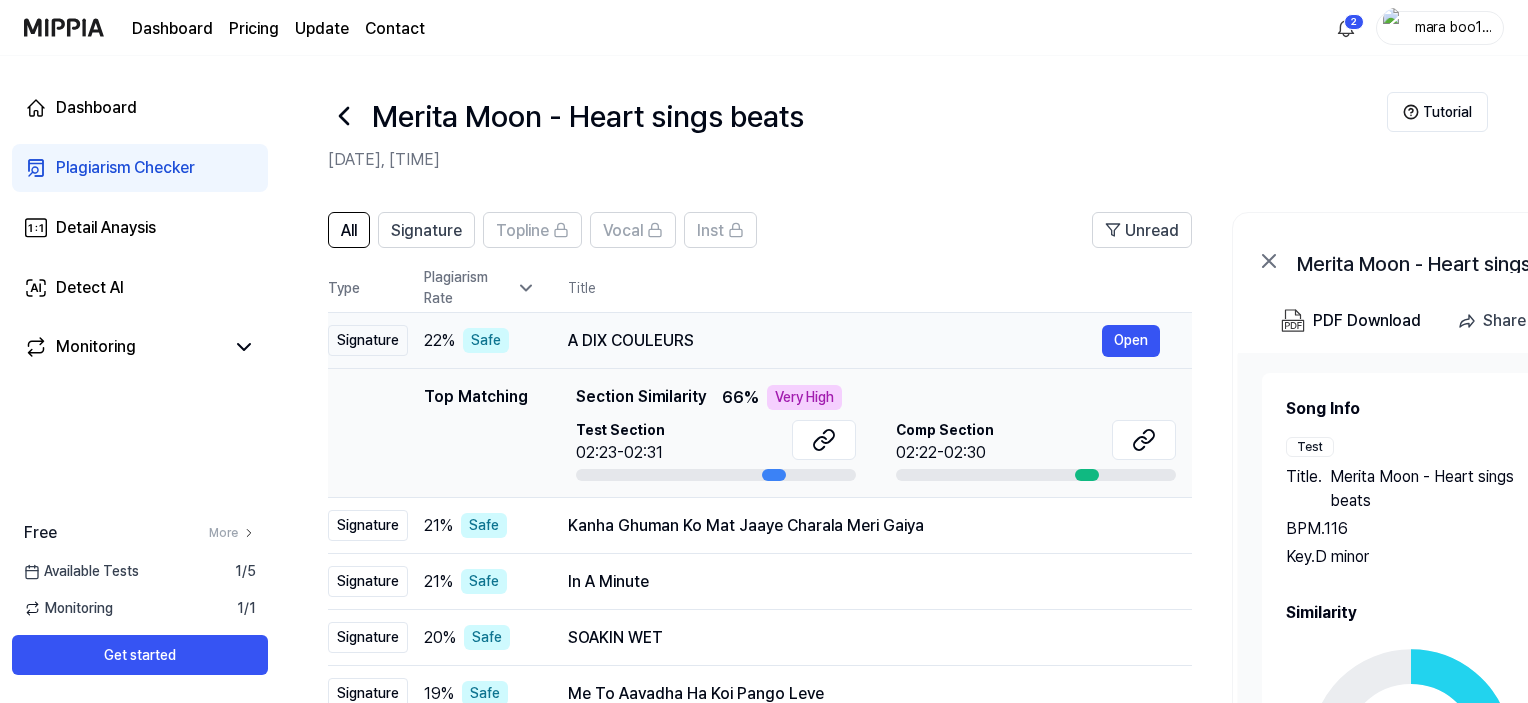 click on "A DIX COULEURS" at bounding box center [835, 341] 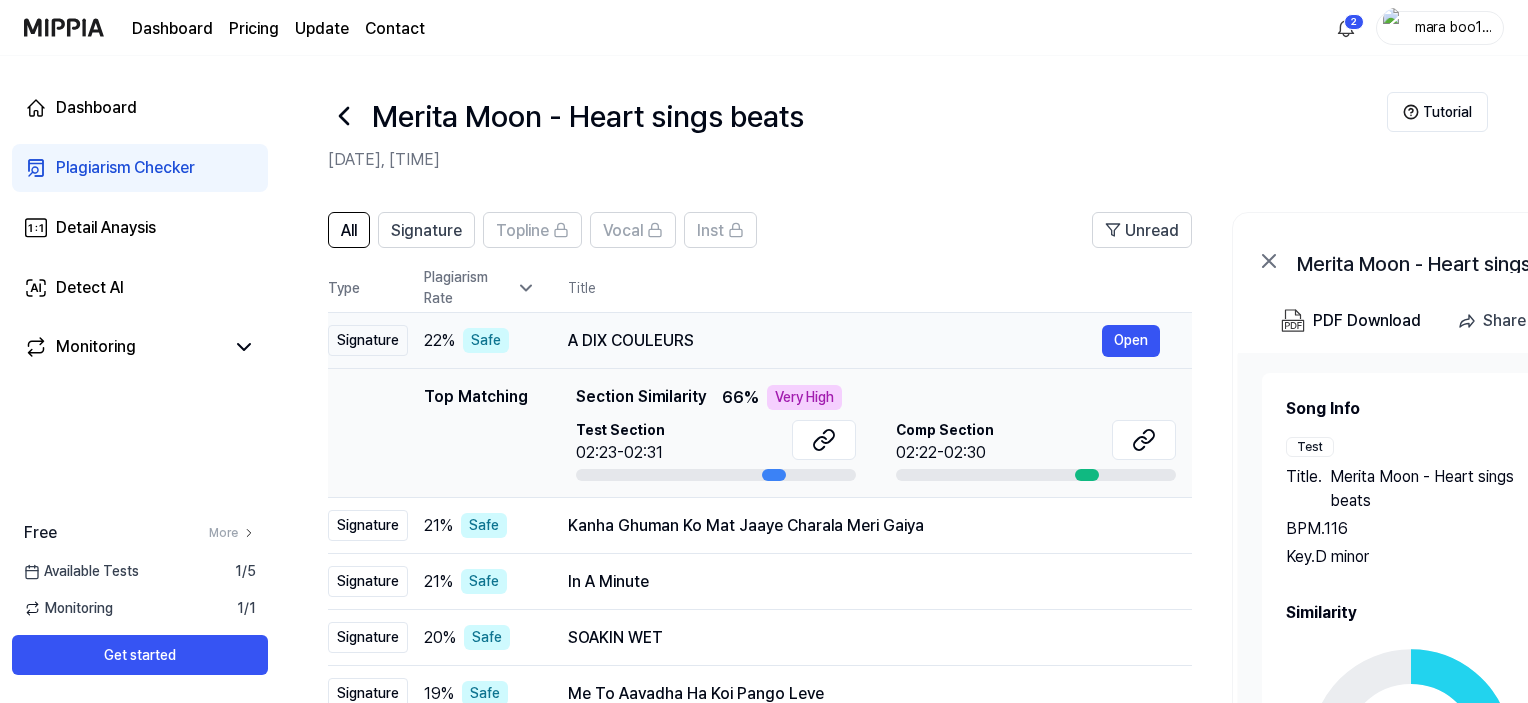 click on "A DIX COULEURS" at bounding box center [835, 341] 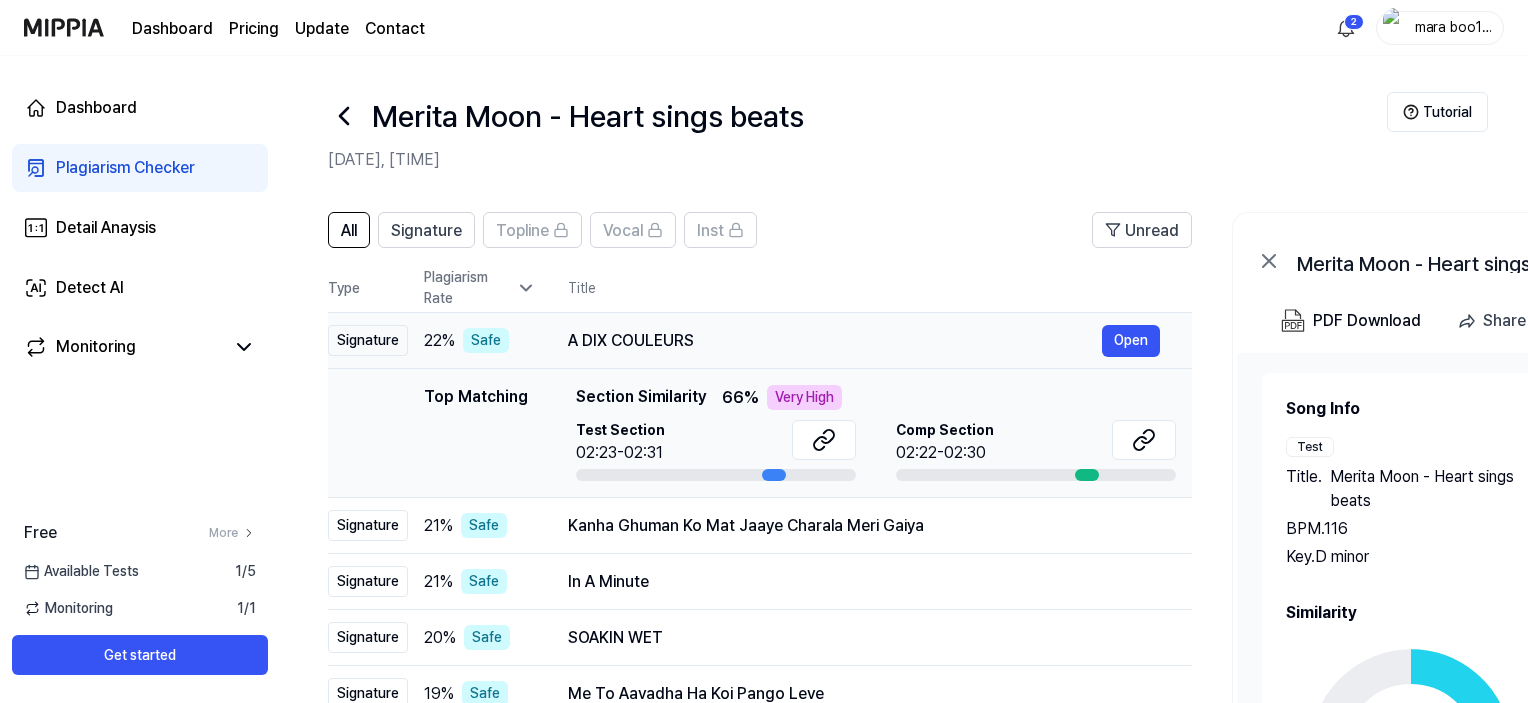 scroll, scrollTop: 0, scrollLeft: 0, axis: both 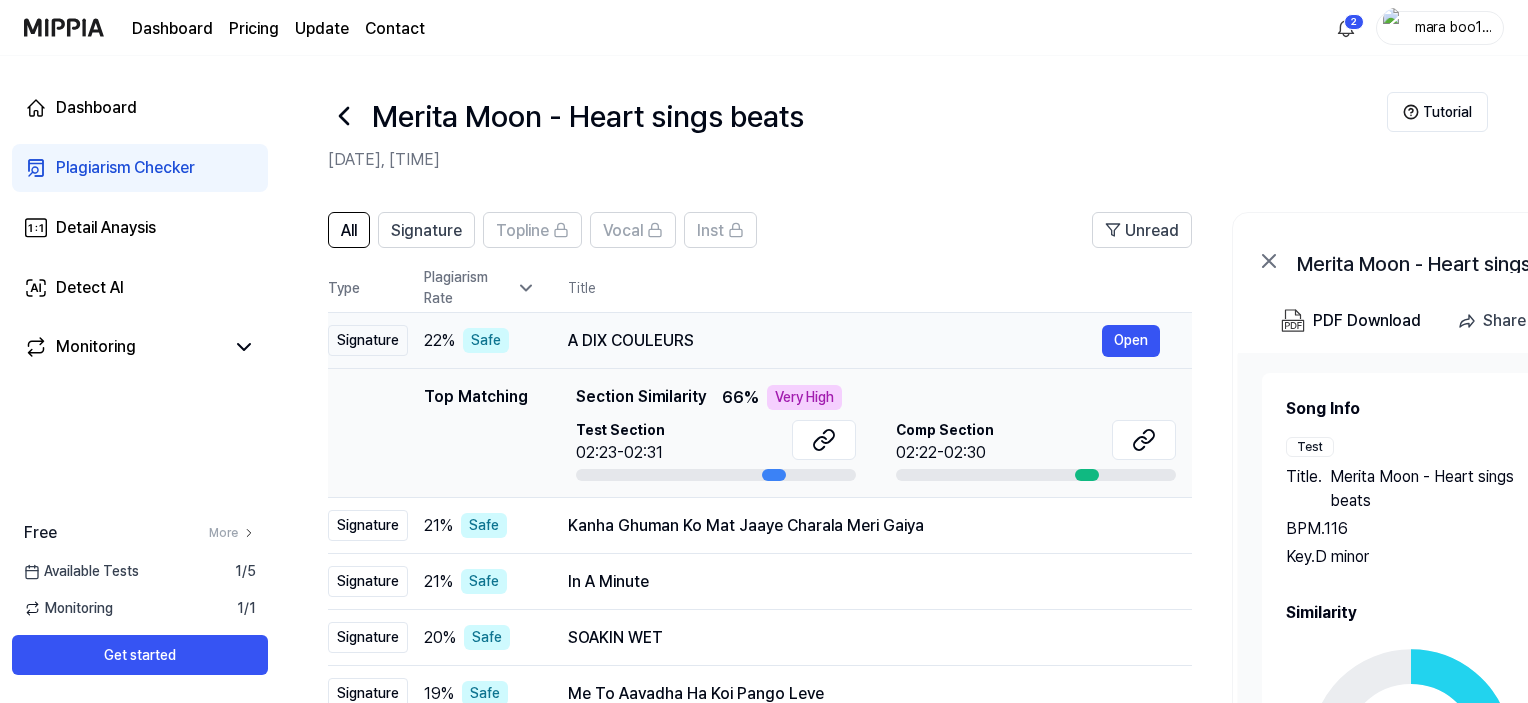 drag, startPoint x: 538, startPoint y: 335, endPoint x: 528, endPoint y: 345, distance: 14.142136 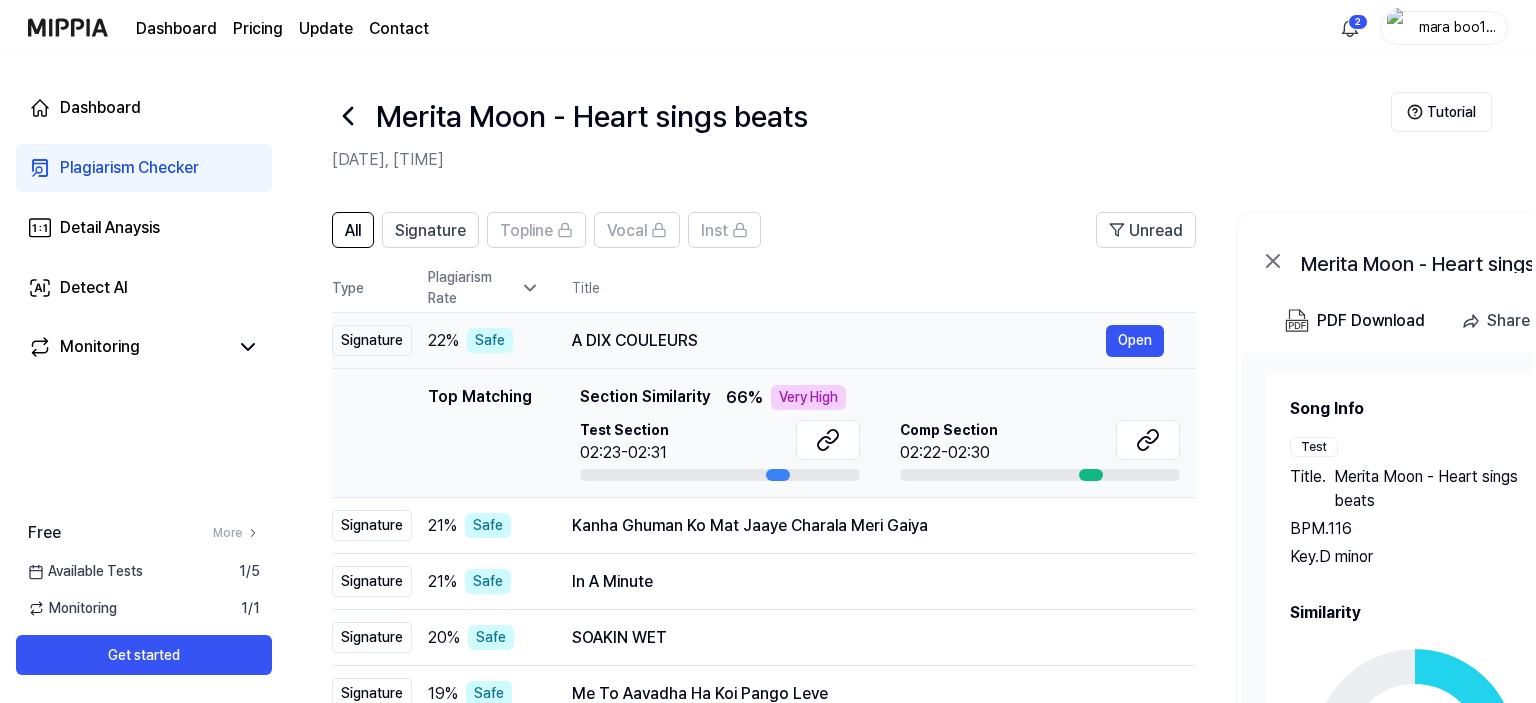 scroll, scrollTop: 0, scrollLeft: 0, axis: both 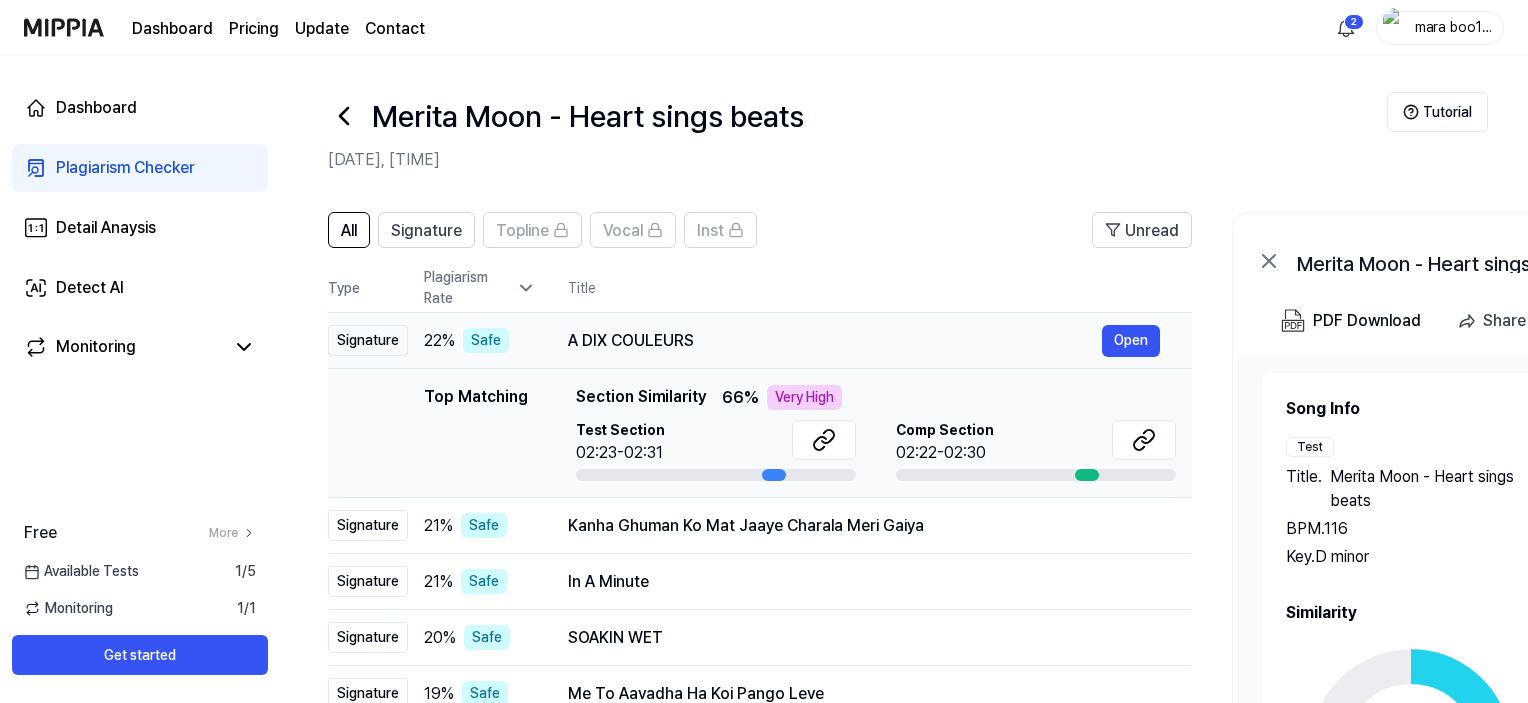 click on "A DIX COULEURS Open" at bounding box center (864, 341) 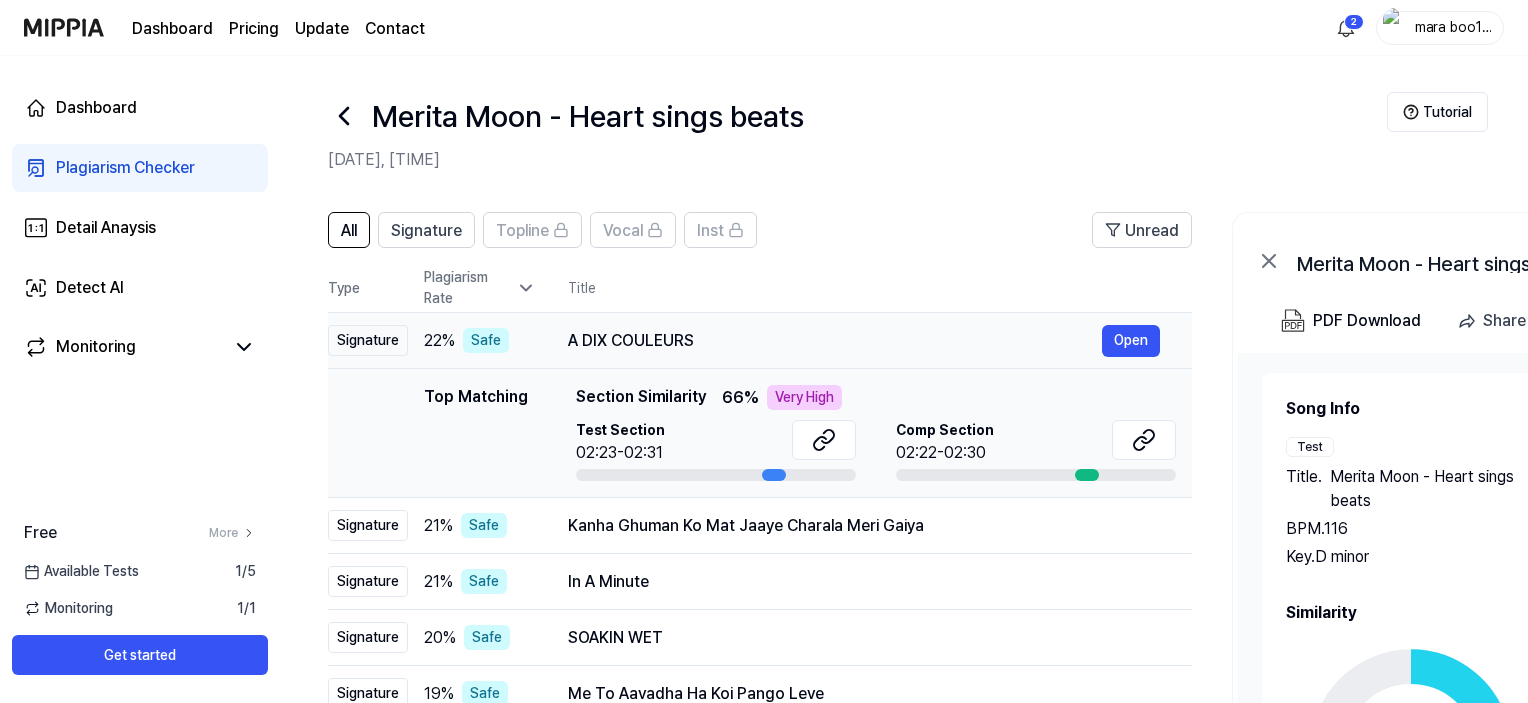 click on "A DIX COULEURS" at bounding box center (835, 341) 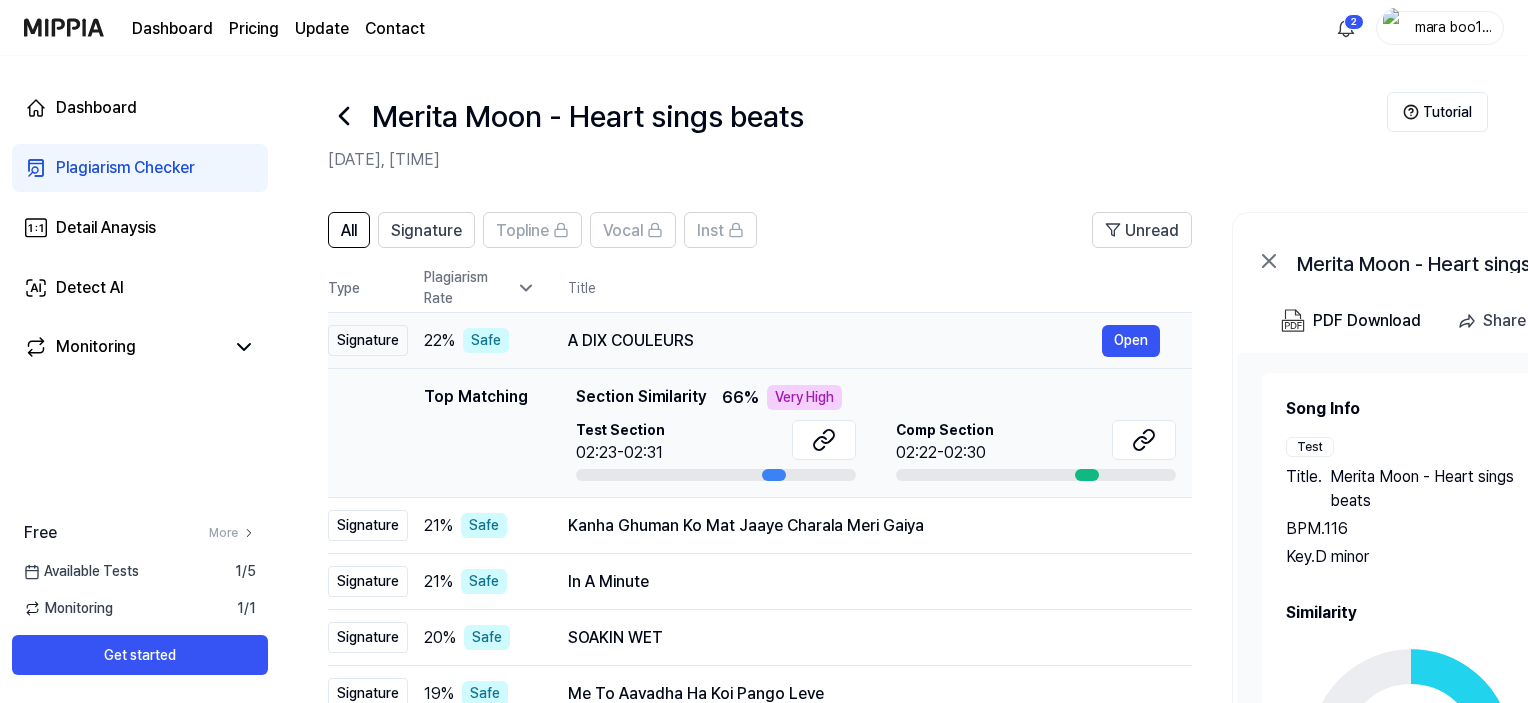 drag, startPoint x: 868, startPoint y: 365, endPoint x: 876, endPoint y: 343, distance: 23.409399 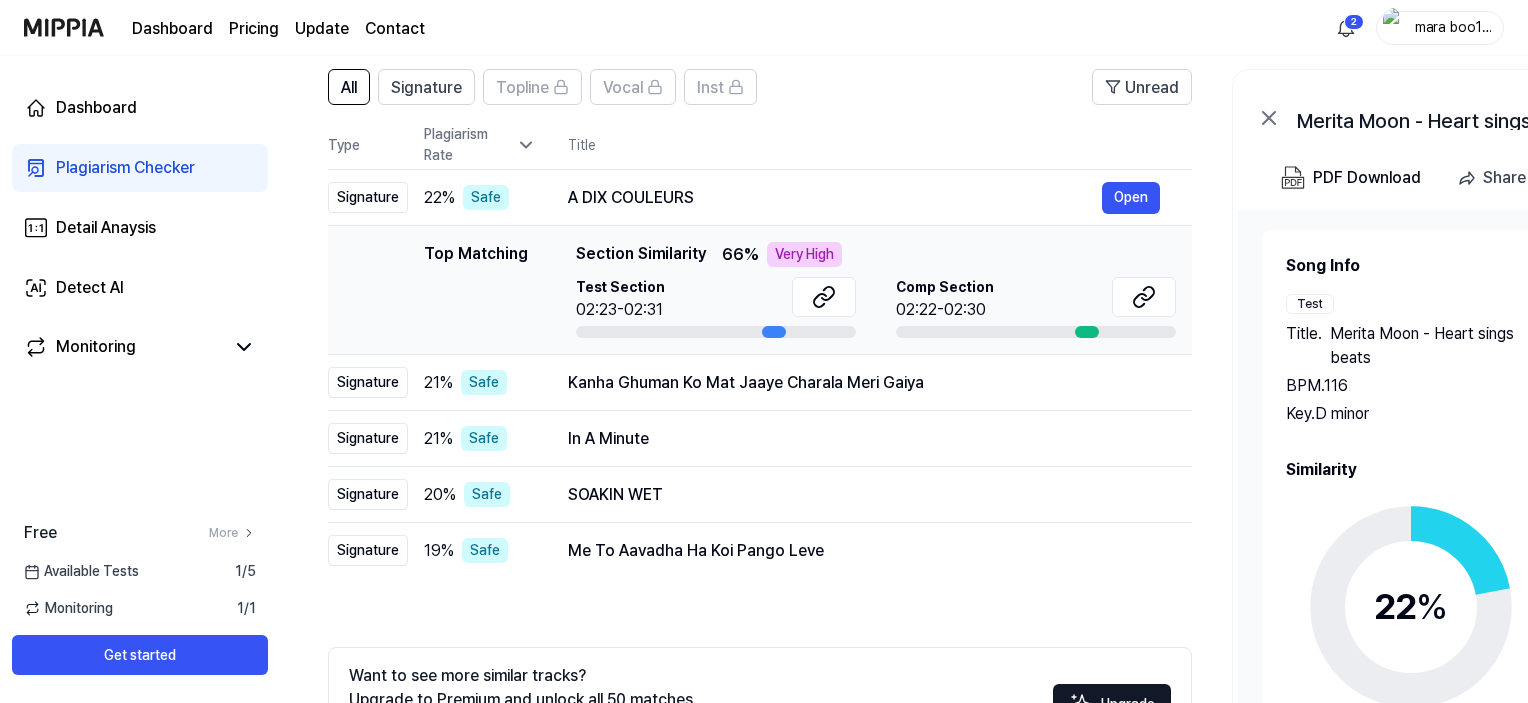 scroll, scrollTop: 304, scrollLeft: 0, axis: vertical 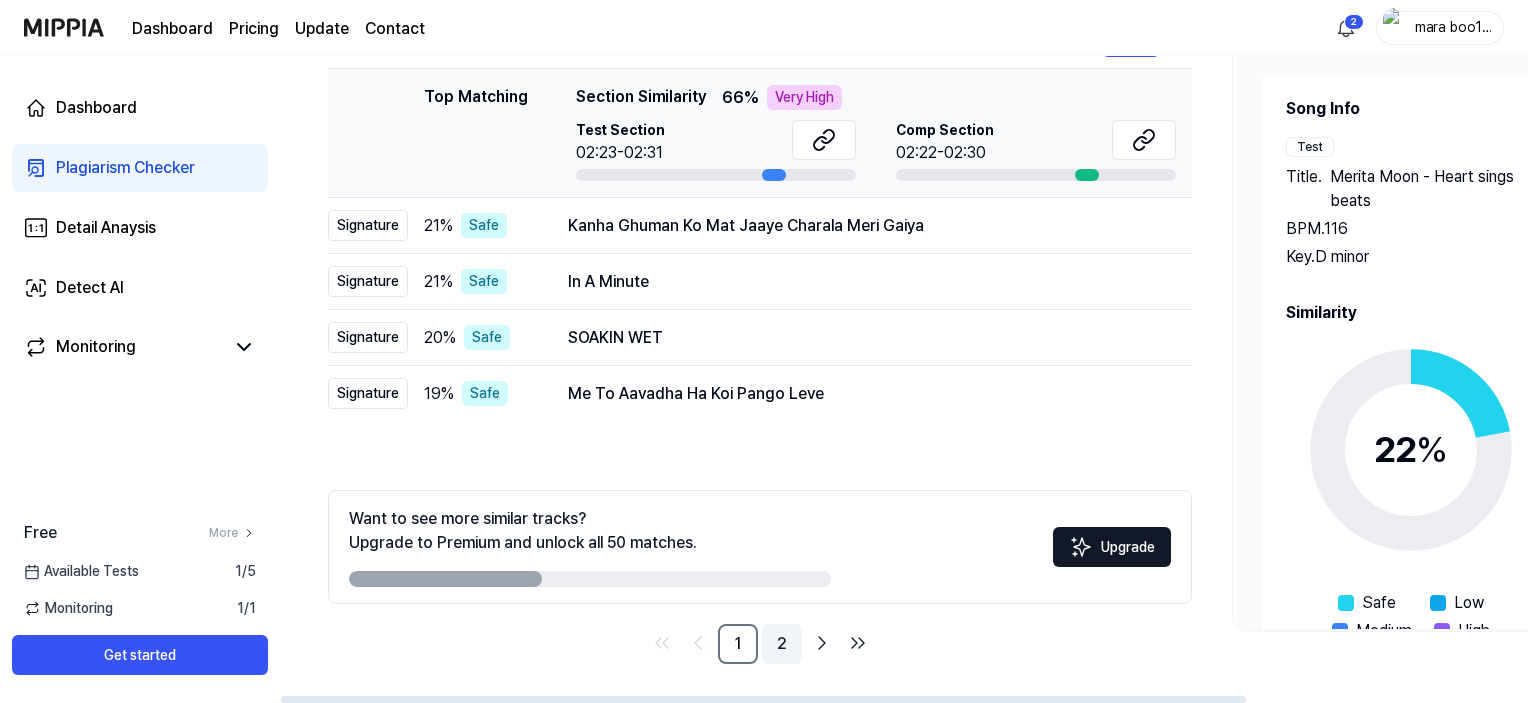 click on "2" at bounding box center [782, 644] 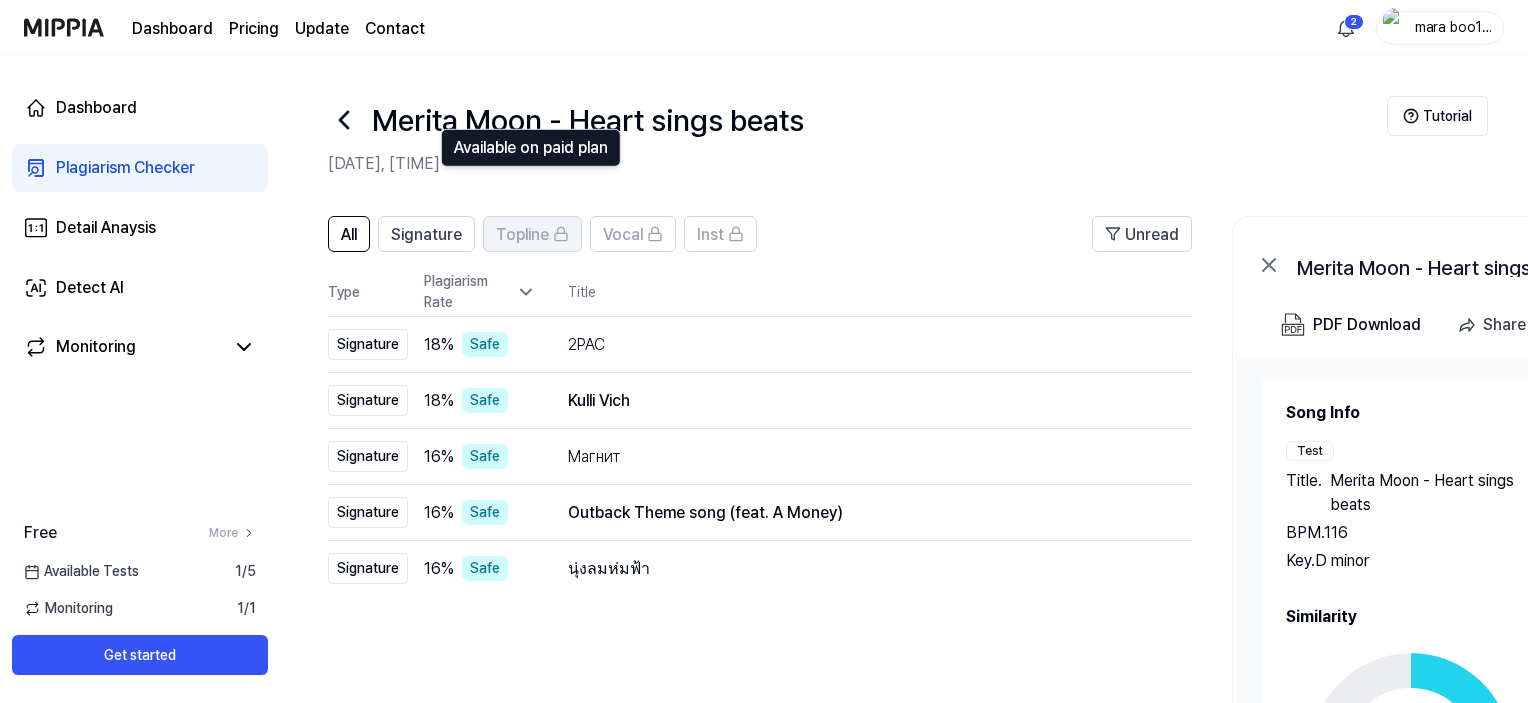 scroll, scrollTop: 304, scrollLeft: 0, axis: vertical 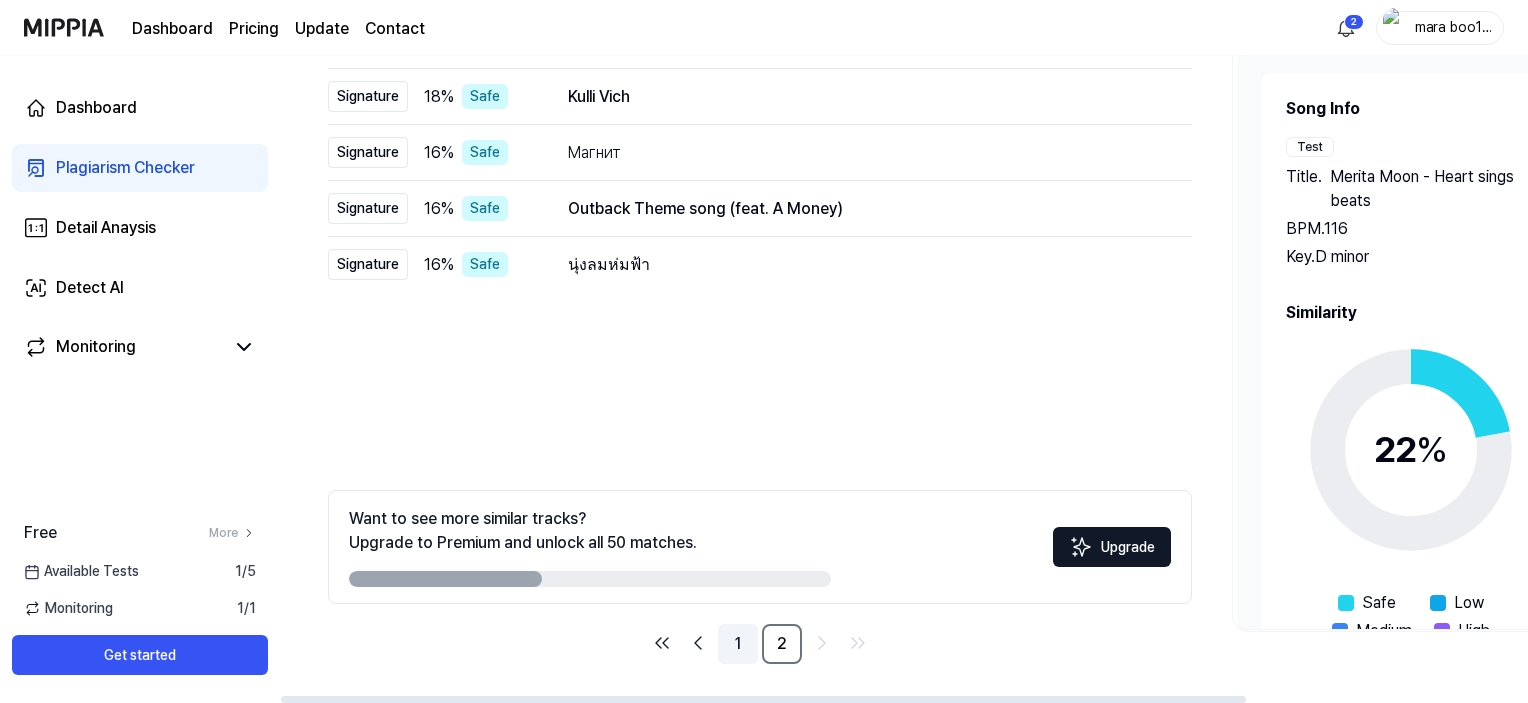 click on "1" at bounding box center (738, 644) 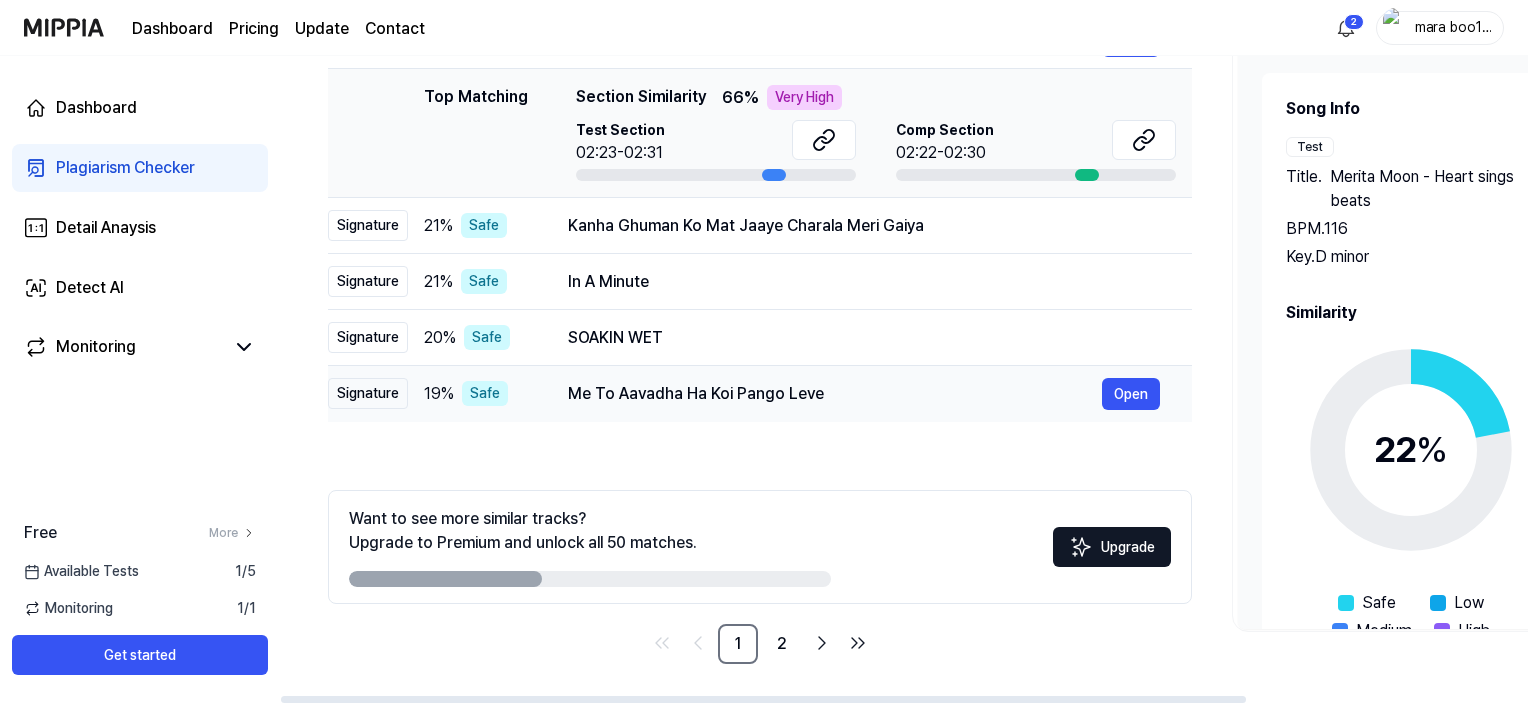 scroll, scrollTop: 4, scrollLeft: 0, axis: vertical 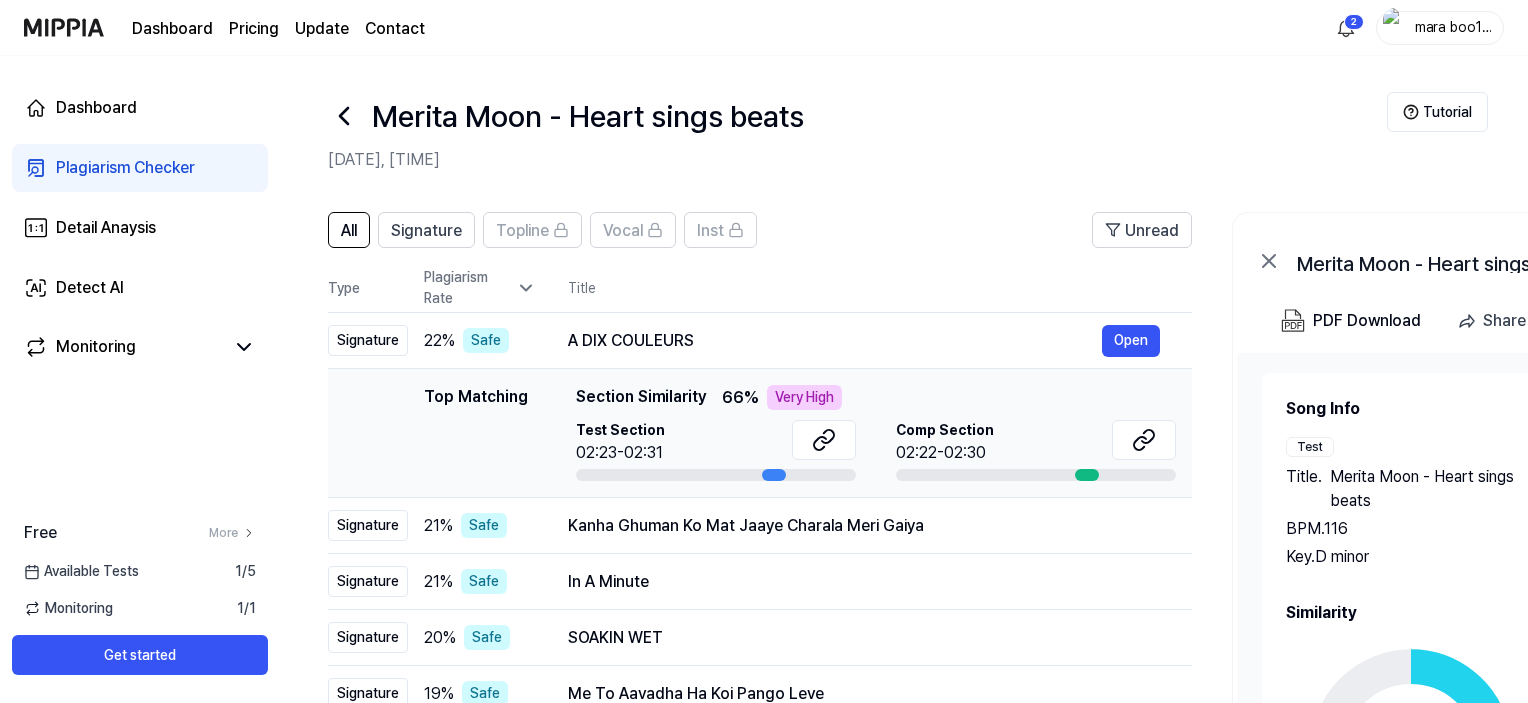 click on "Top Matching Section Similarity 66 % Very High" at bounding box center (876, 397) 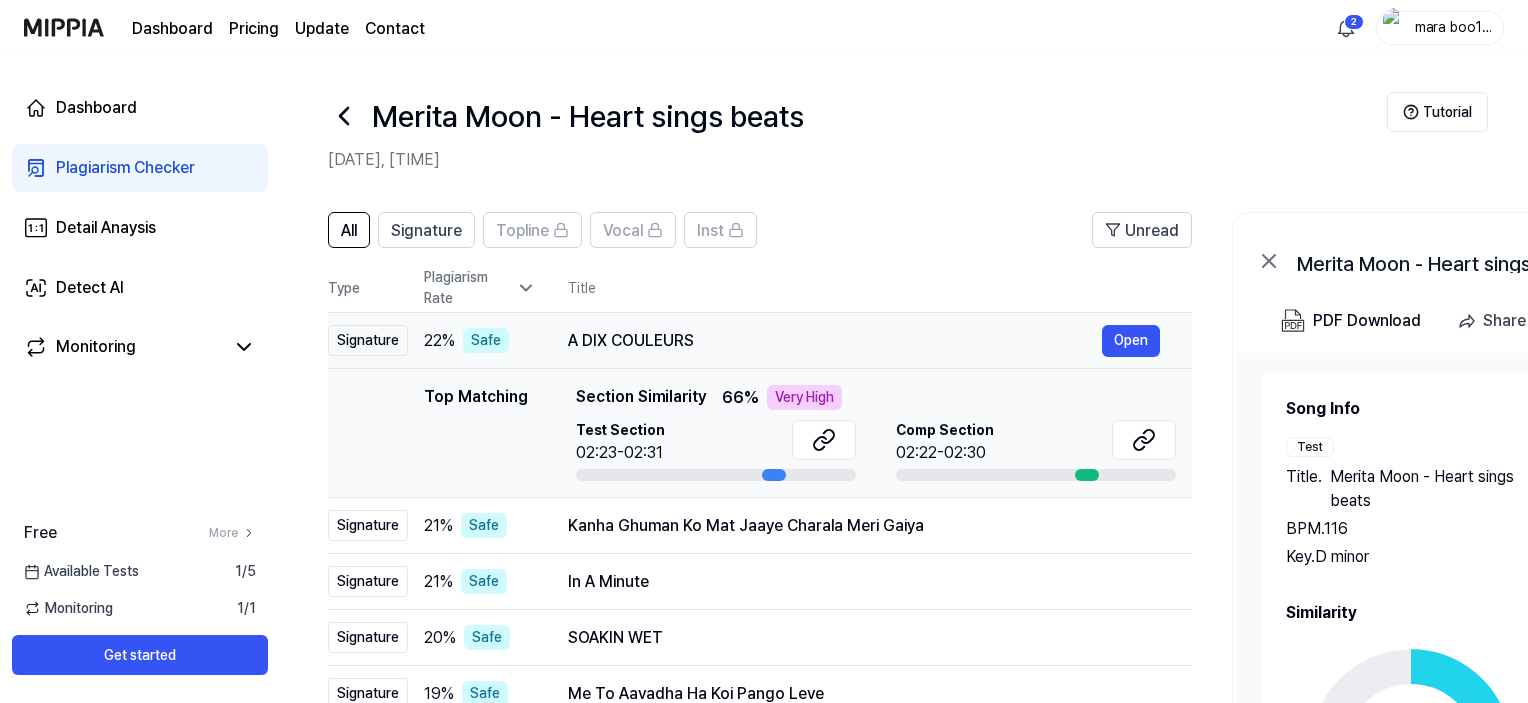 click on "A DIX COULEURS Open" at bounding box center [864, 341] 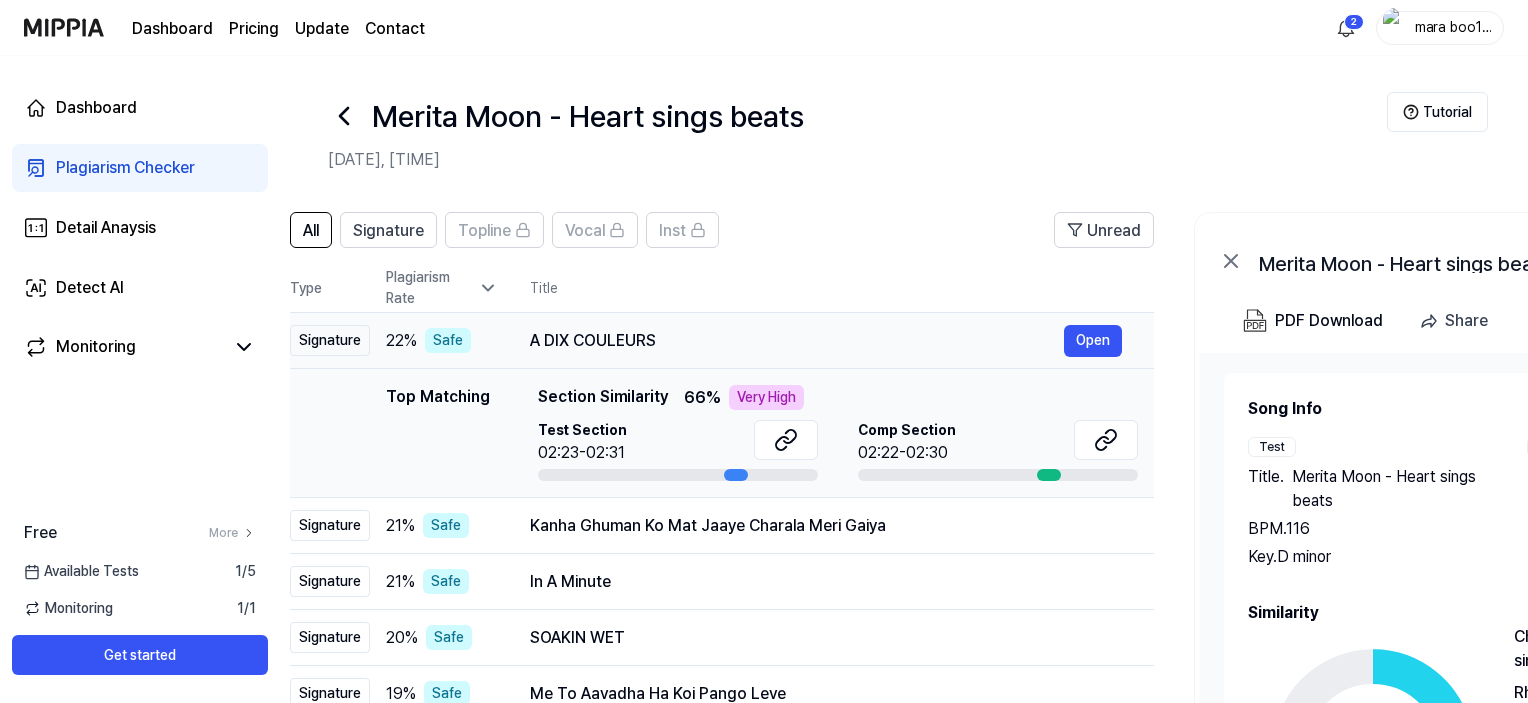 click on "A DIX COULEURS" at bounding box center (797, 341) 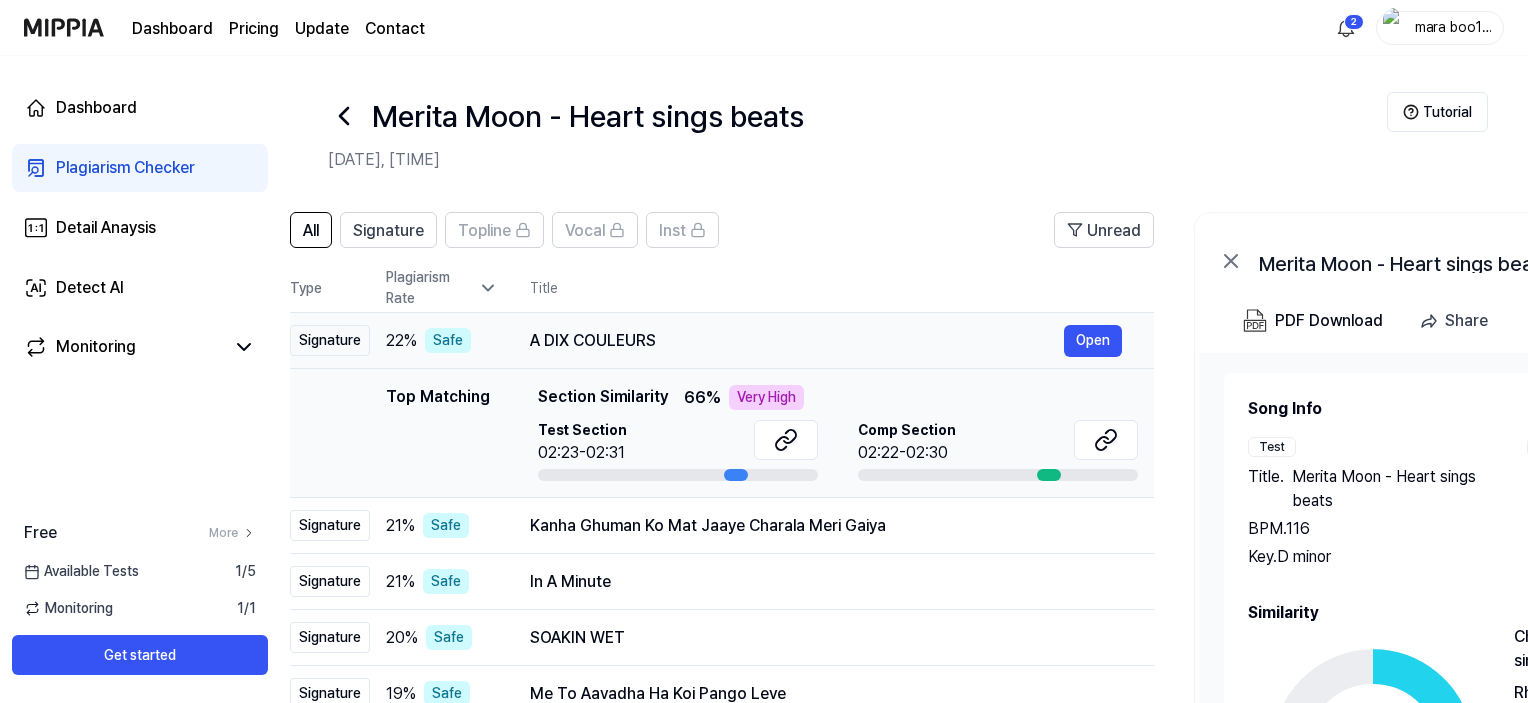 click on "A DIX COULEURS" at bounding box center [797, 341] 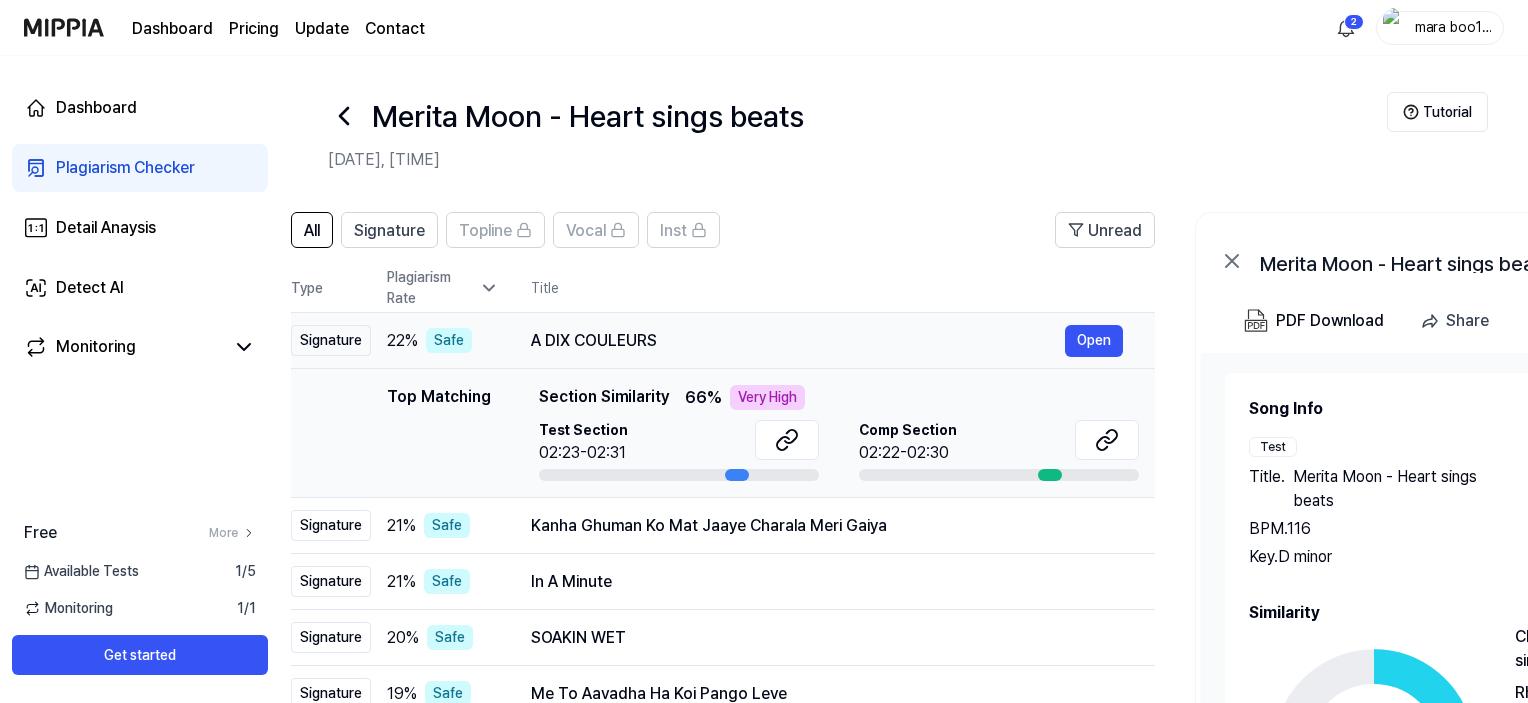 click on "A DIX COULEURS" at bounding box center [798, 341] 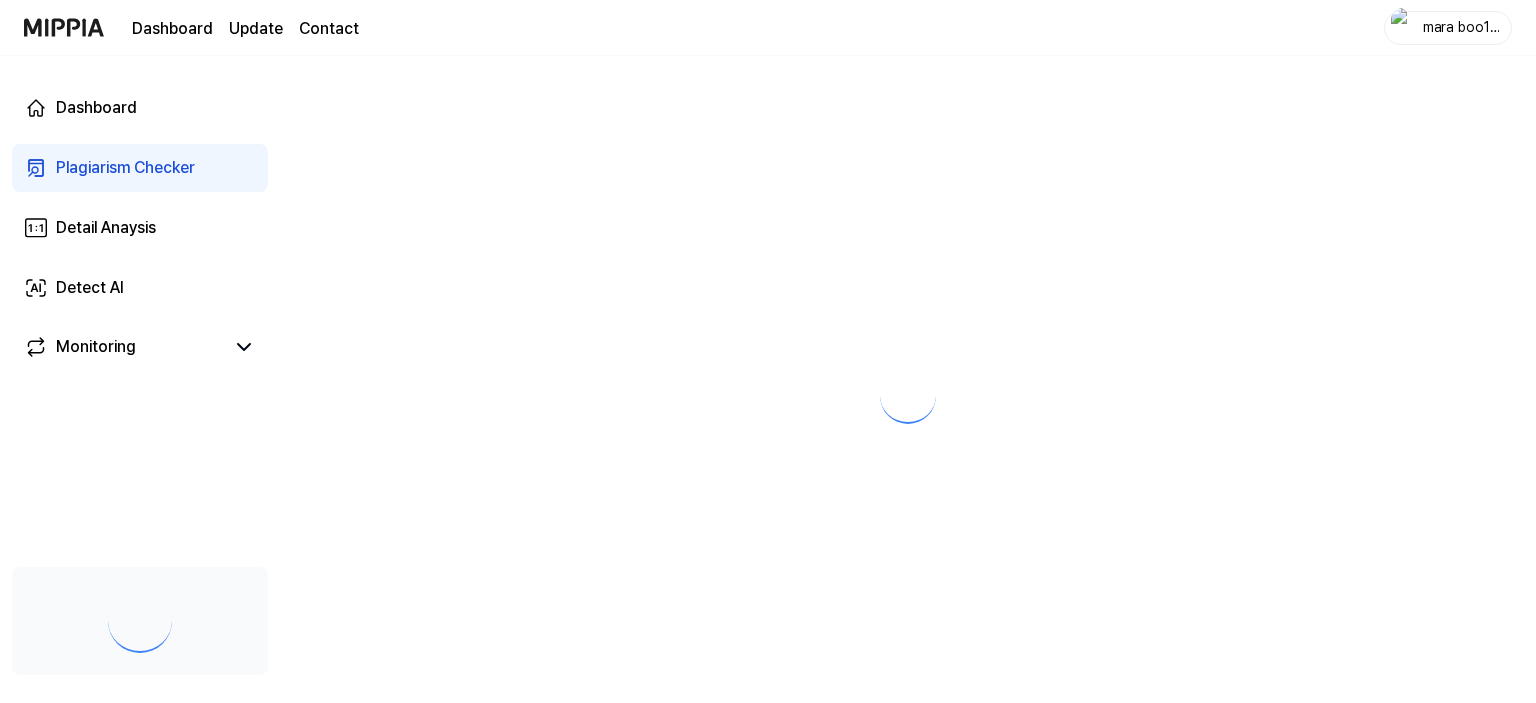 scroll, scrollTop: 0, scrollLeft: 0, axis: both 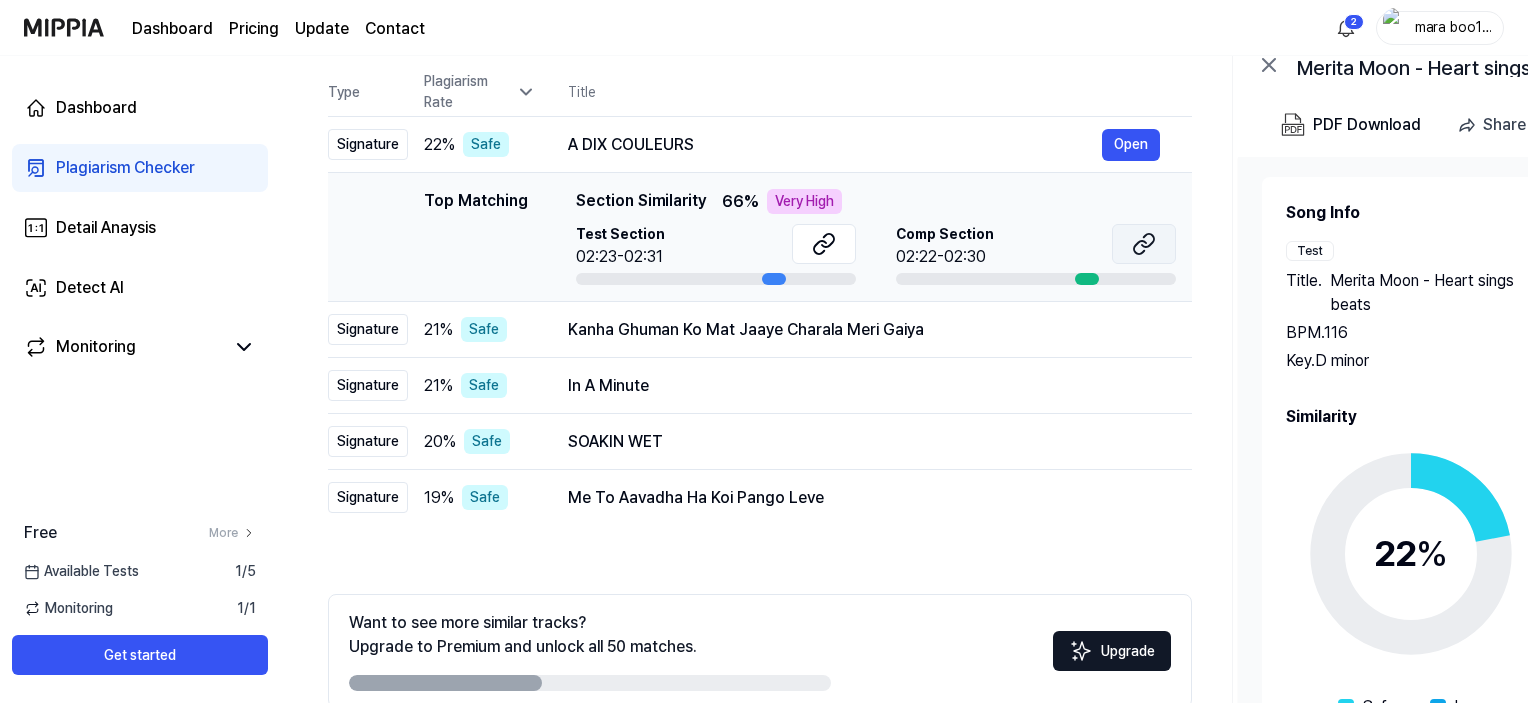 click 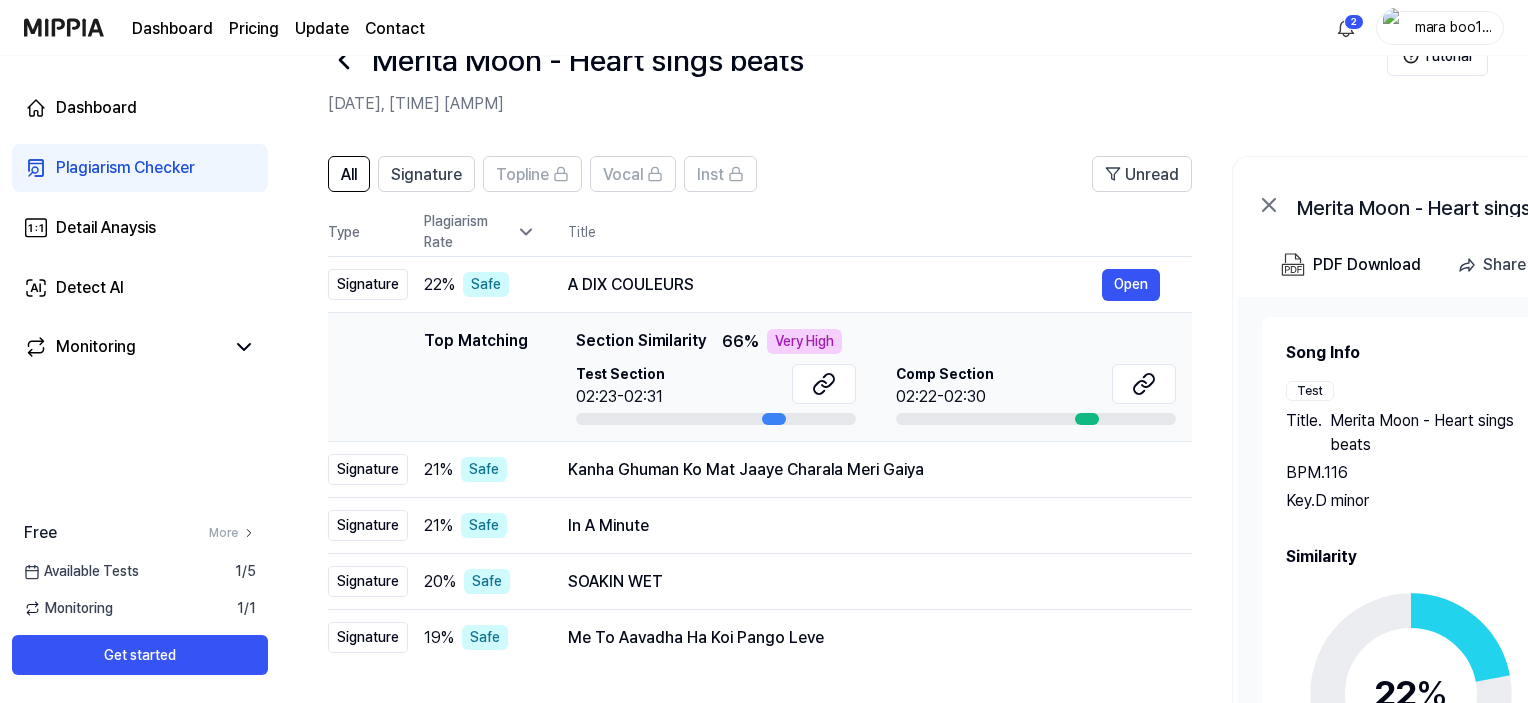 scroll, scrollTop: 0, scrollLeft: 0, axis: both 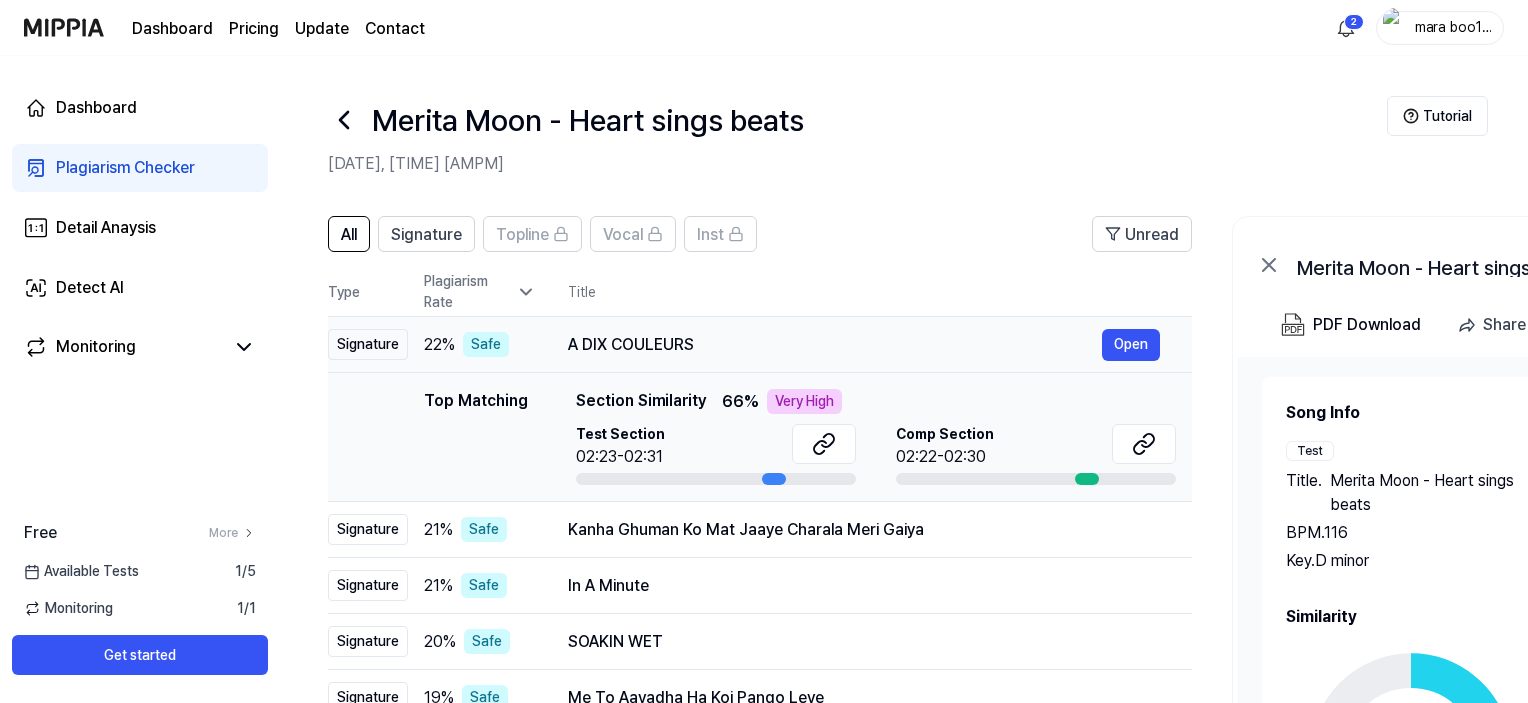 drag, startPoint x: 428, startPoint y: 330, endPoint x: 447, endPoint y: 368, distance: 42.48529 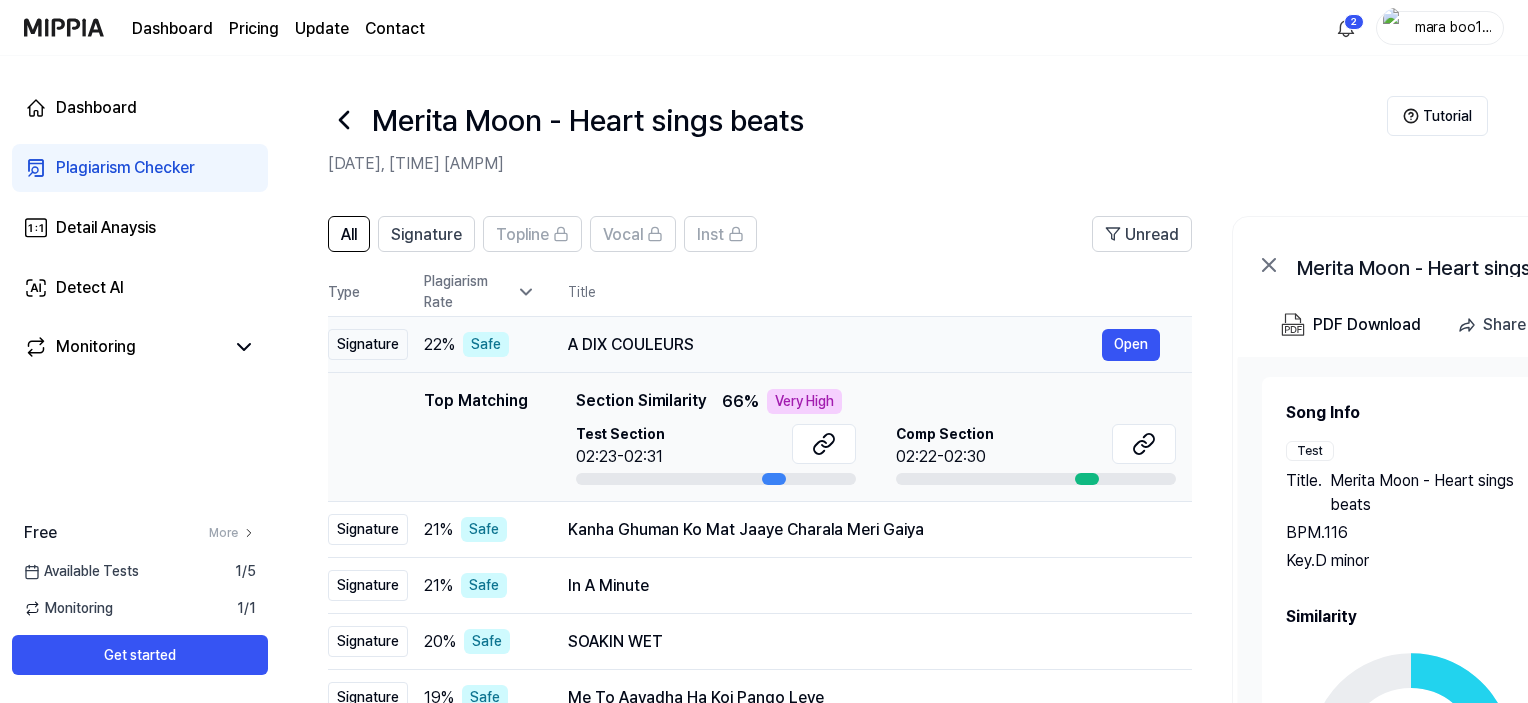 click on "A DIX COULEURS" at bounding box center (835, 345) 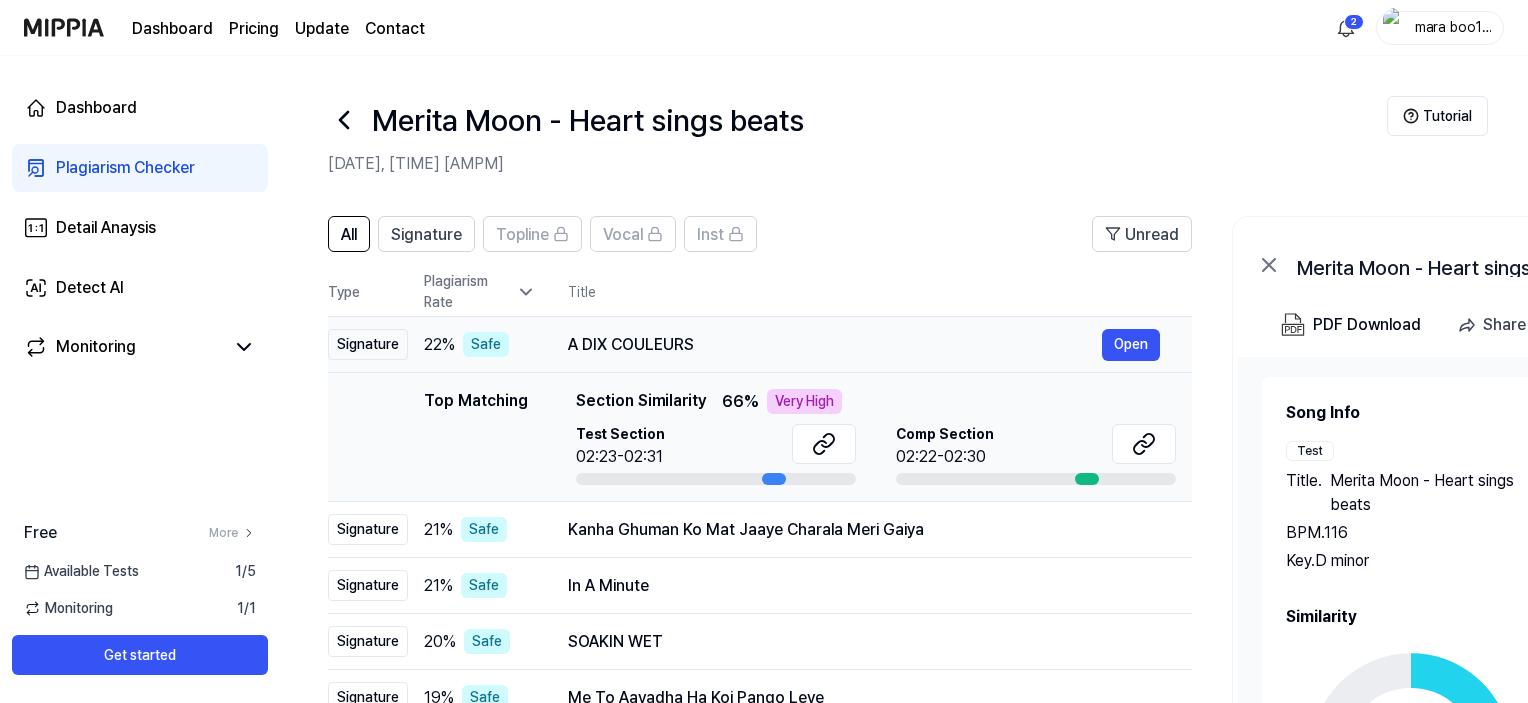 click on "A DIX COULEURS" at bounding box center [835, 345] 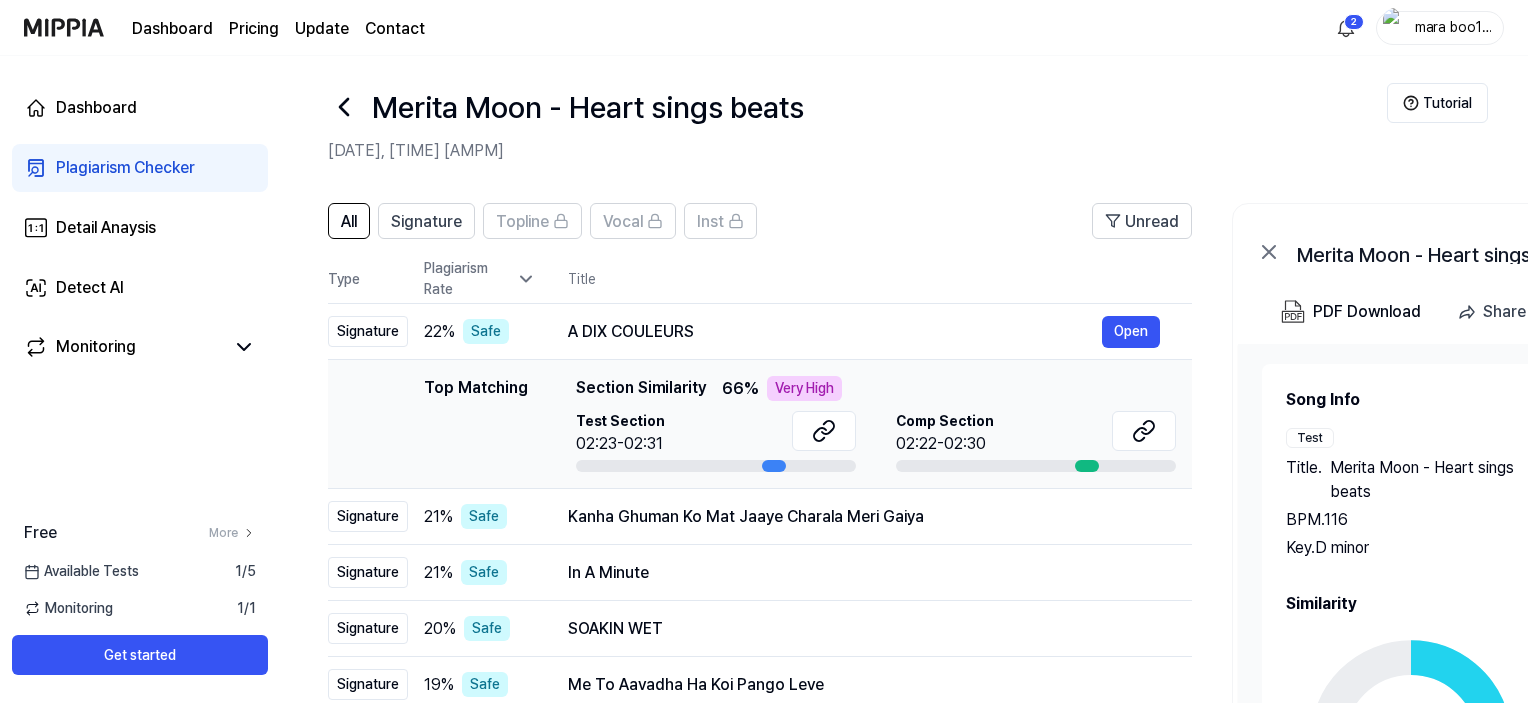 scroll, scrollTop: 0, scrollLeft: 0, axis: both 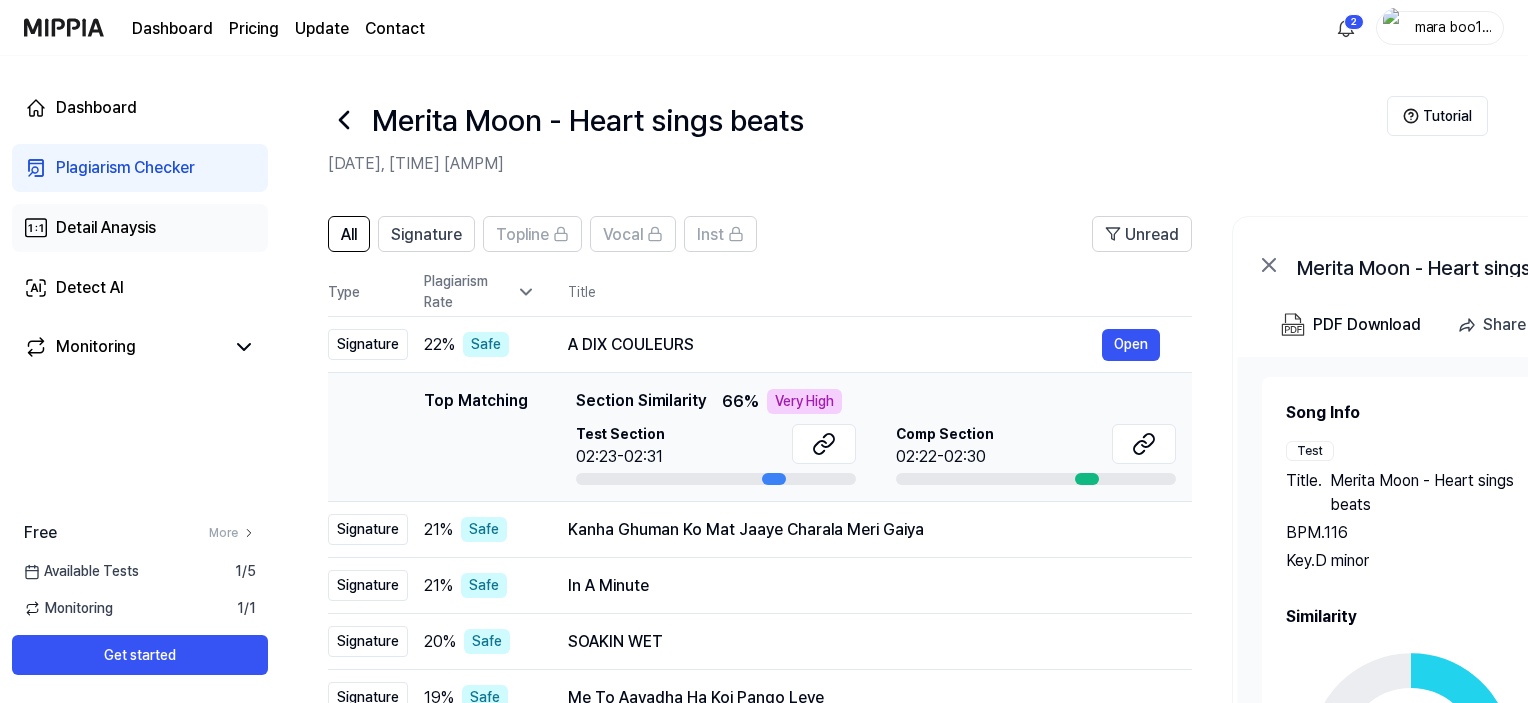 click on "Detail Anaysis" at bounding box center (140, 228) 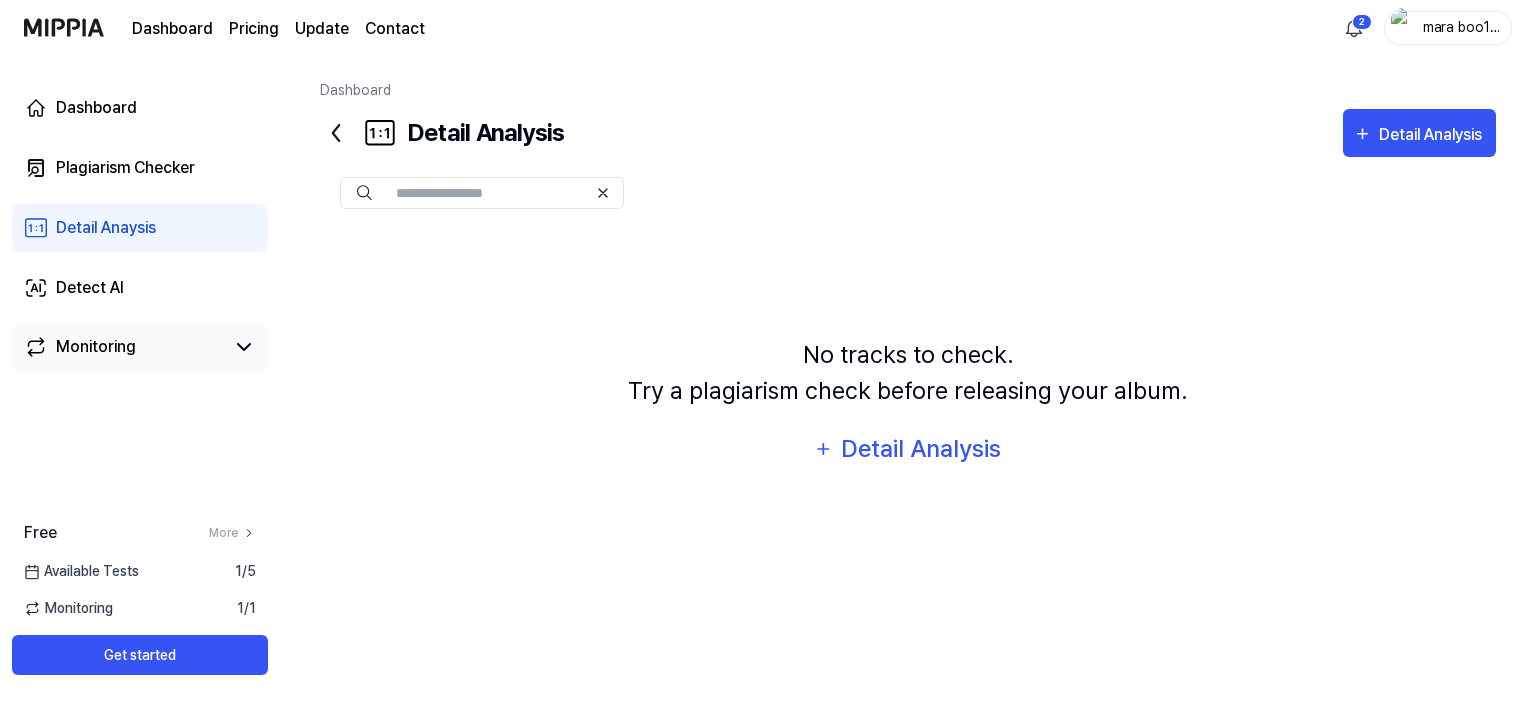 click on "Monitoring" at bounding box center (96, 347) 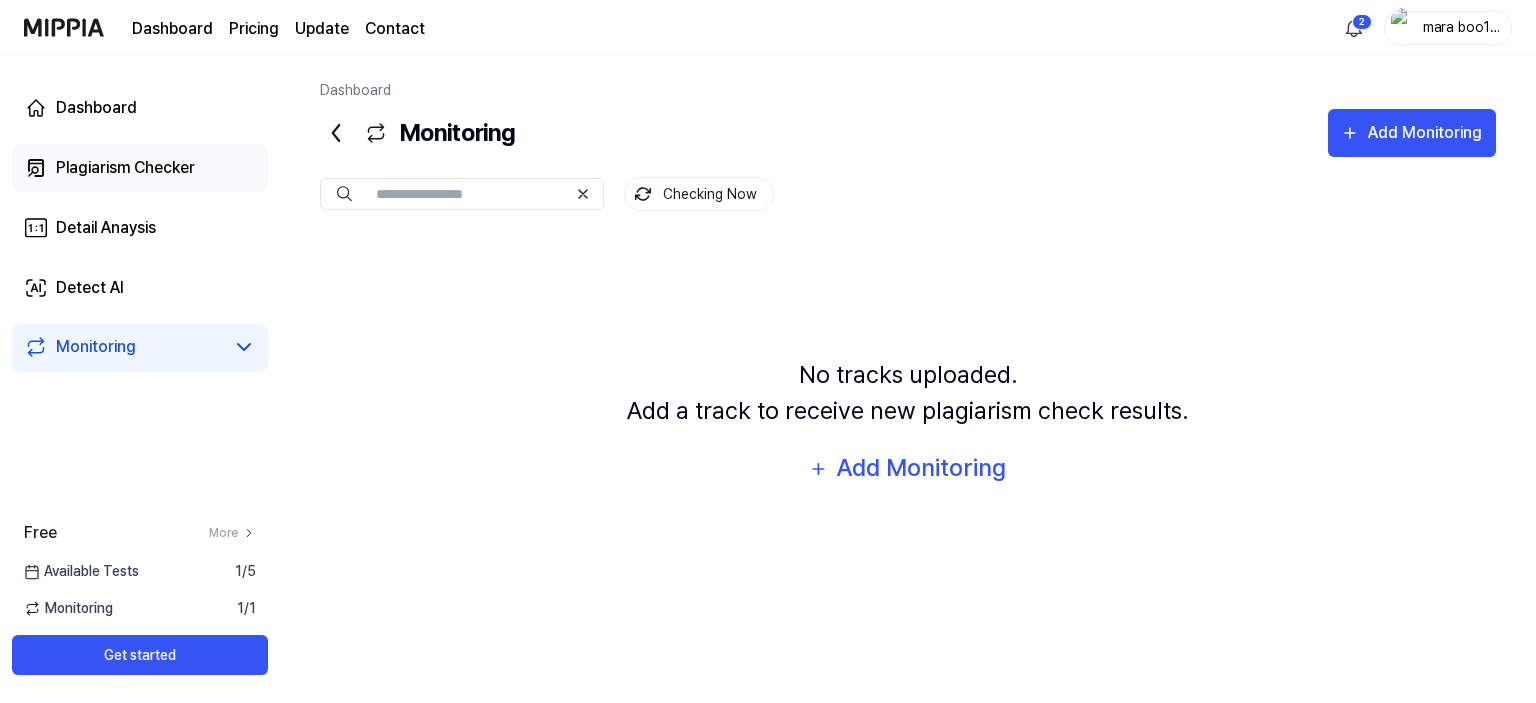 click on "Plagiarism Checker" at bounding box center [125, 168] 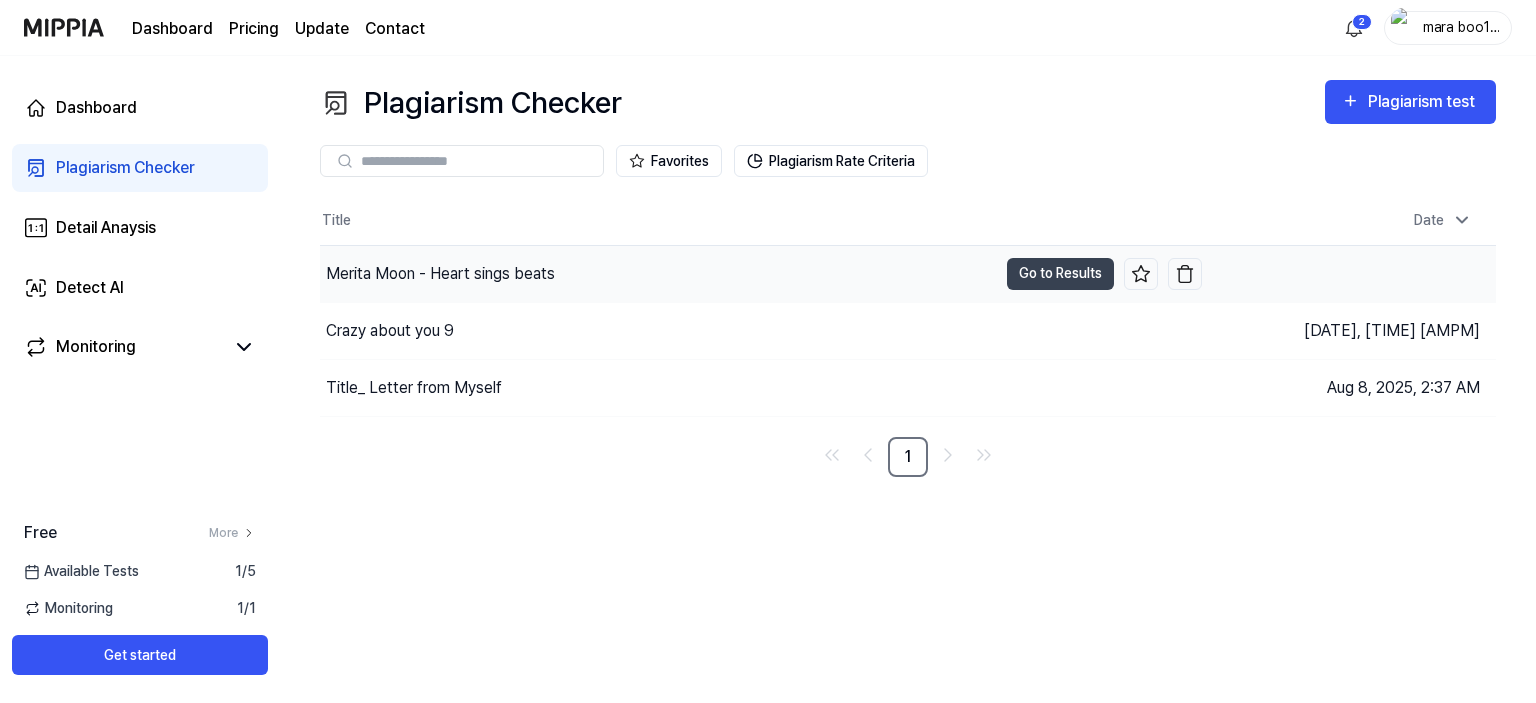 click on "Merita Moon - Heart sings beats" at bounding box center [658, 274] 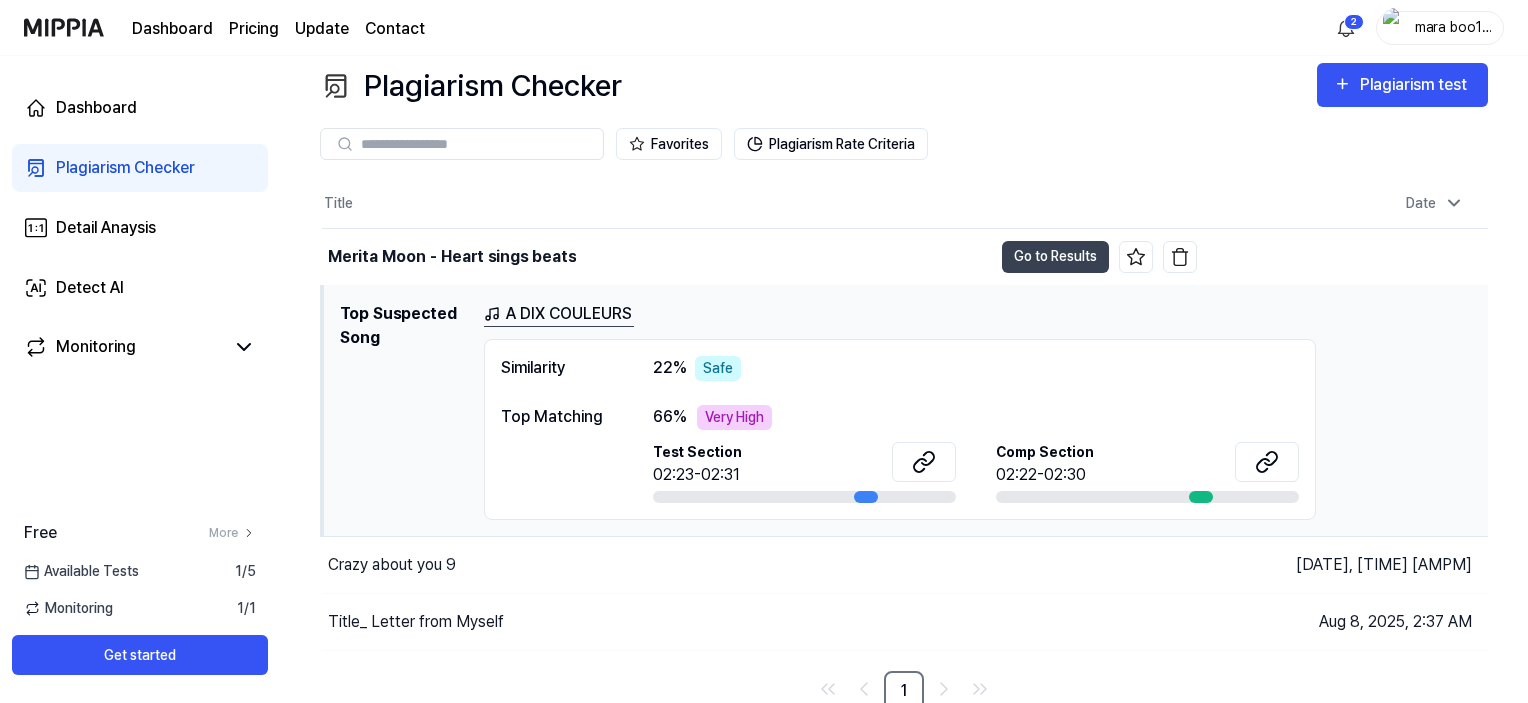 scroll, scrollTop: 23, scrollLeft: 0, axis: vertical 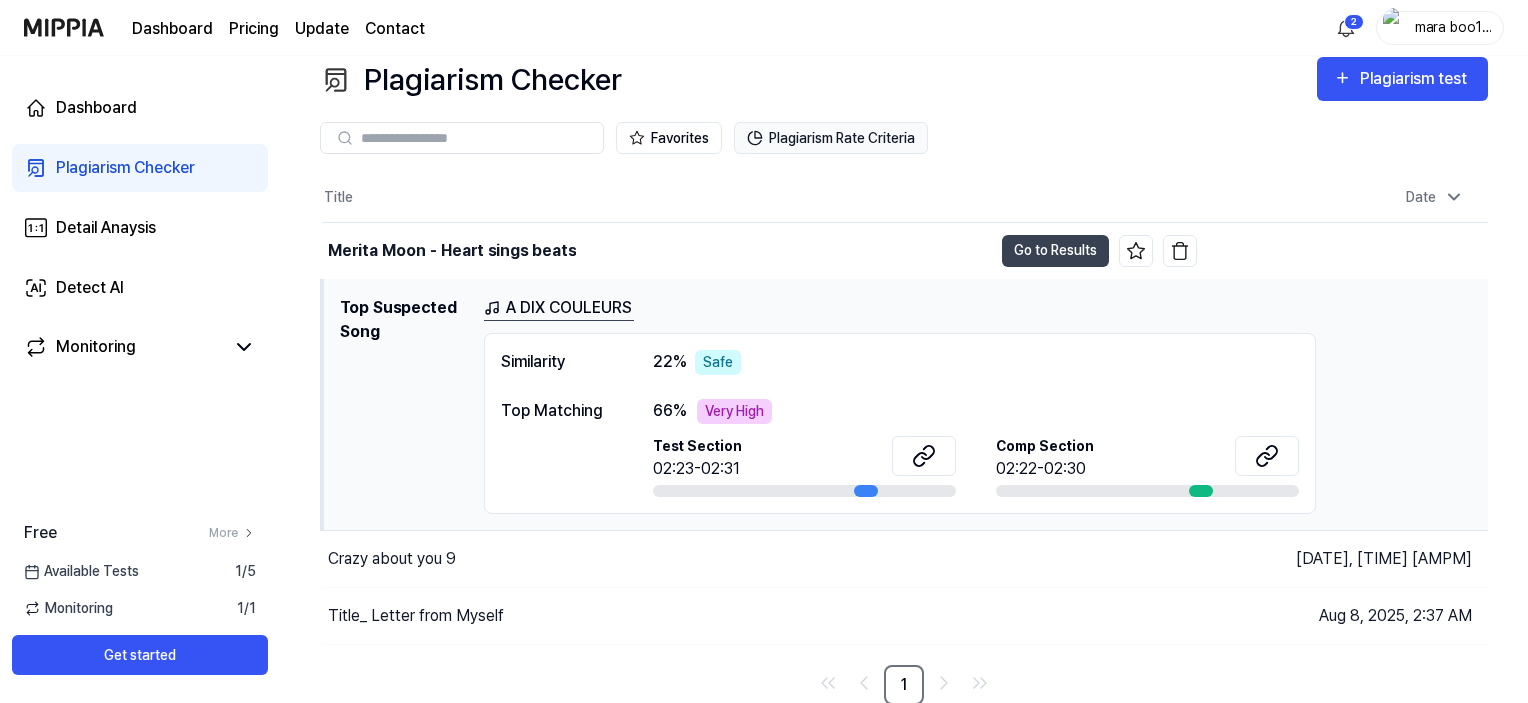 click on "Plagiarism Rate Criteria" at bounding box center [831, 138] 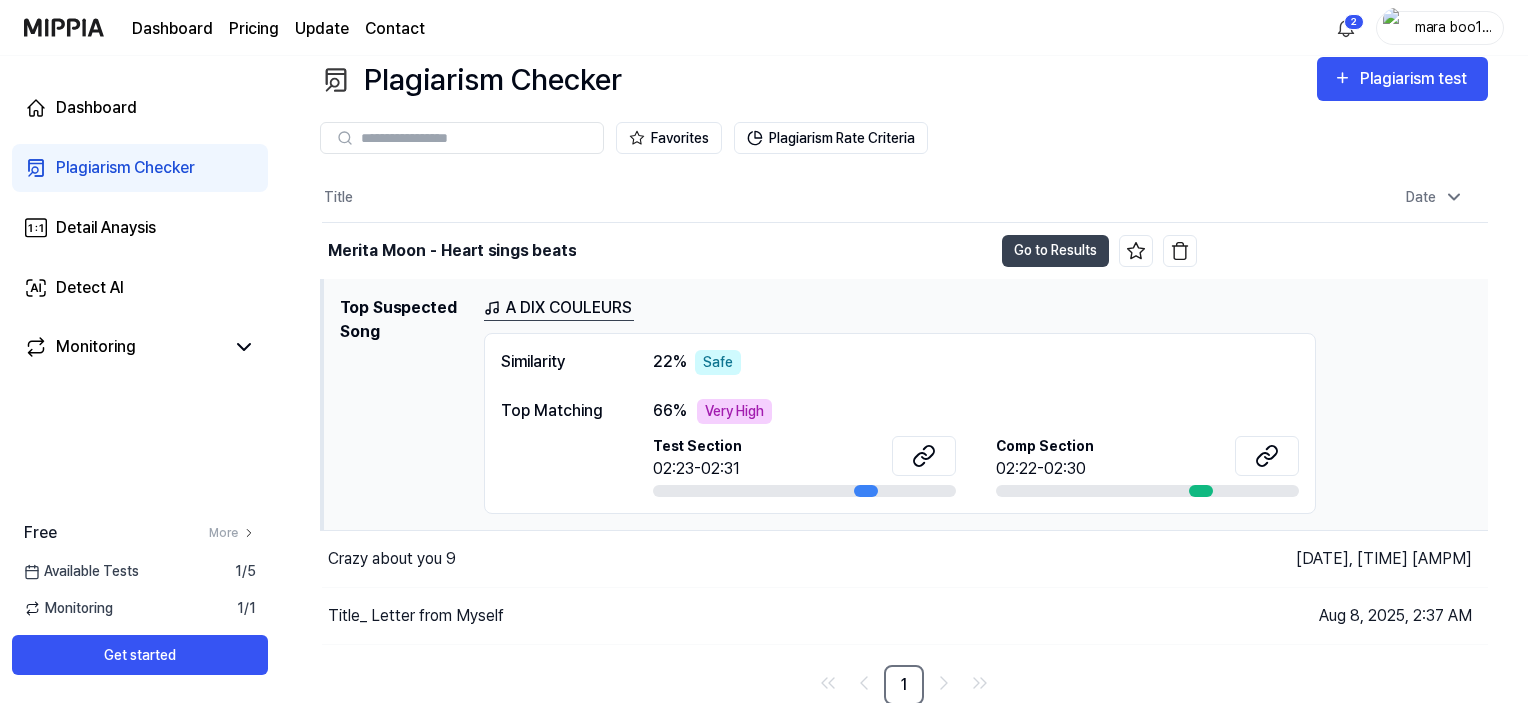 click on "Crazy about you 9" at bounding box center (392, 559) 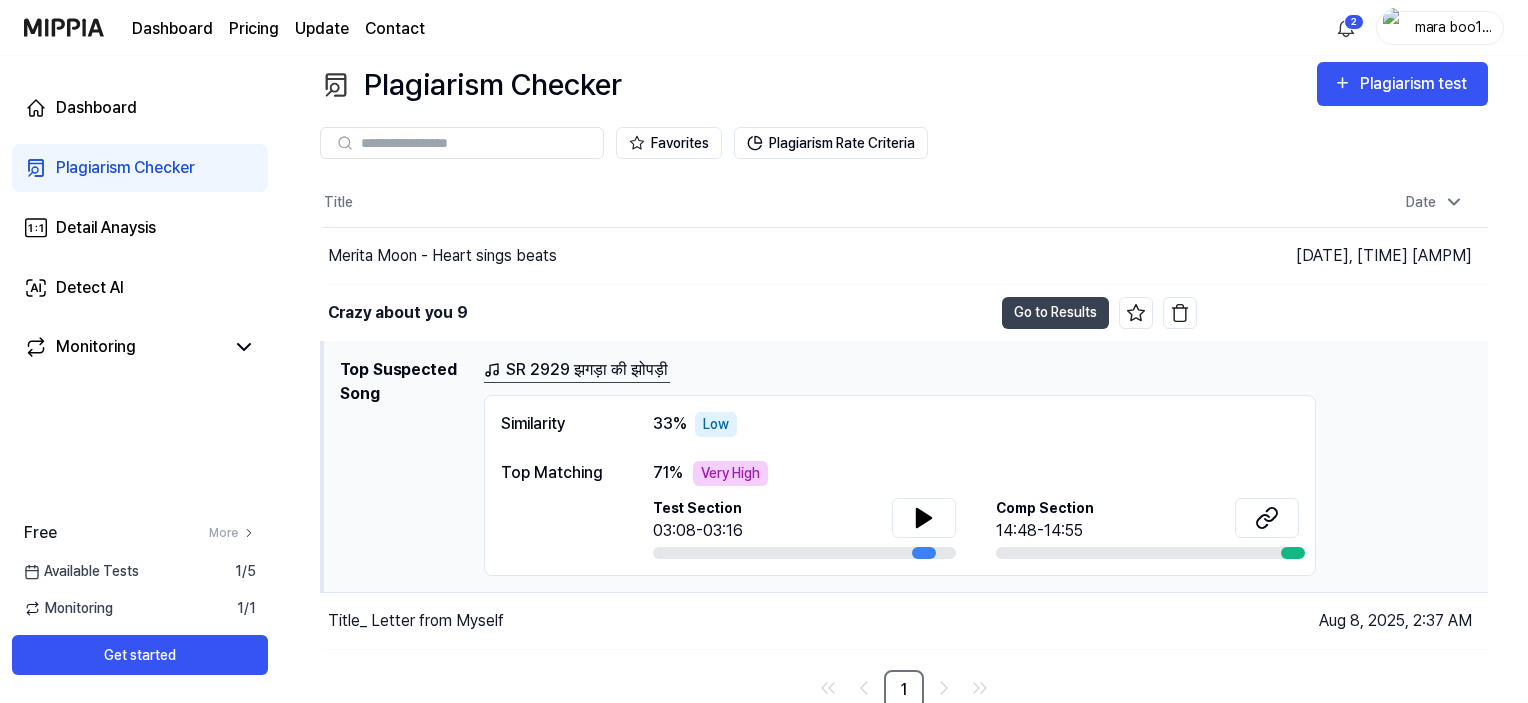 scroll, scrollTop: 23, scrollLeft: 0, axis: vertical 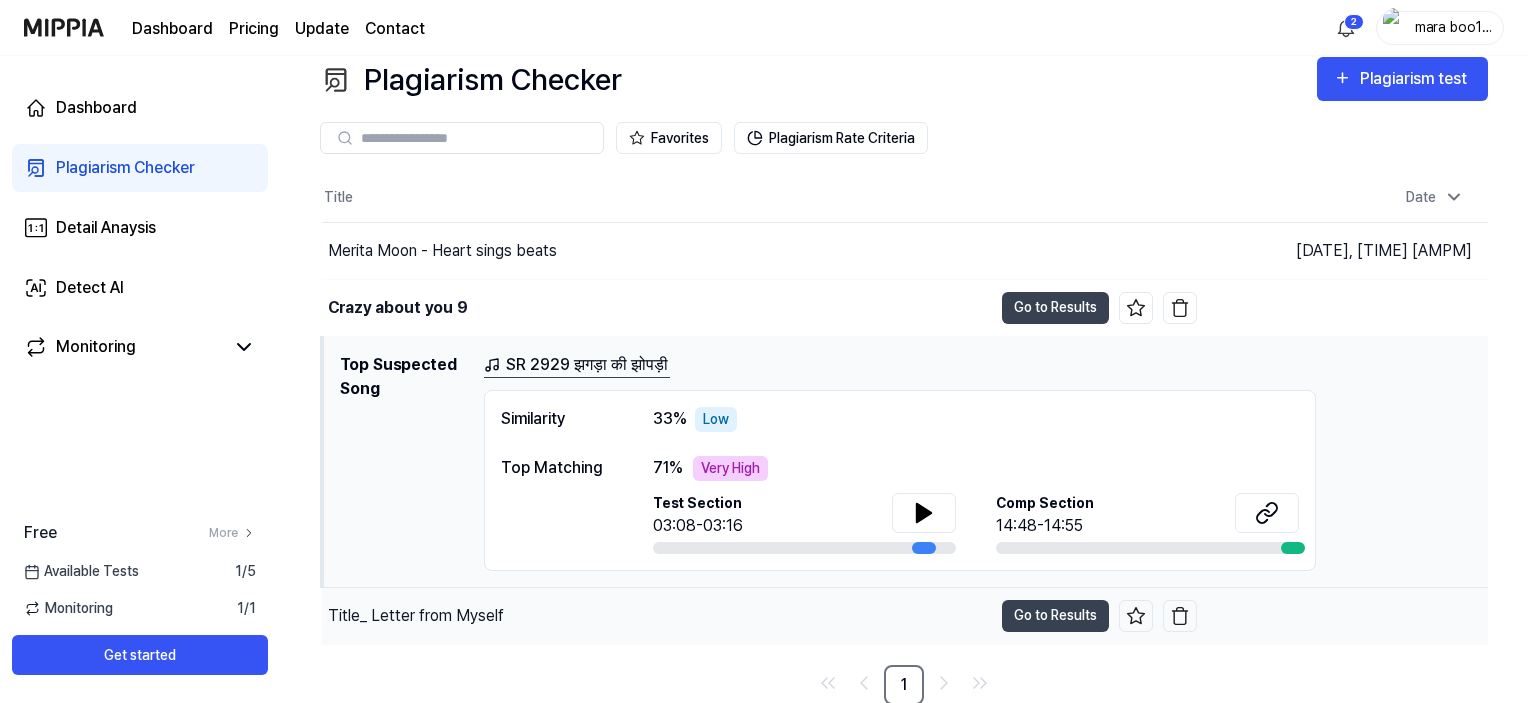 click on "Title_ Letter from Myself" at bounding box center (416, 616) 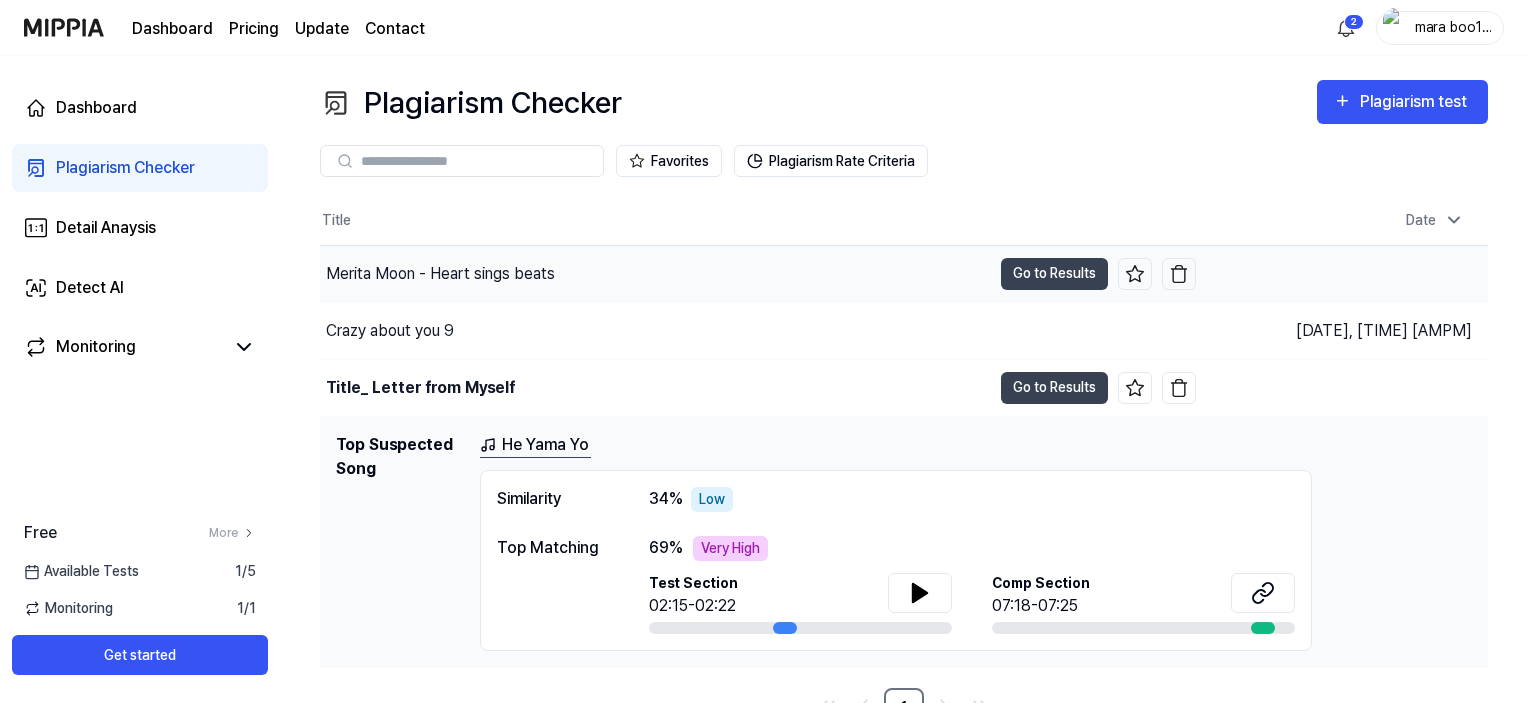 click on "Merita Moon - Heart sings beats" at bounding box center (440, 274) 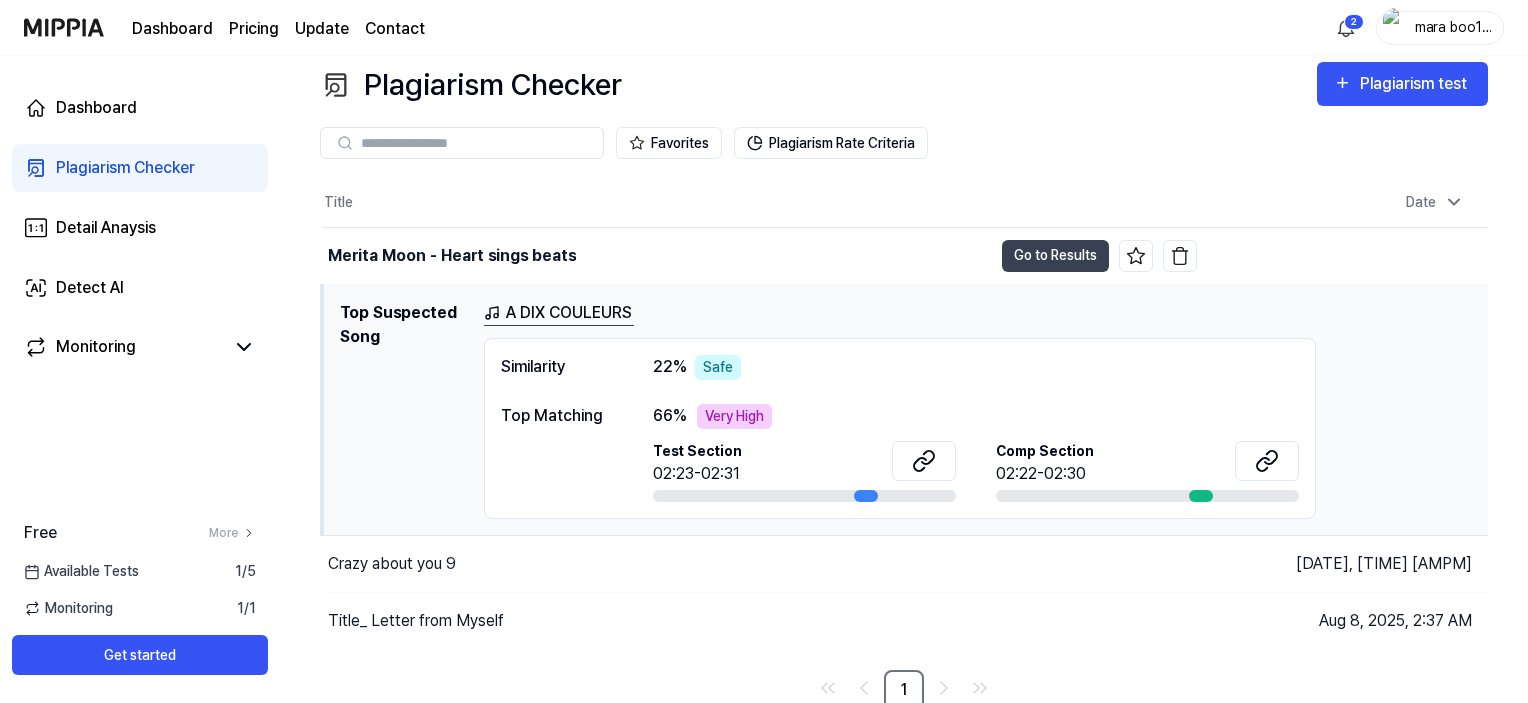 scroll, scrollTop: 23, scrollLeft: 0, axis: vertical 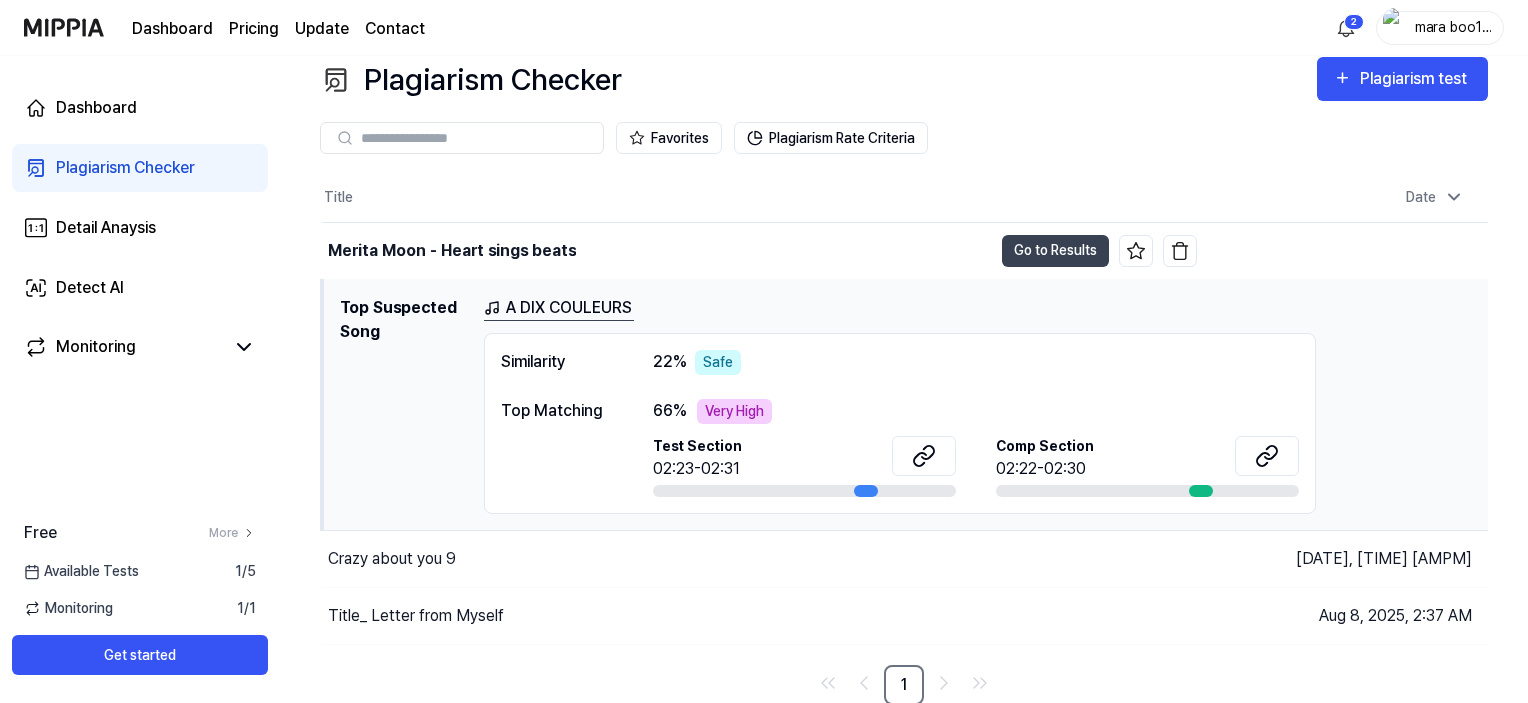 click on "Top Suspected Song" at bounding box center [404, 405] 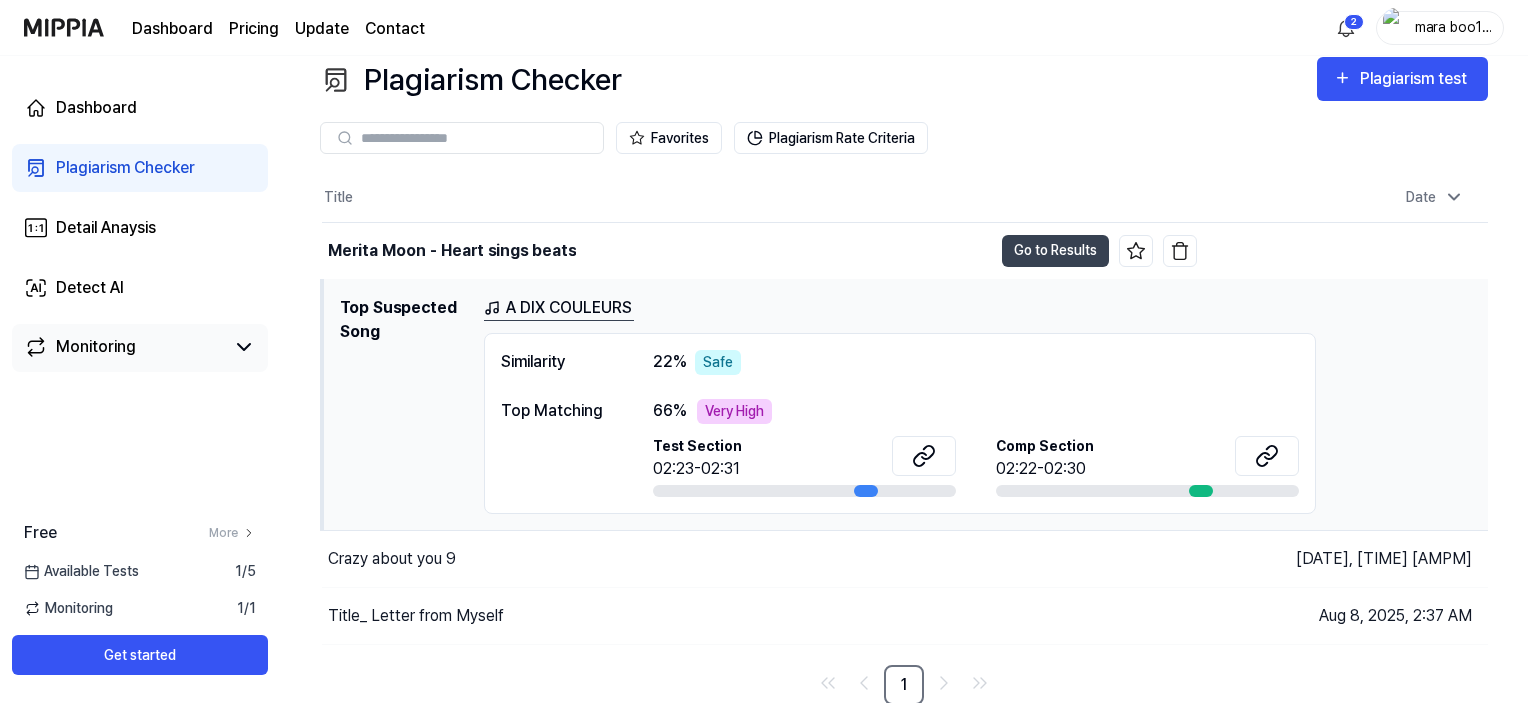click on "Monitoring" at bounding box center [96, 347] 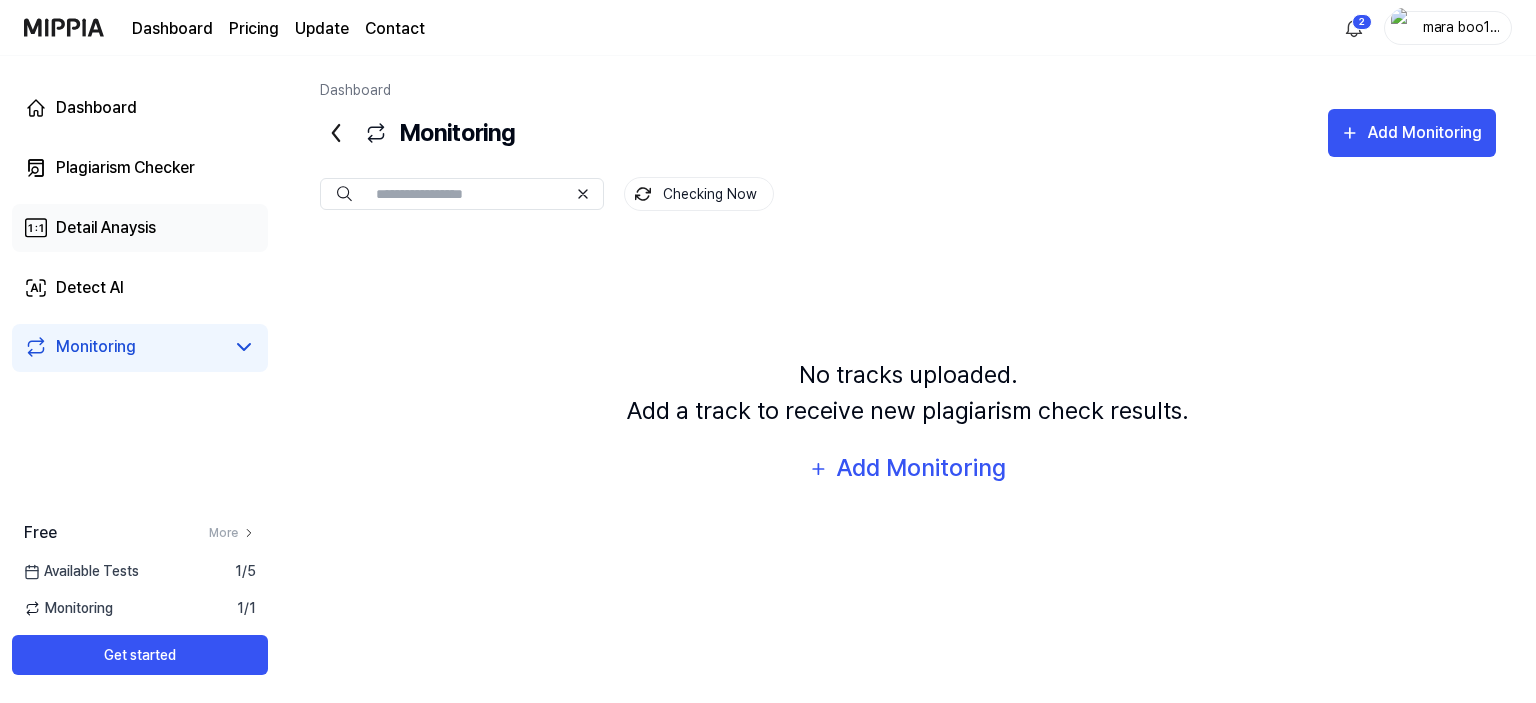 click on "Detail Anaysis" at bounding box center (106, 228) 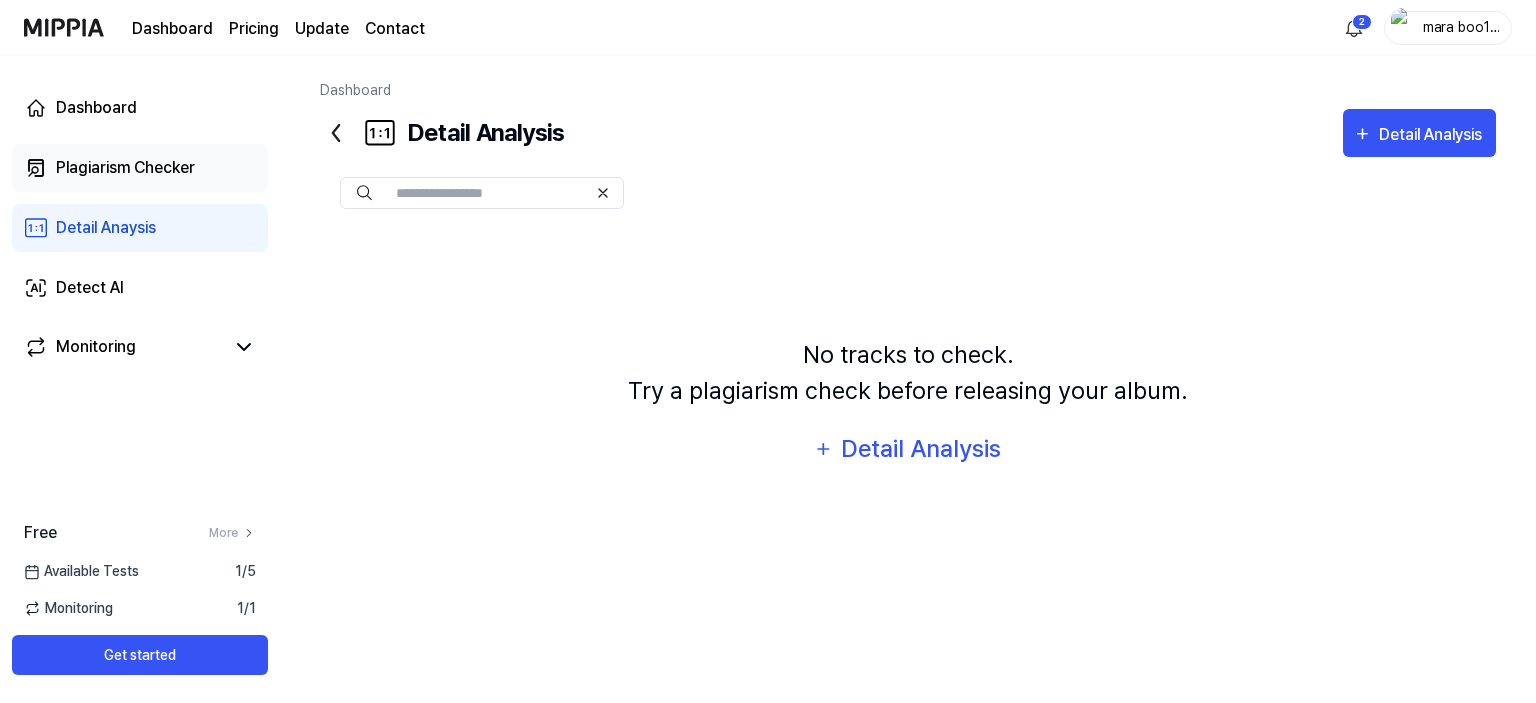 click on "Plagiarism Checker" at bounding box center (125, 168) 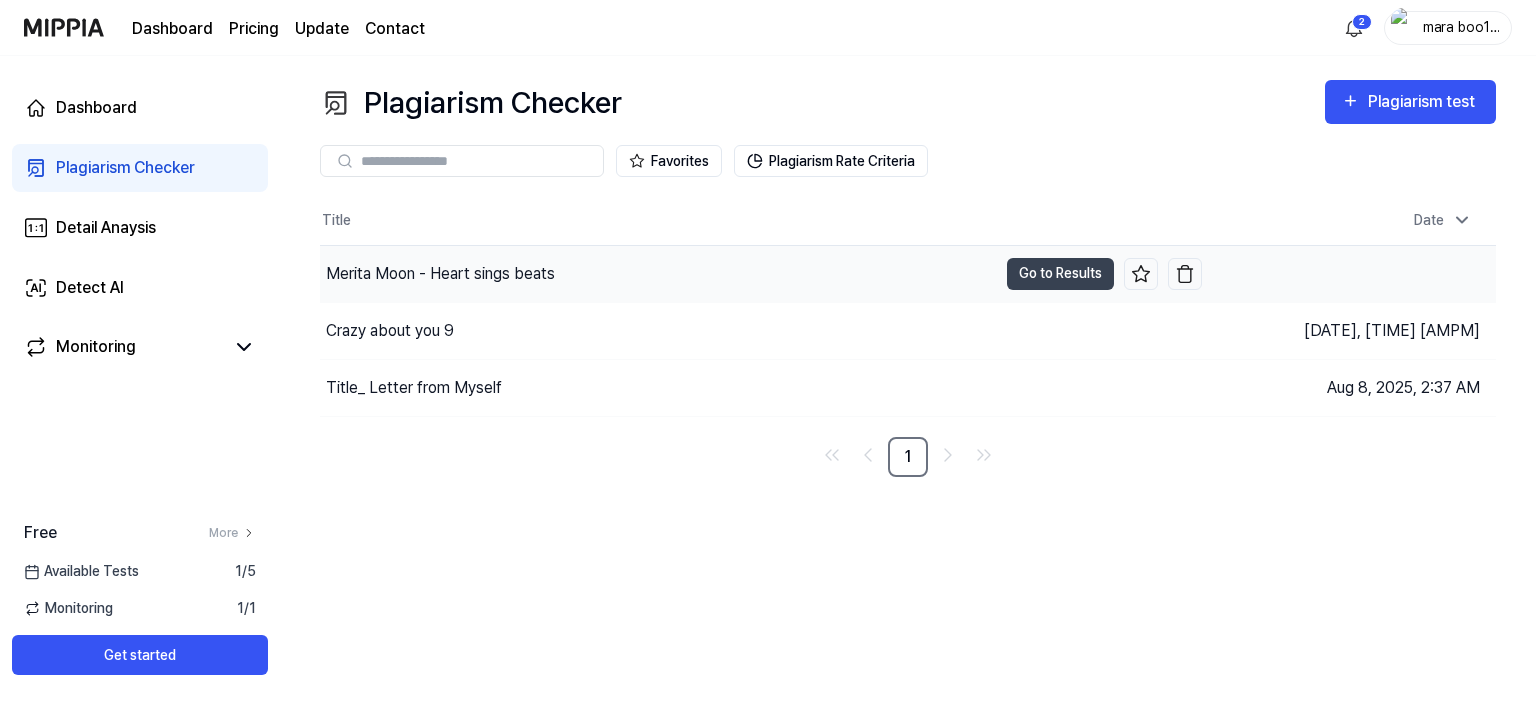 click on "Merita Moon - Heart sings beats" at bounding box center (658, 274) 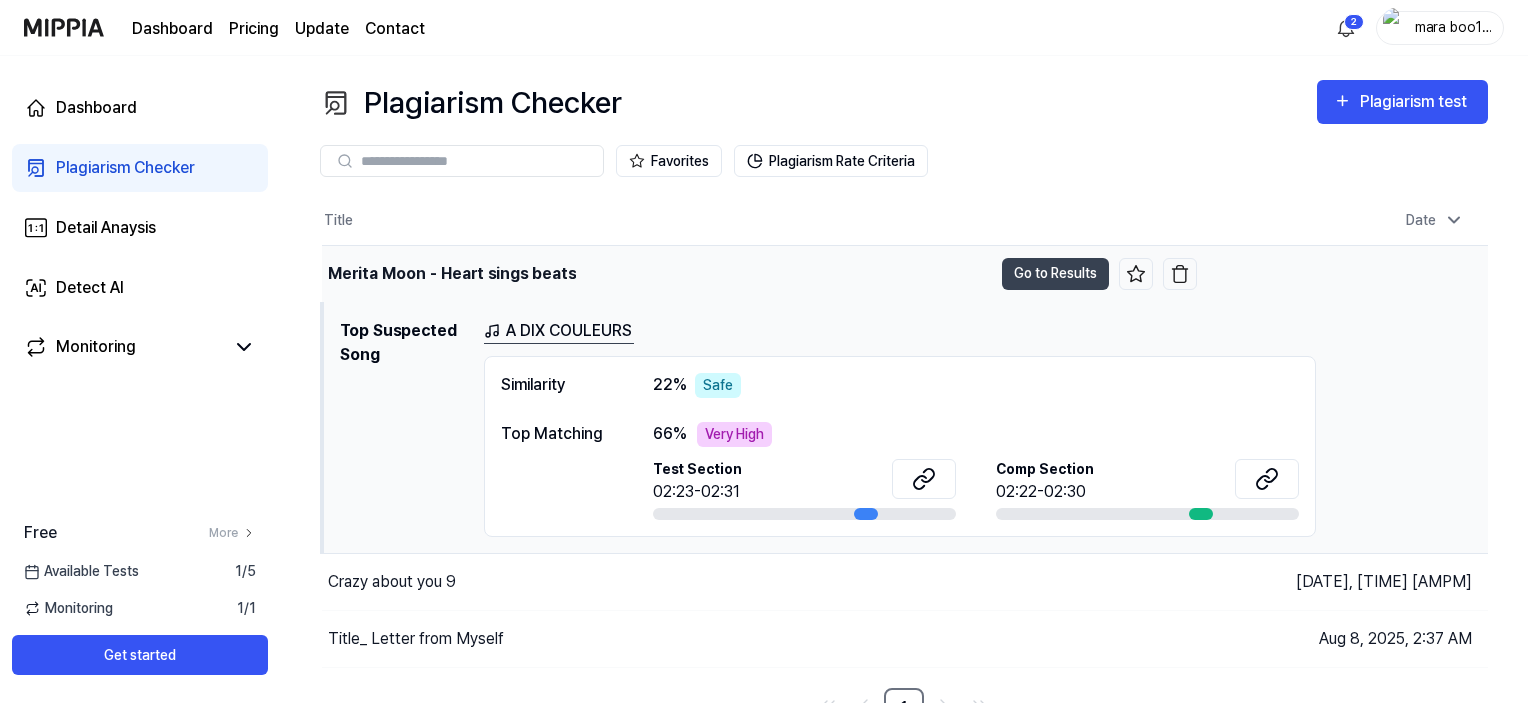 click on "Merita Moon - Heart sings beats" at bounding box center (657, 274) 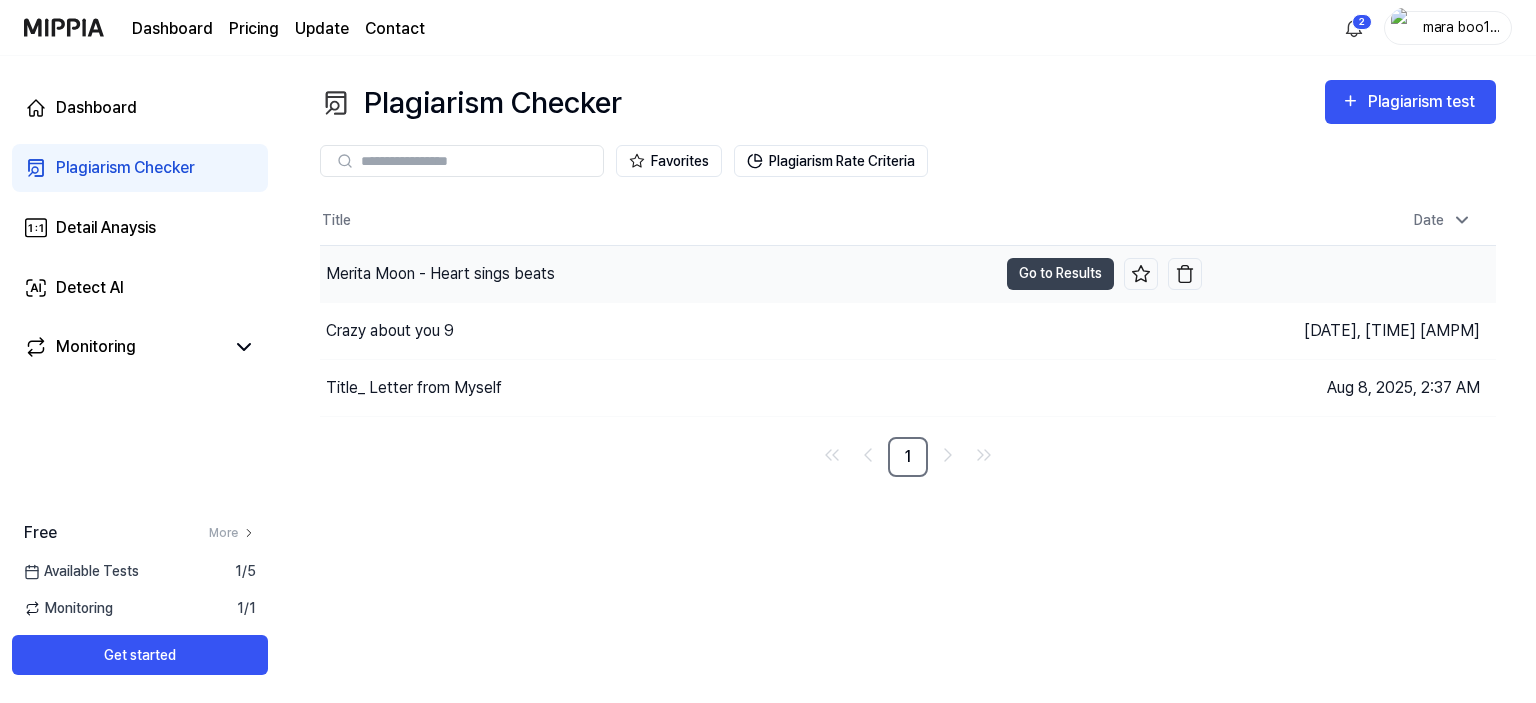 click on "Merita Moon - Heart sings beats" at bounding box center [658, 274] 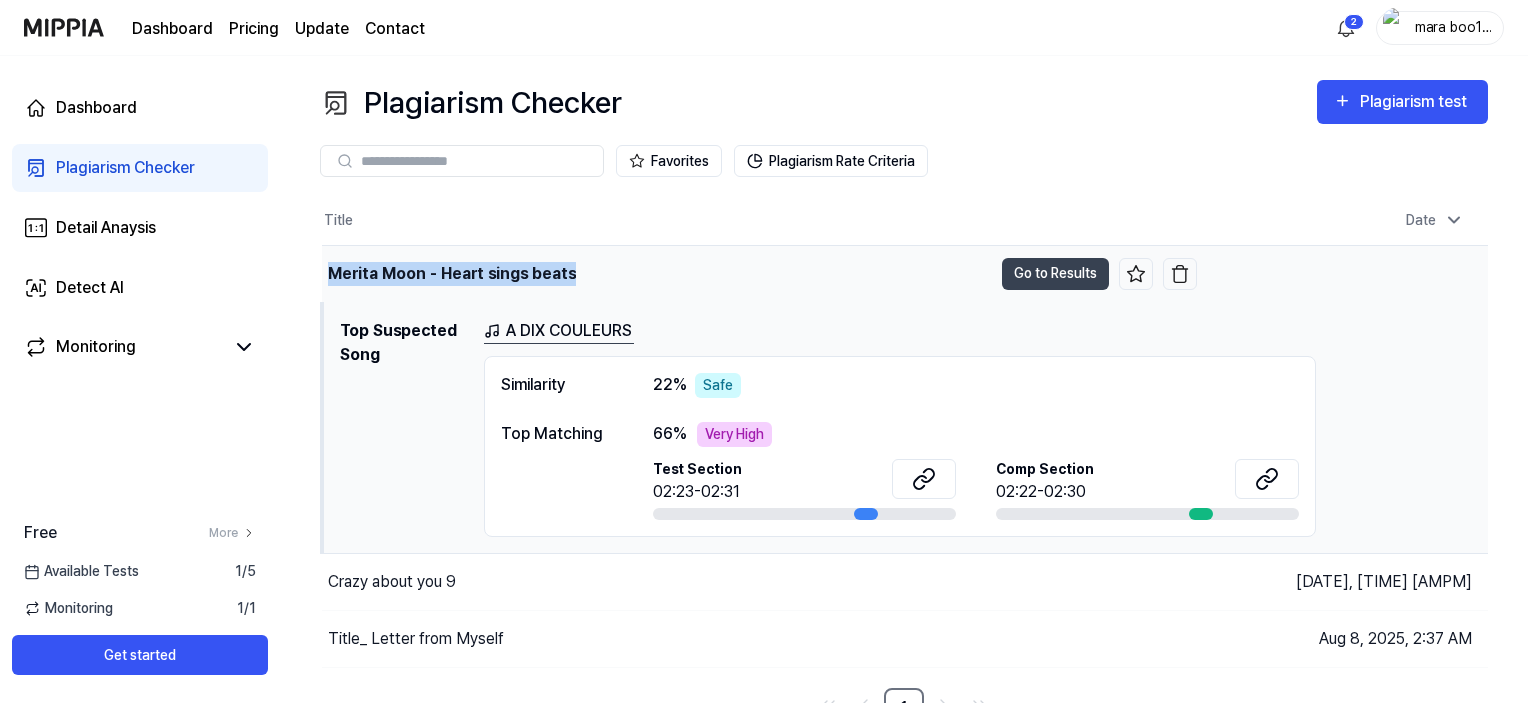 click on "Merita Moon - Heart sings beats" at bounding box center [657, 274] 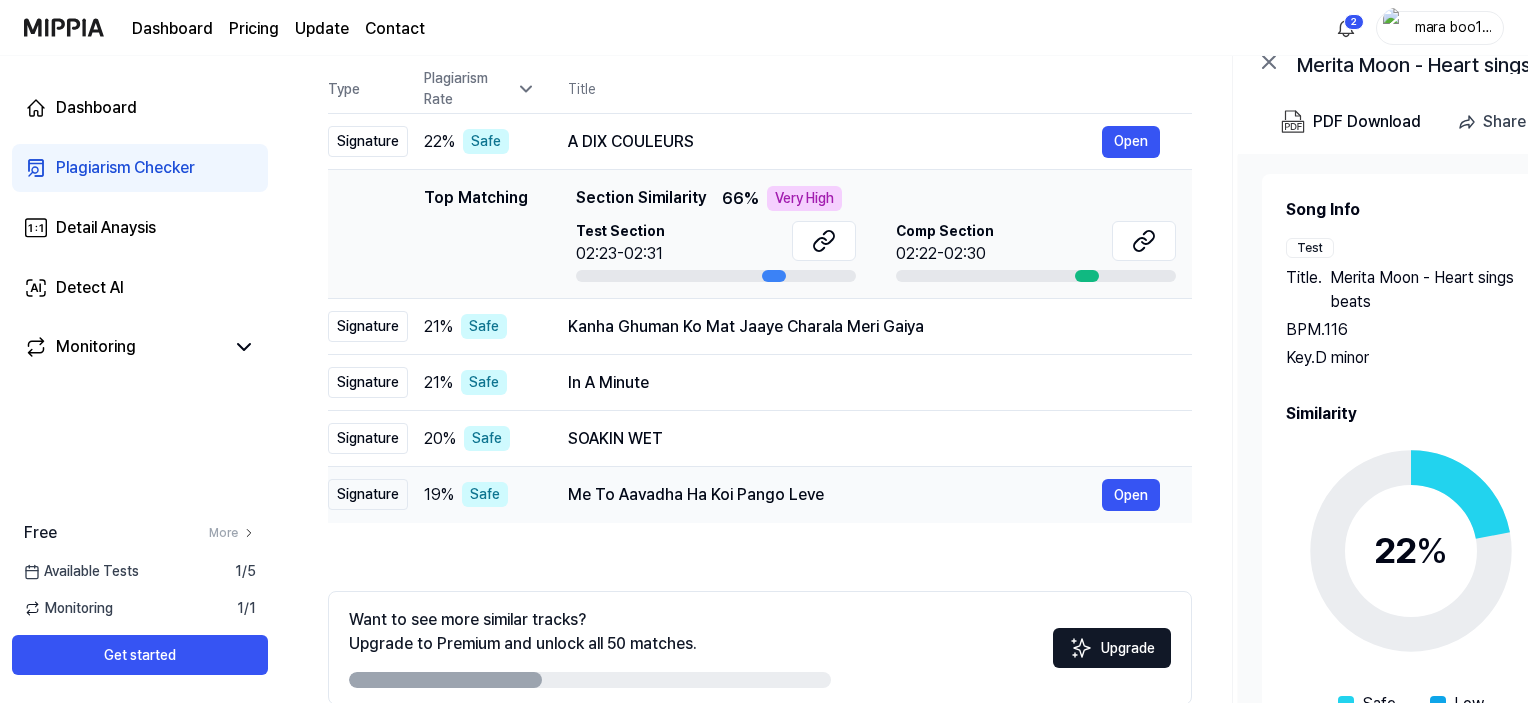 scroll, scrollTop: 304, scrollLeft: 0, axis: vertical 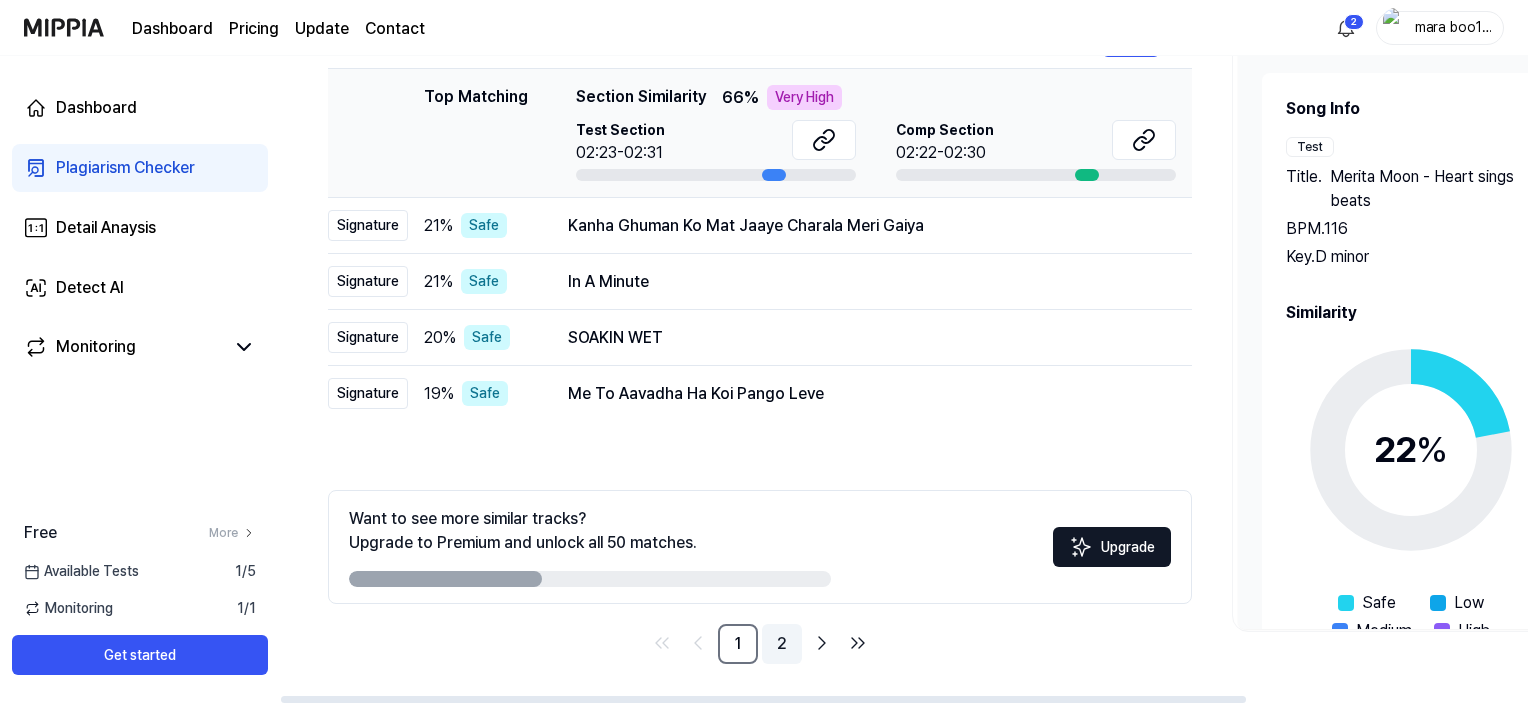 click on "2" at bounding box center (782, 644) 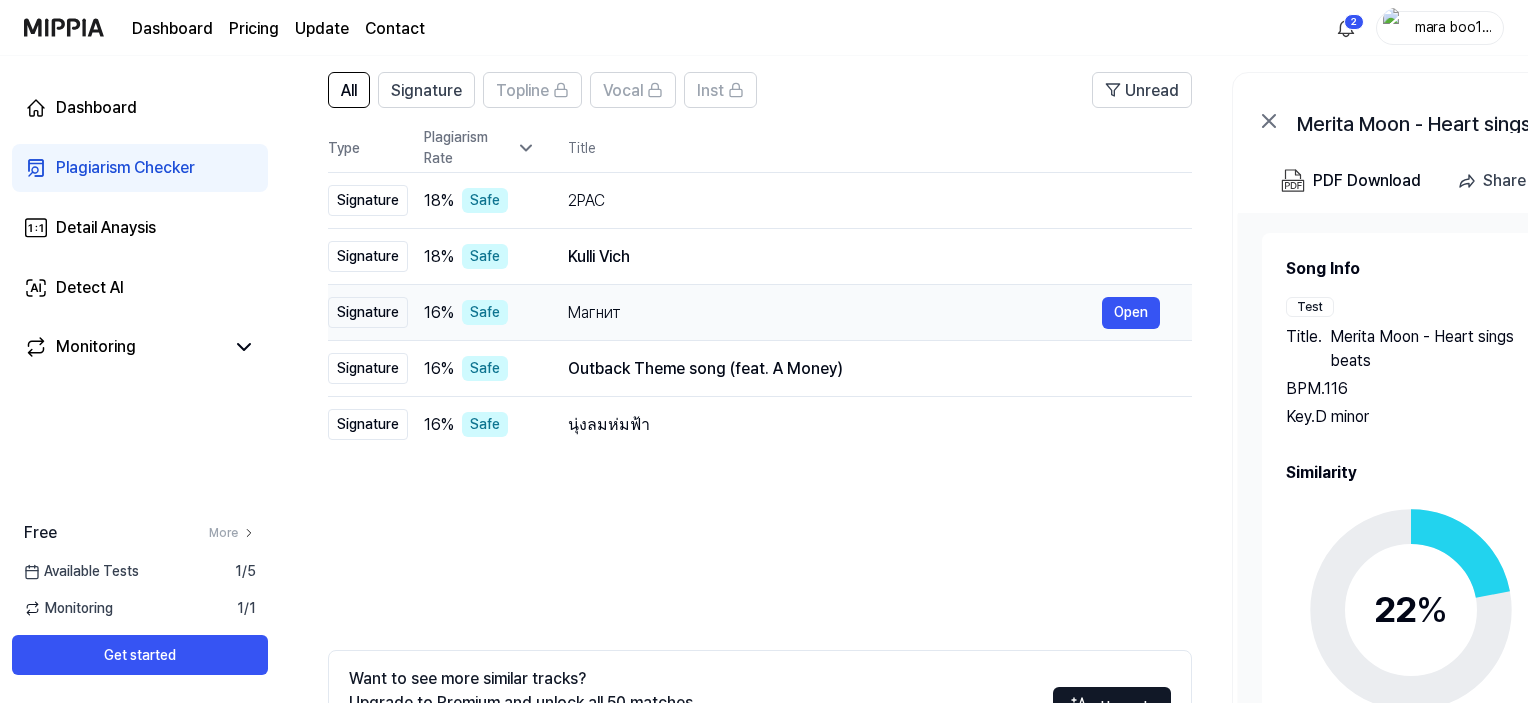 scroll, scrollTop: 304, scrollLeft: 0, axis: vertical 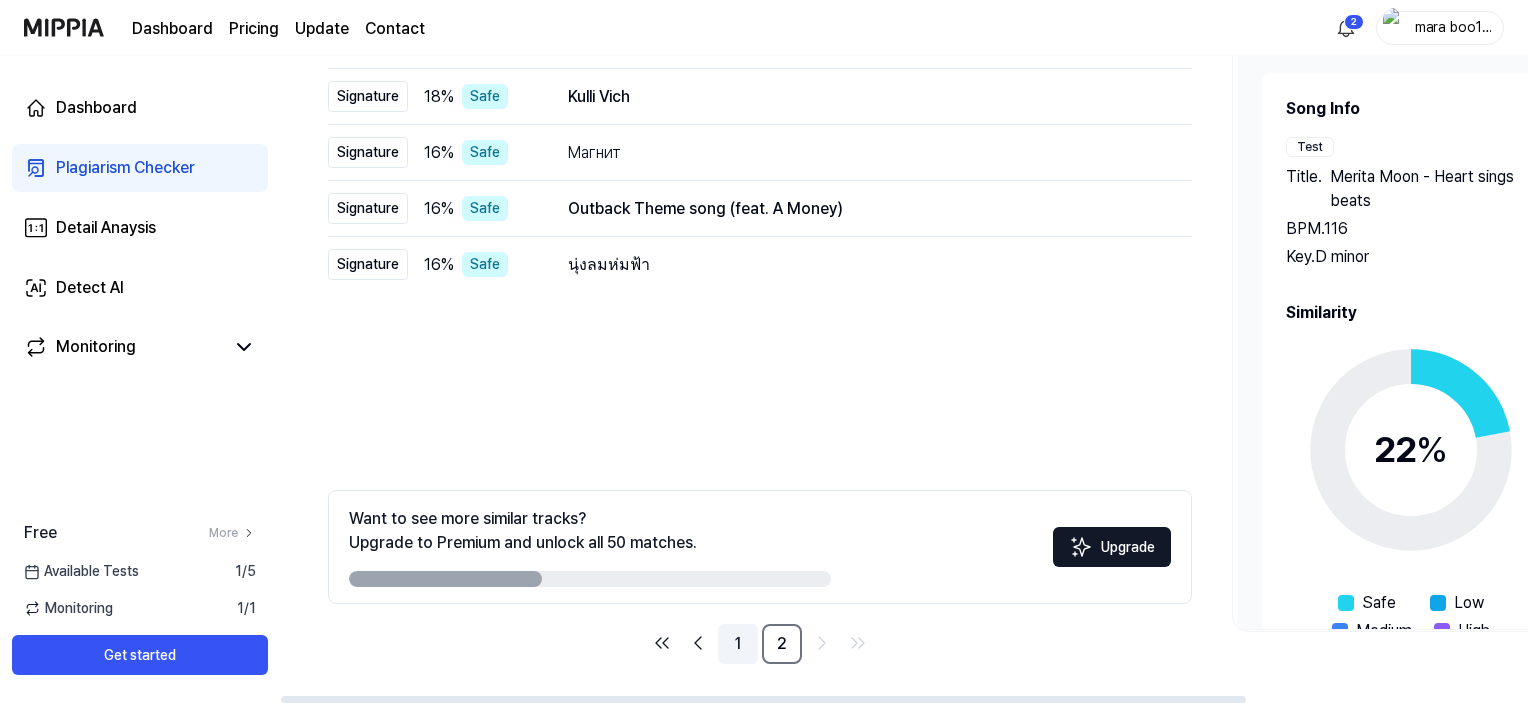 click on "1" at bounding box center [738, 644] 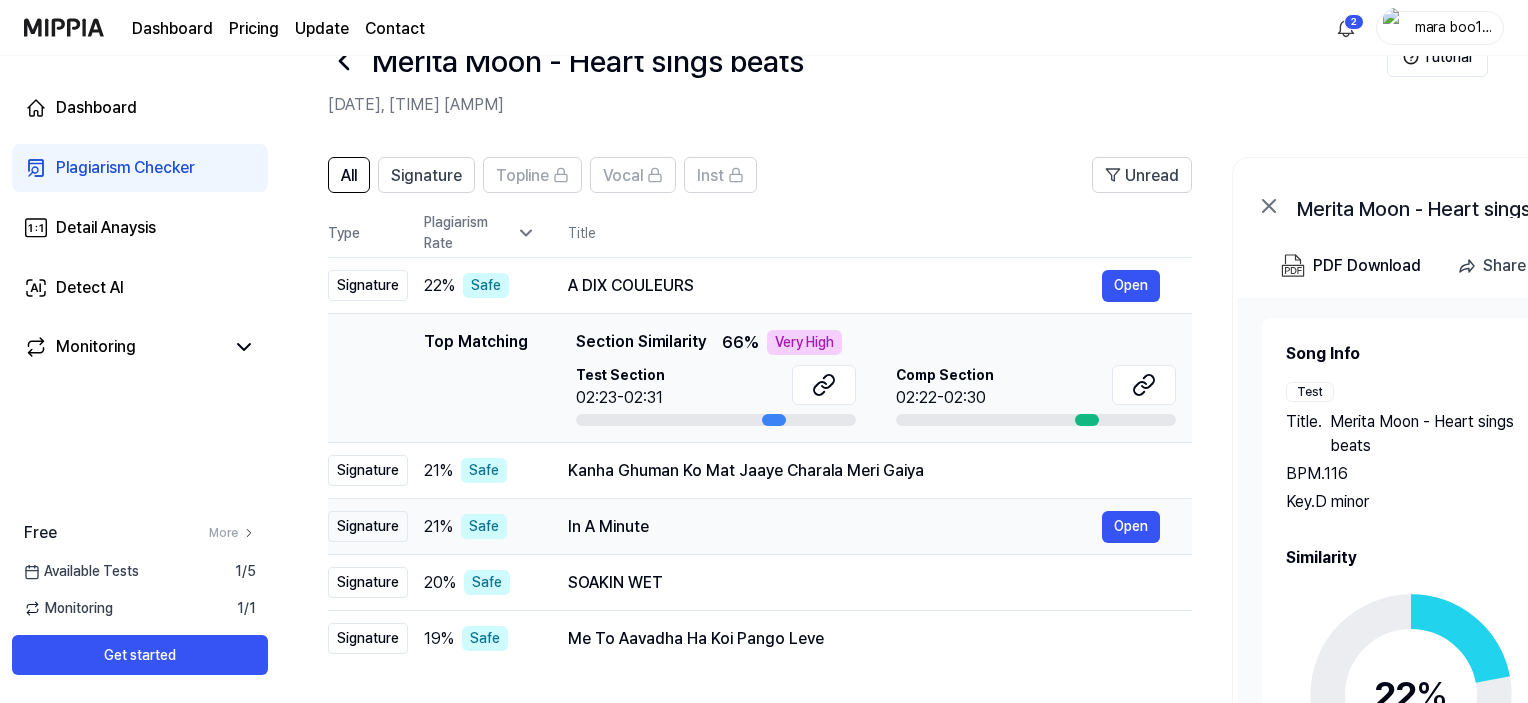 scroll, scrollTop: 0, scrollLeft: 0, axis: both 